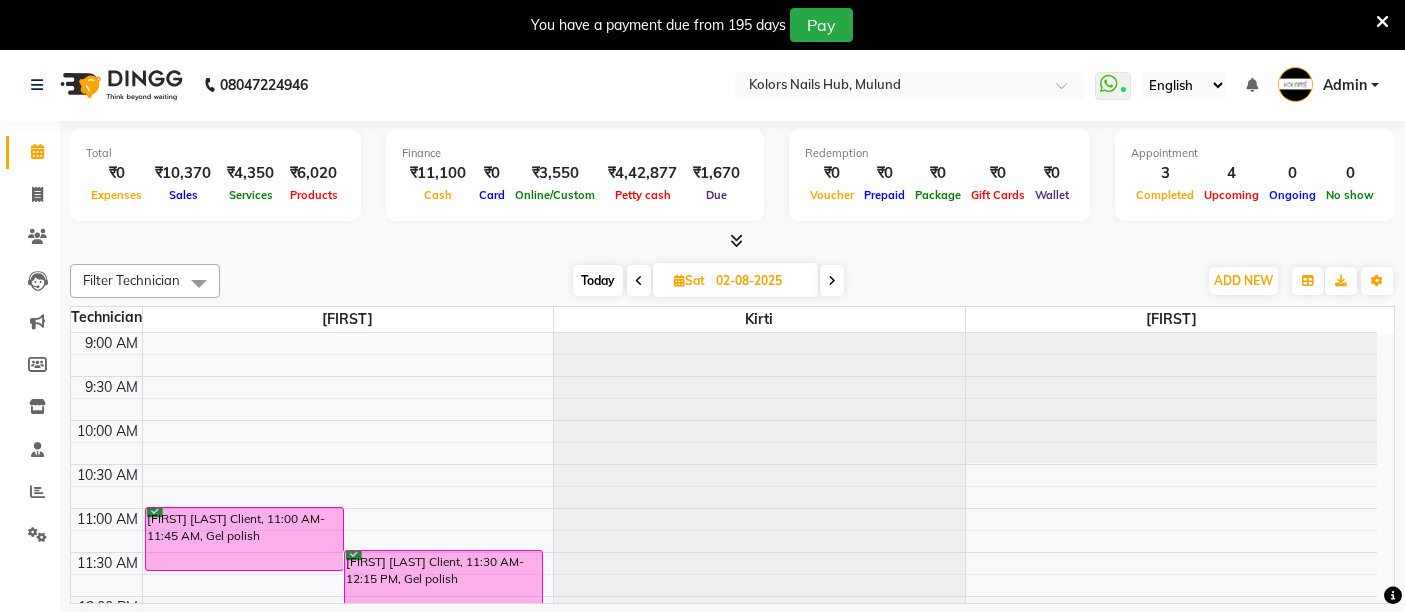 scroll, scrollTop: 49, scrollLeft: 0, axis: vertical 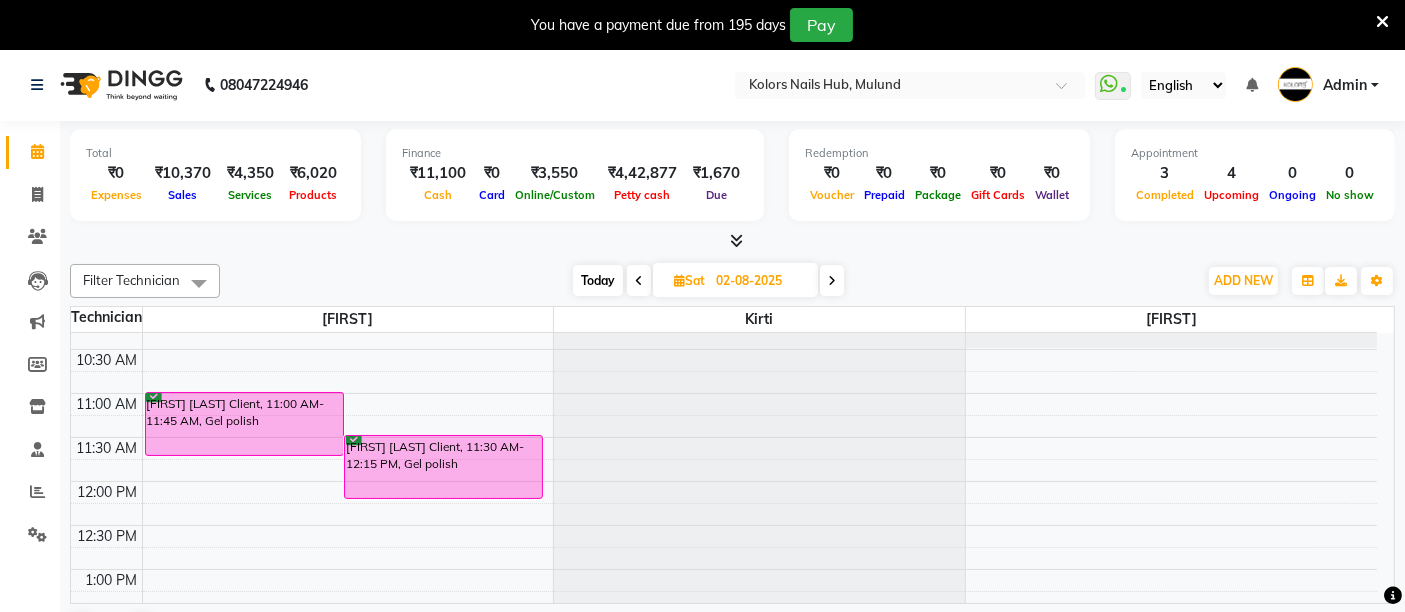 click on "Today" at bounding box center [598, 280] 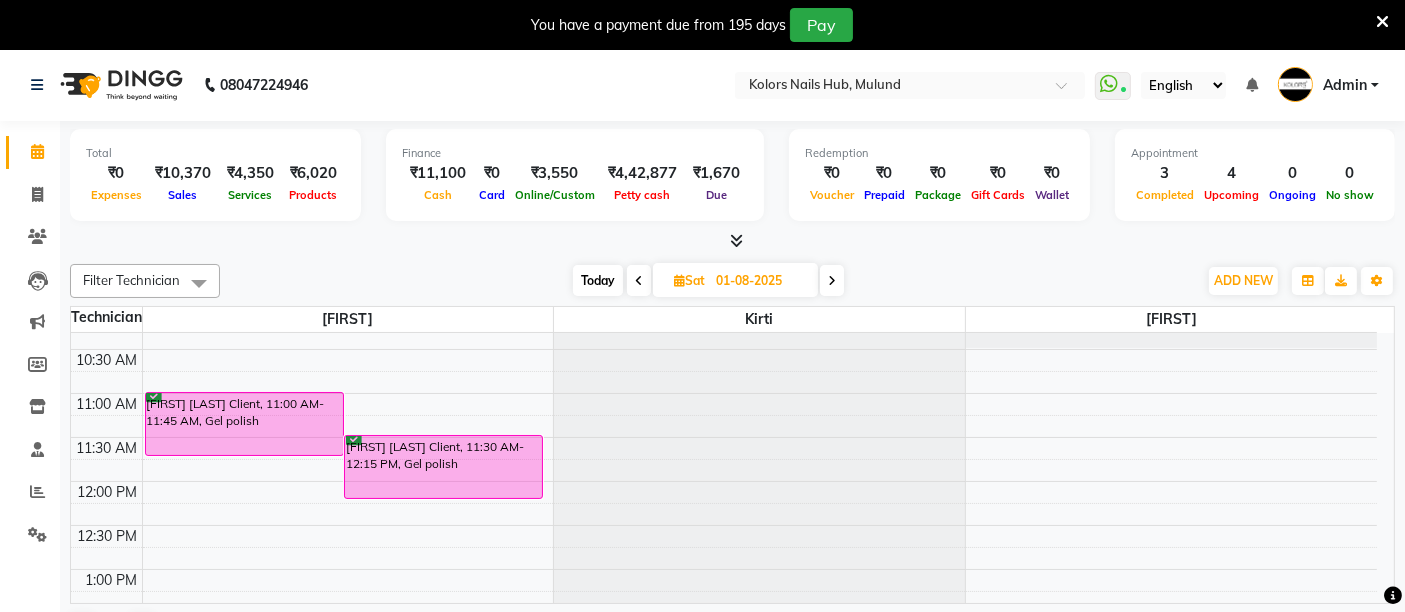 scroll, scrollTop: 685, scrollLeft: 0, axis: vertical 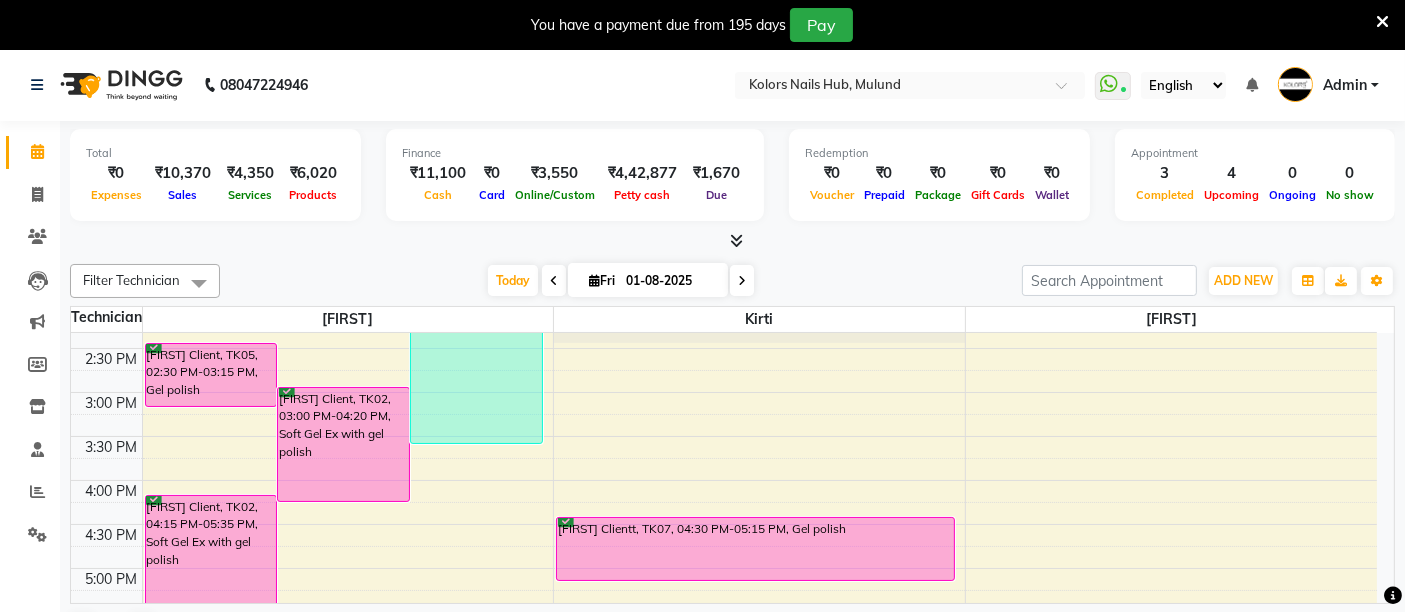 click on "[FIRST] Client, TK05, 02:30 PM-03:15 PM, Gel polish" at bounding box center [211, 375] 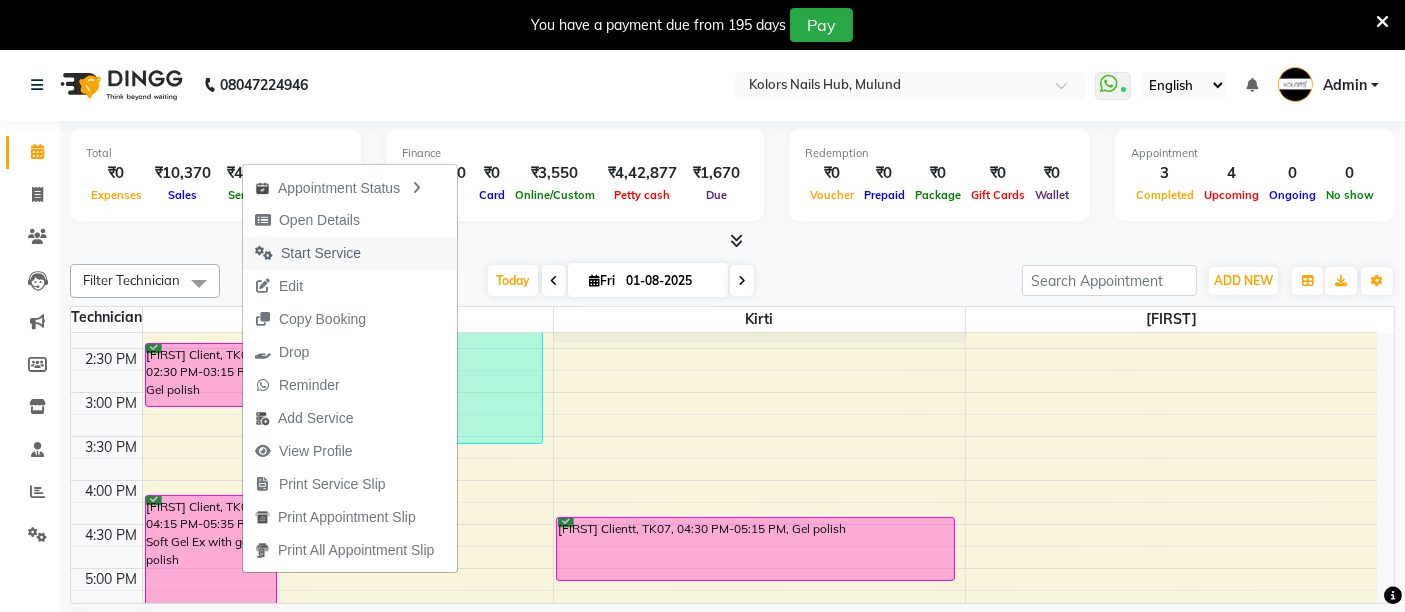 click on "Start Service" at bounding box center [308, 253] 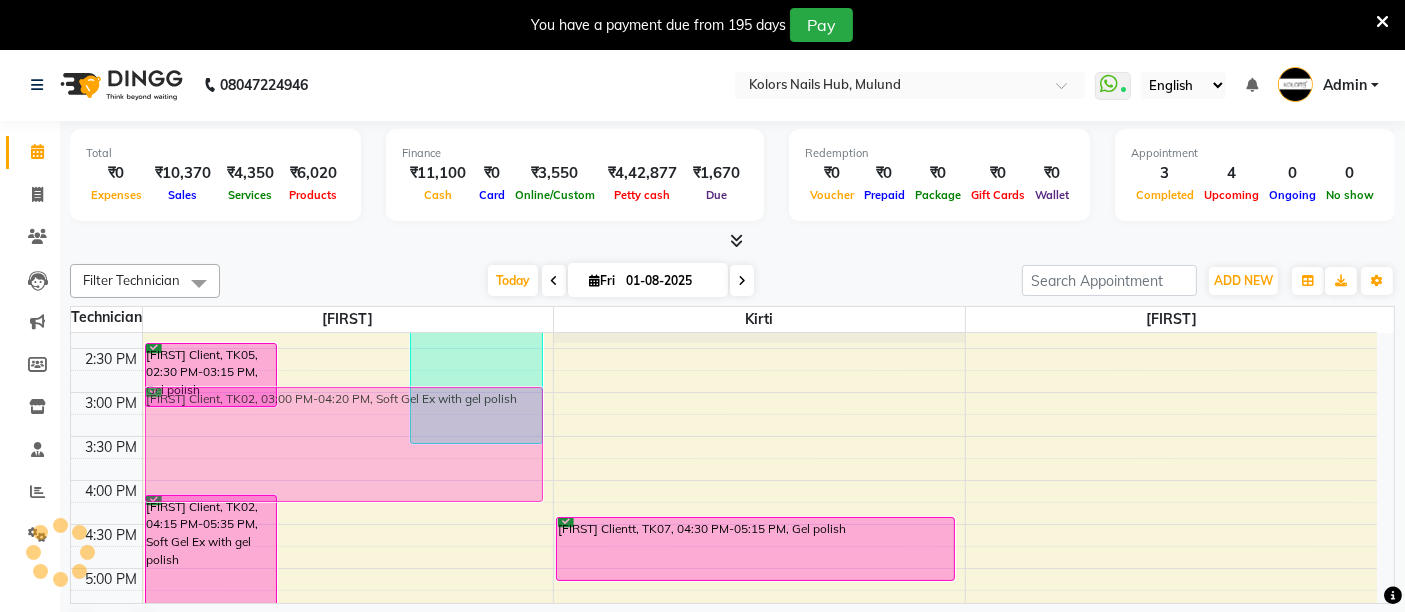 click on "[FIRST] [LAST] Client, TK03, 09:35 AM-11:05 AM, Gel polish,Feet Gel Polish     [FIRST] [LAST] Client, TK04, 10:35 AM-11:20 AM, Gel polish     [FIRST] [LAST] Client, TK01, 11:00 AM-03:40 PM, Semi-gel Extension with gel polish,Gel Nail Art ,Acrylic Refills With Gel Polish,Feet Gel Polish,Feet Gel Polish     [FIRST] Client, TK05, 02:30 PM-03:15 PM, Gel polish     [FIRST] Client, TK02, 03:00 PM-04:20 PM, Soft Gel Ex with gel polish     [FIRST] Client, TK02, 04:15 PM-05:35 PM, Soft Gel Ex with gel polish     [FIRST] [LAST] Client, TK06, 06:00 PM-06:45 PM, Gel polish     [FIRST] Client, TK02, 03:00 PM-04:20 PM, Soft Gel Ex with gel polish" at bounding box center (348, 348) 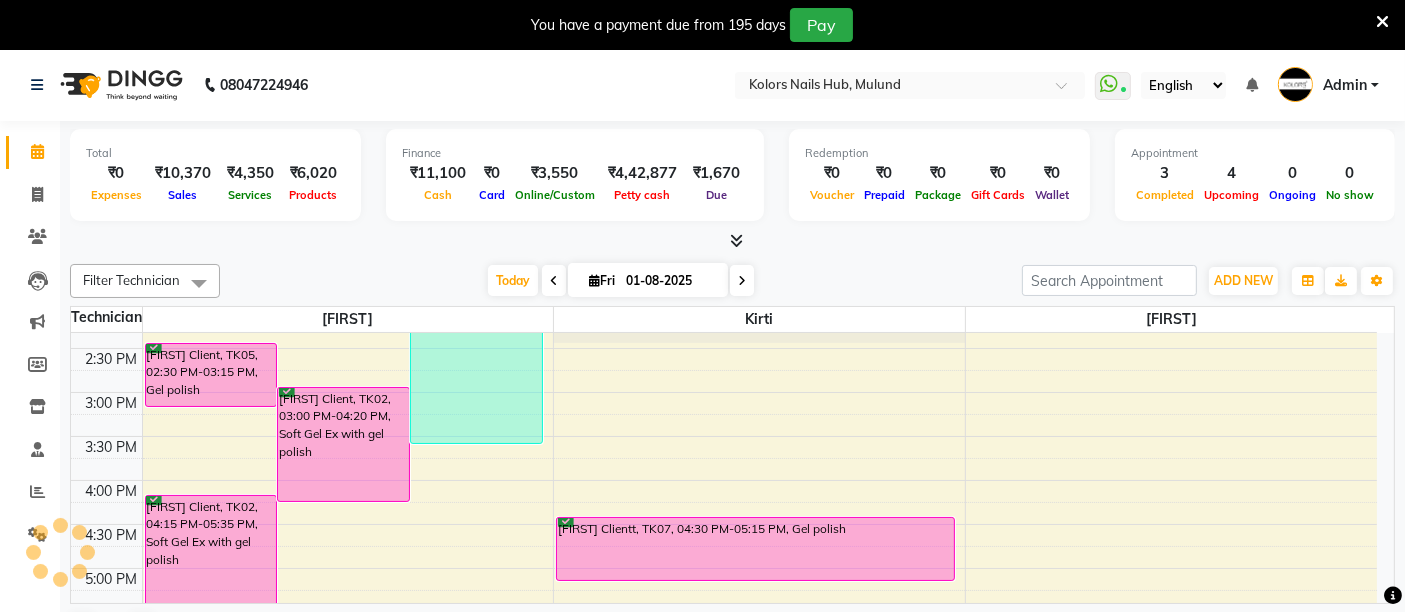 click on "[FIRST] Client, TK02, 03:00 PM-04:20 PM, Soft Gel Ex with gel polish" at bounding box center [343, 444] 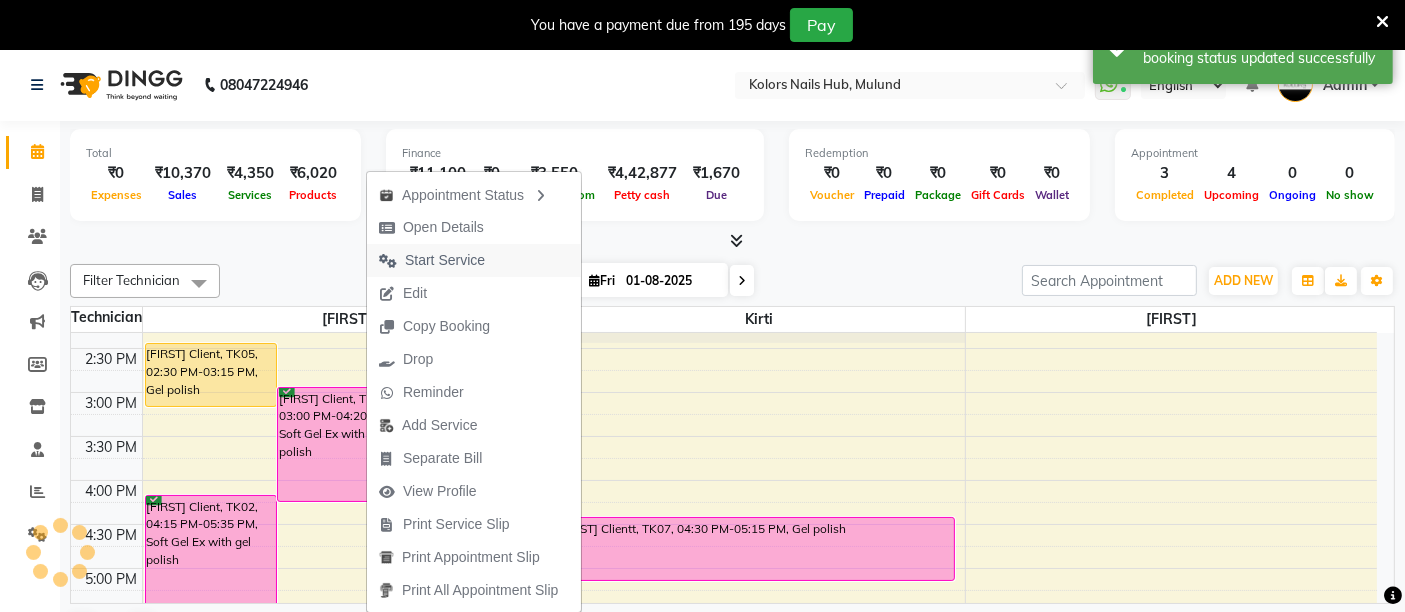 click on "Start Service" at bounding box center (445, 260) 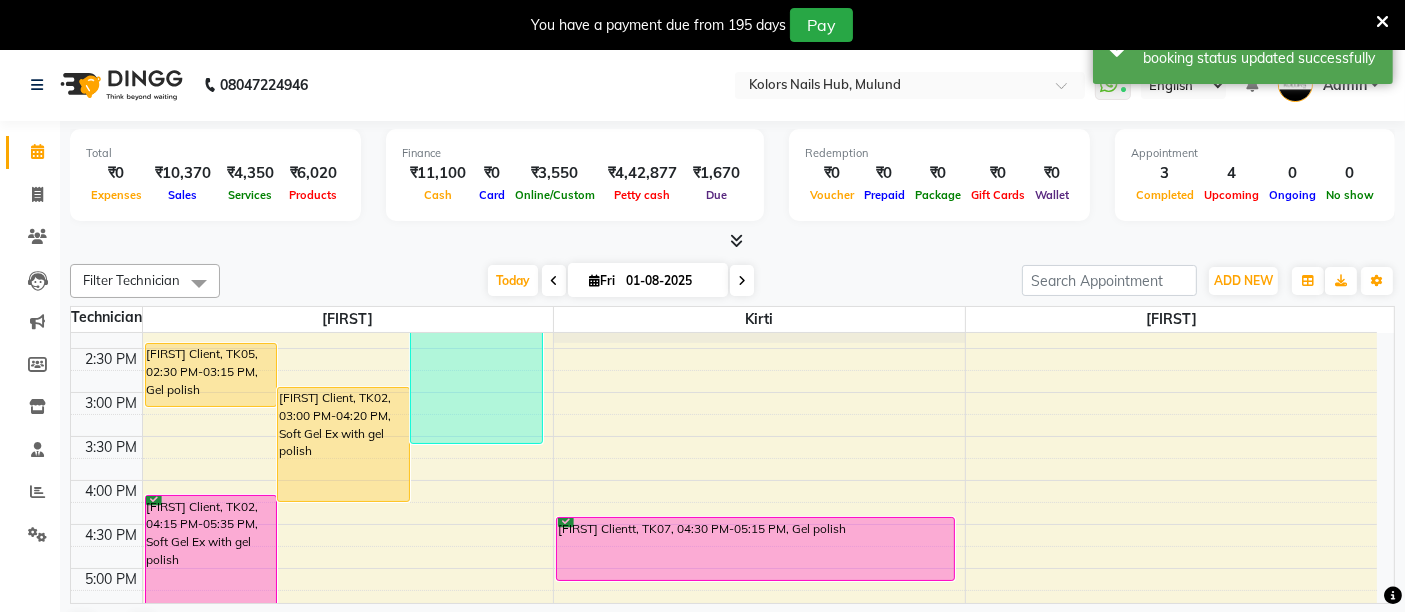 click on "[FIRST] Clientt, TK07, 04:30 PM-05:15 PM, Gel polish" at bounding box center [755, 549] 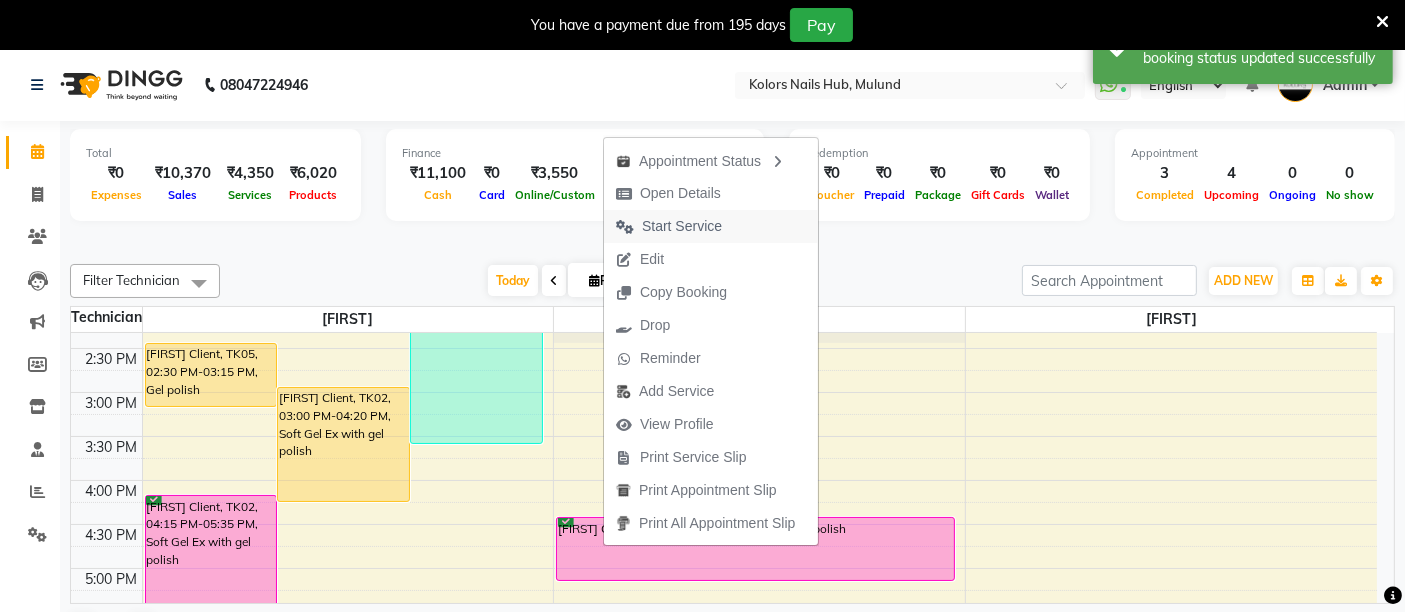 click on "Start Service" at bounding box center [669, 226] 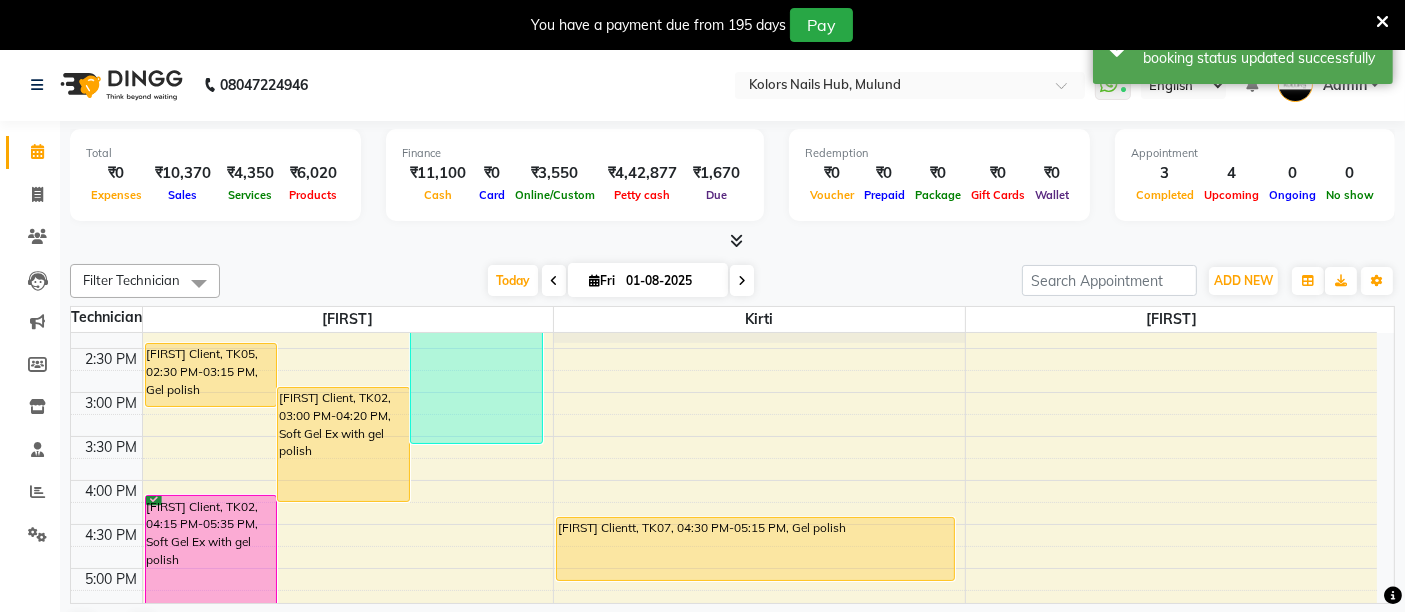 click on "[FIRST] Client, TK05, 02:30 PM-03:15 PM, Gel polish" at bounding box center [211, 375] 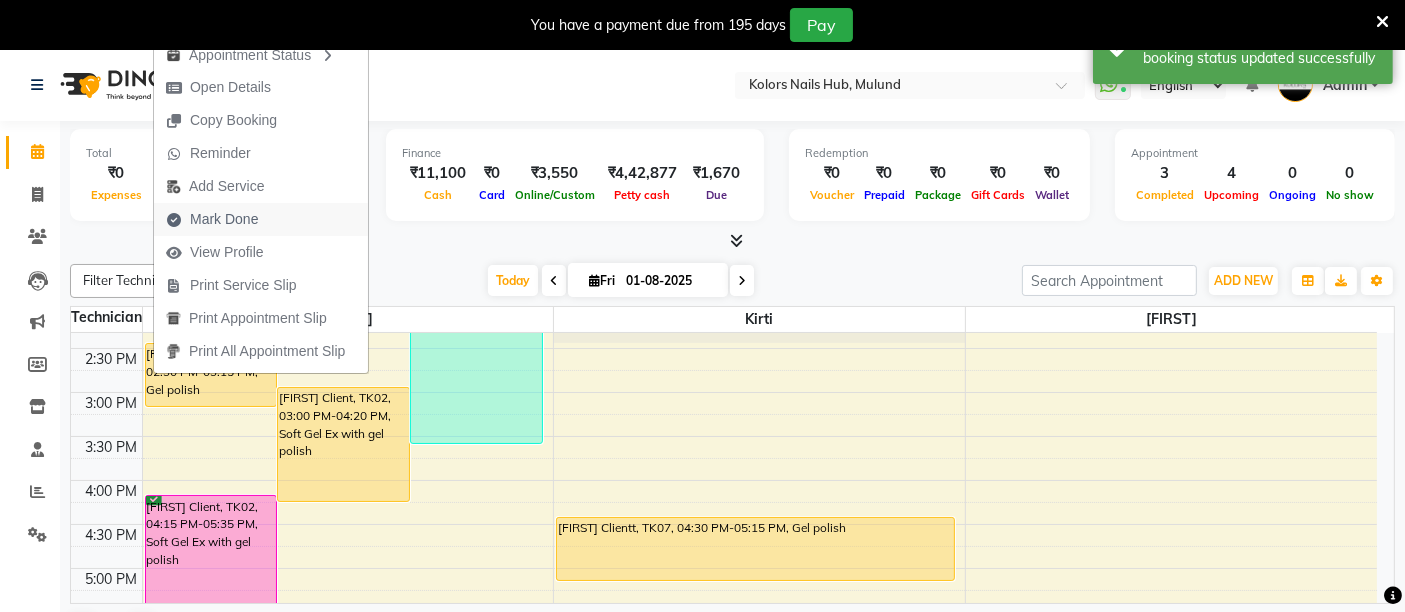 click on "Mark Done" at bounding box center [261, 219] 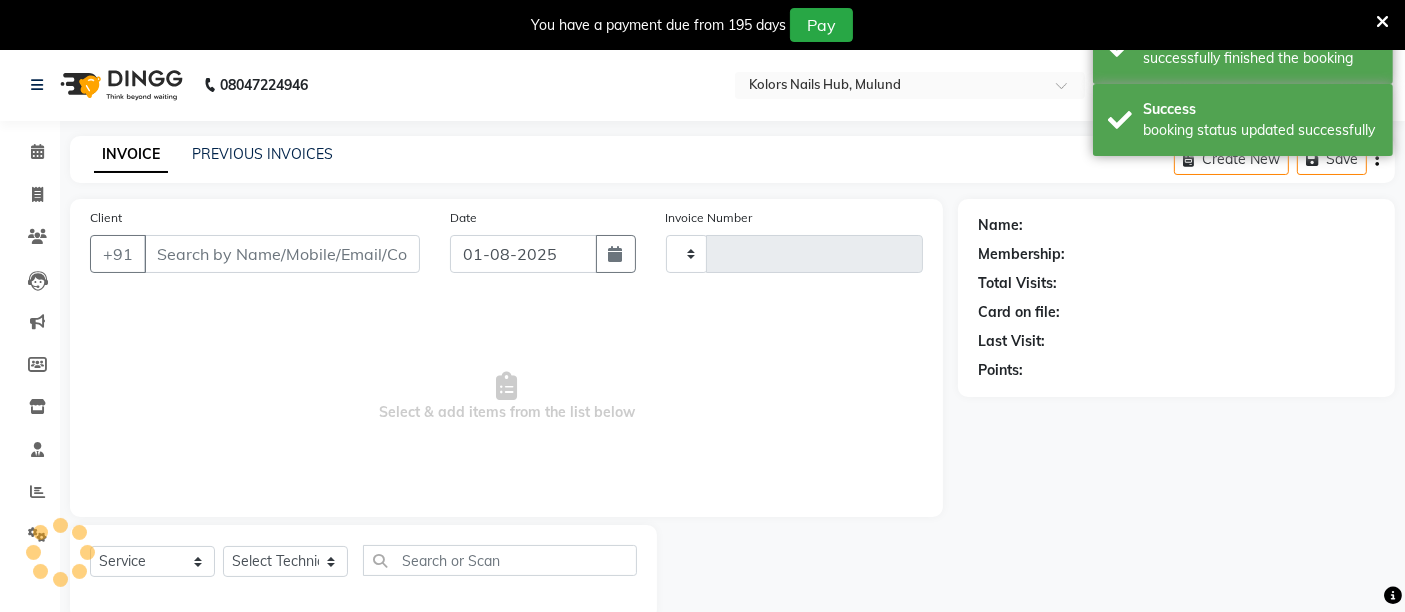 type on "0482" 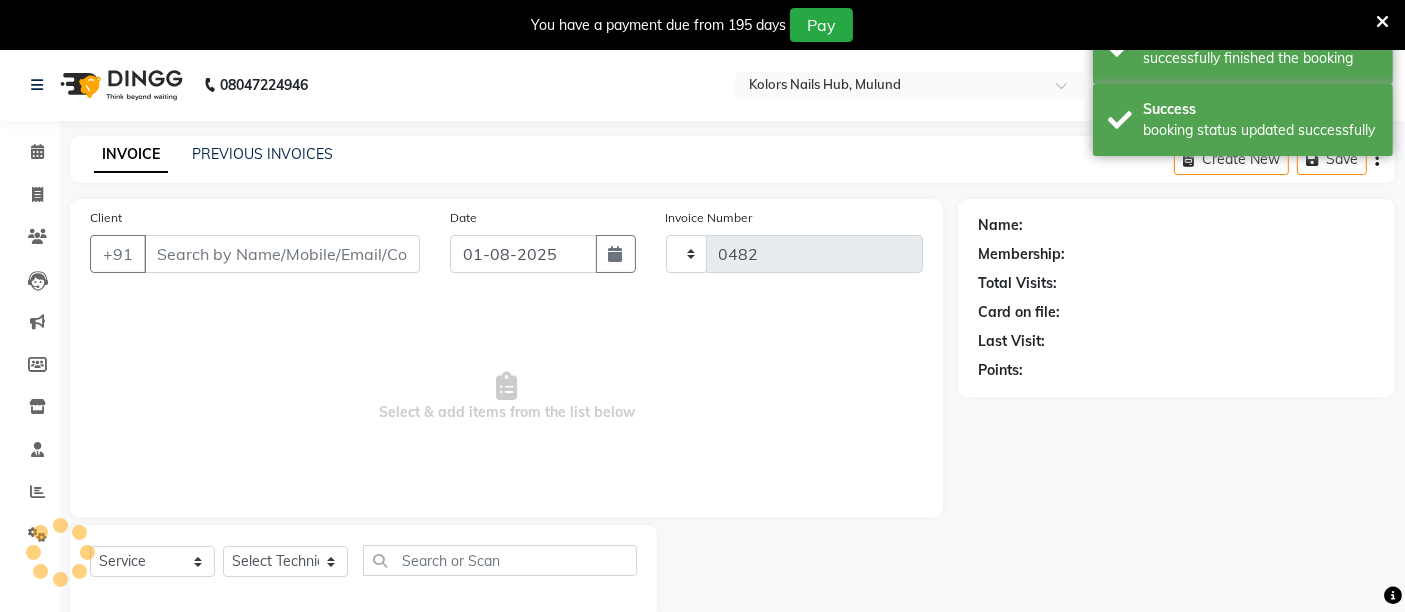 select on "7121" 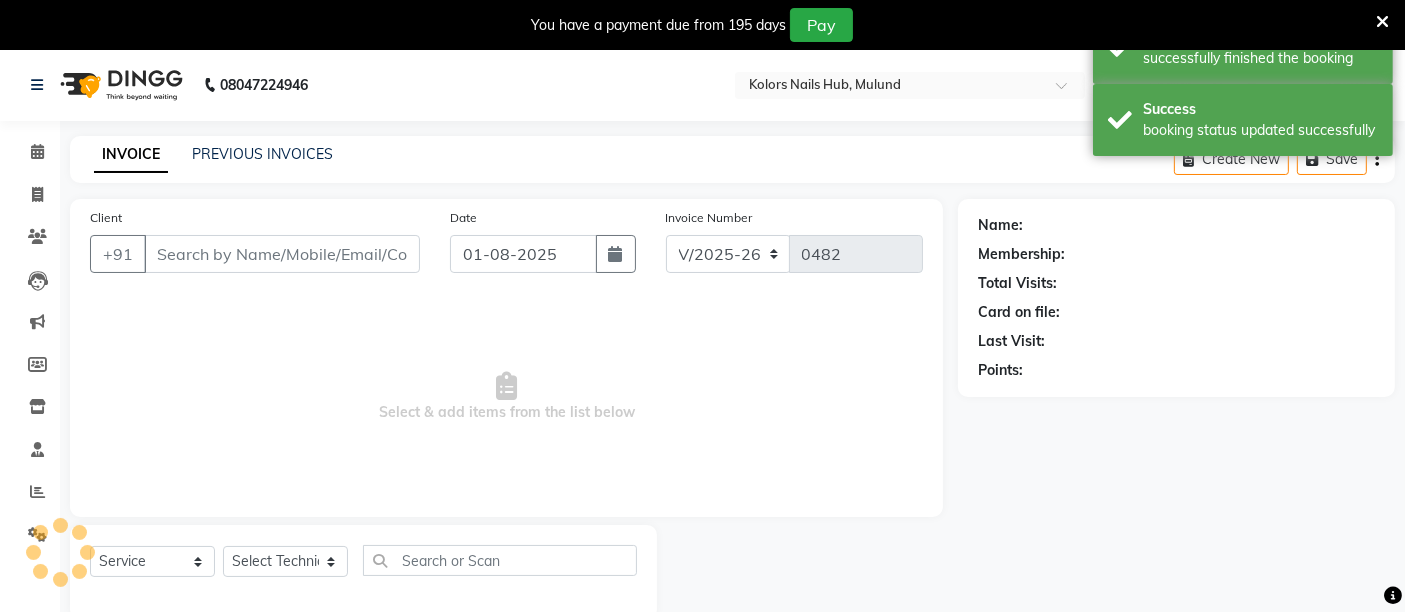 type on "[PHONE]" 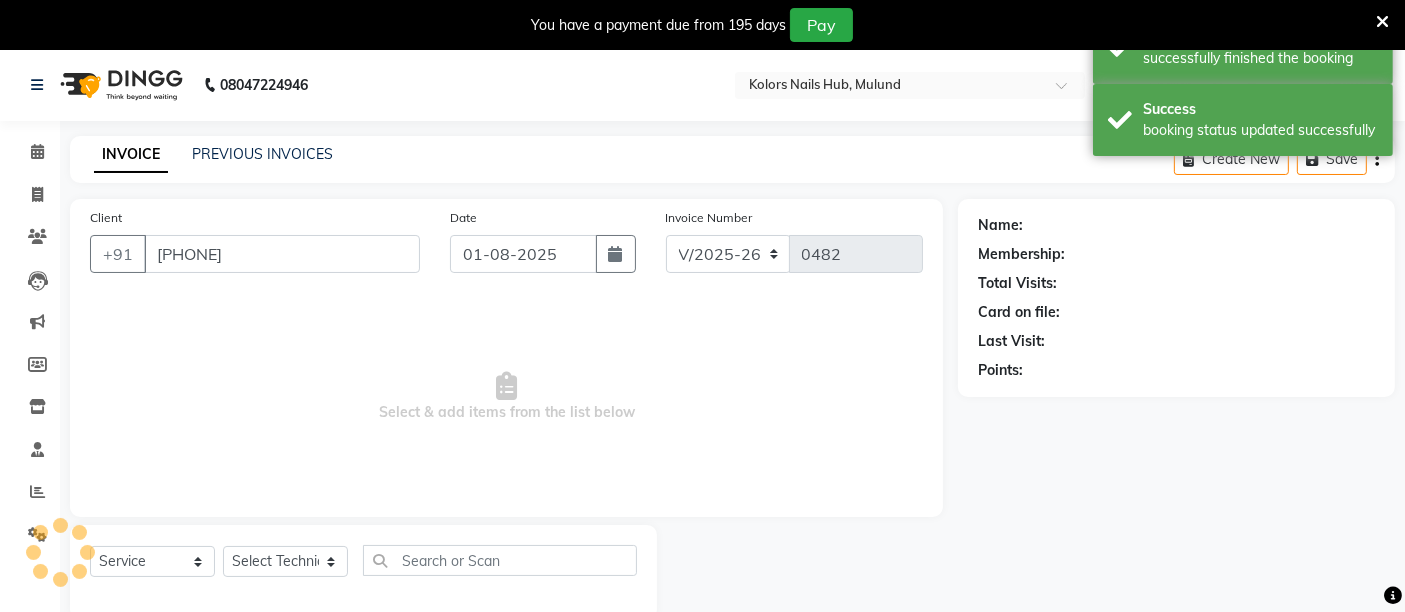 select on "59814" 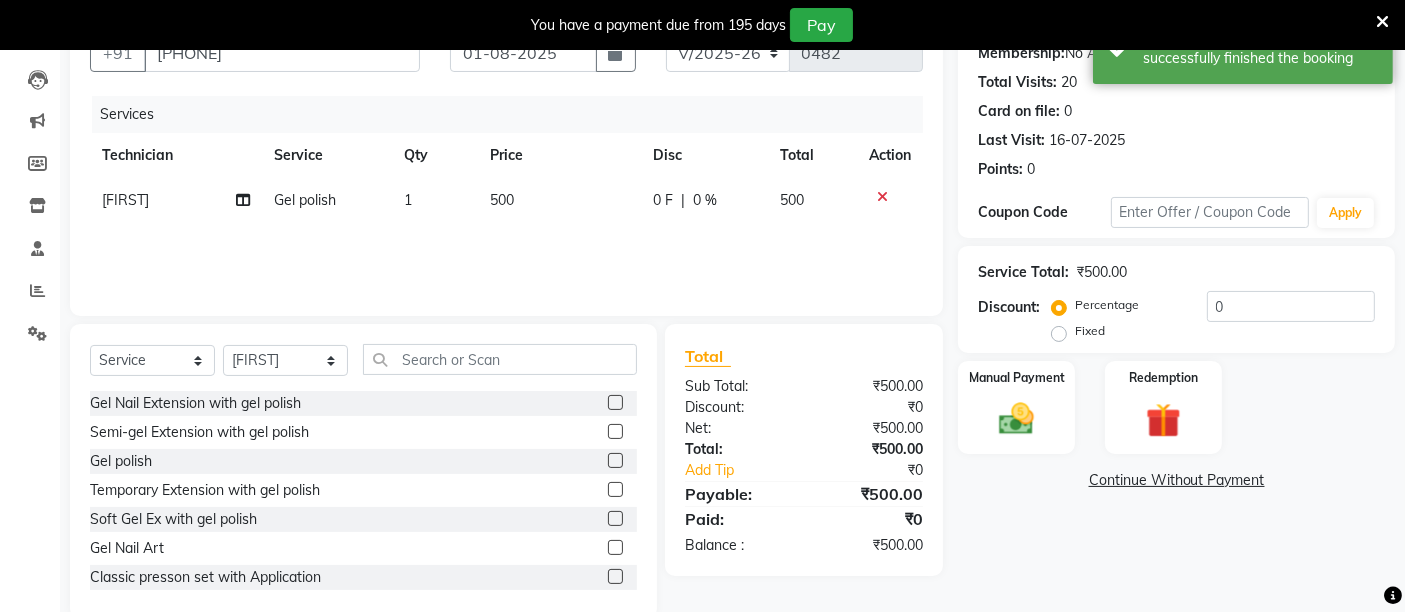 scroll, scrollTop: 202, scrollLeft: 0, axis: vertical 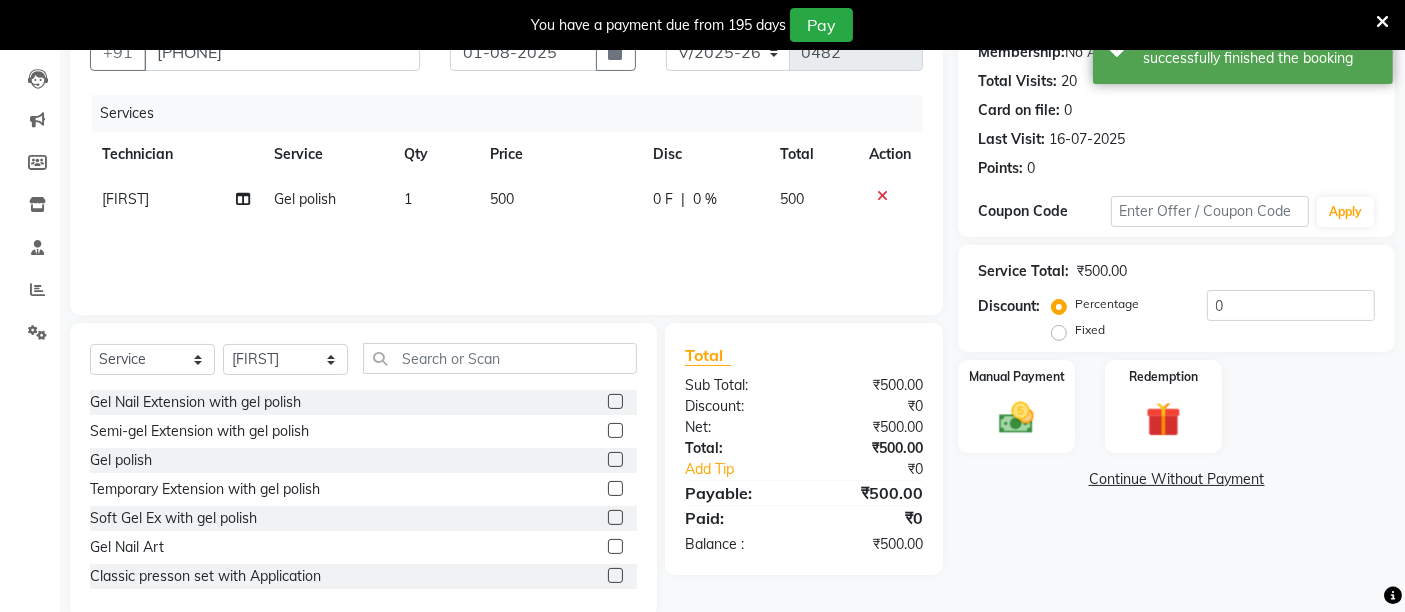 click 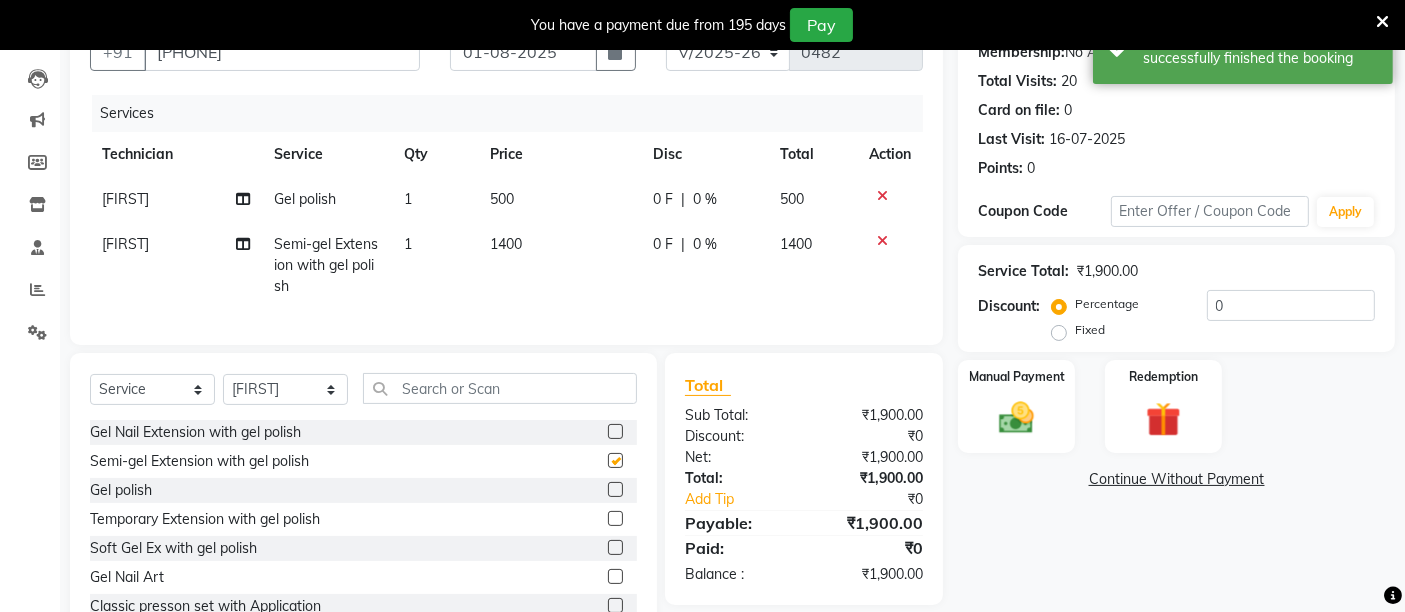 checkbox on "false" 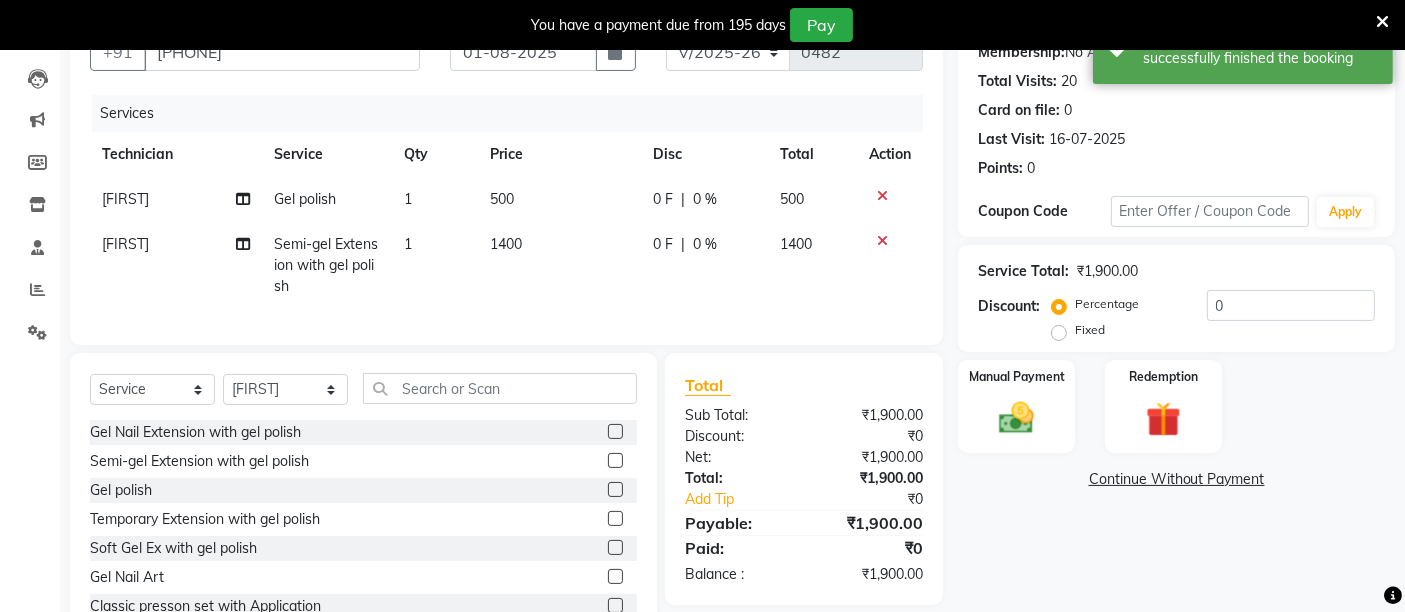 click 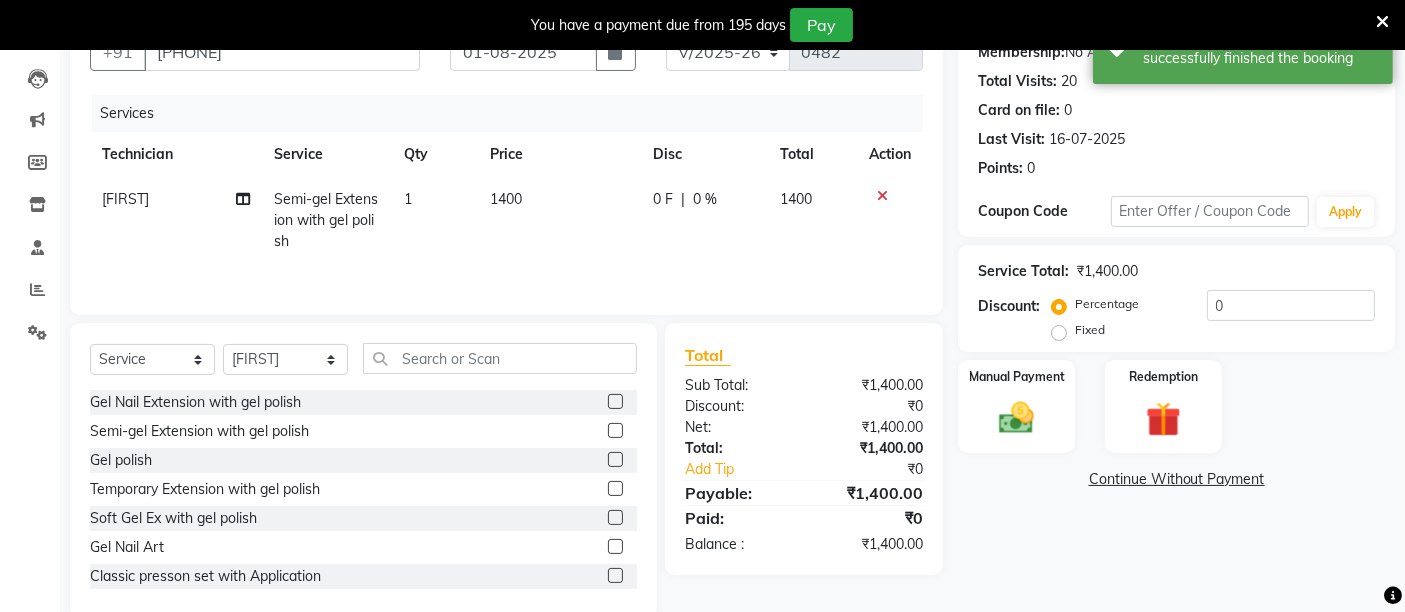 click on "1400" 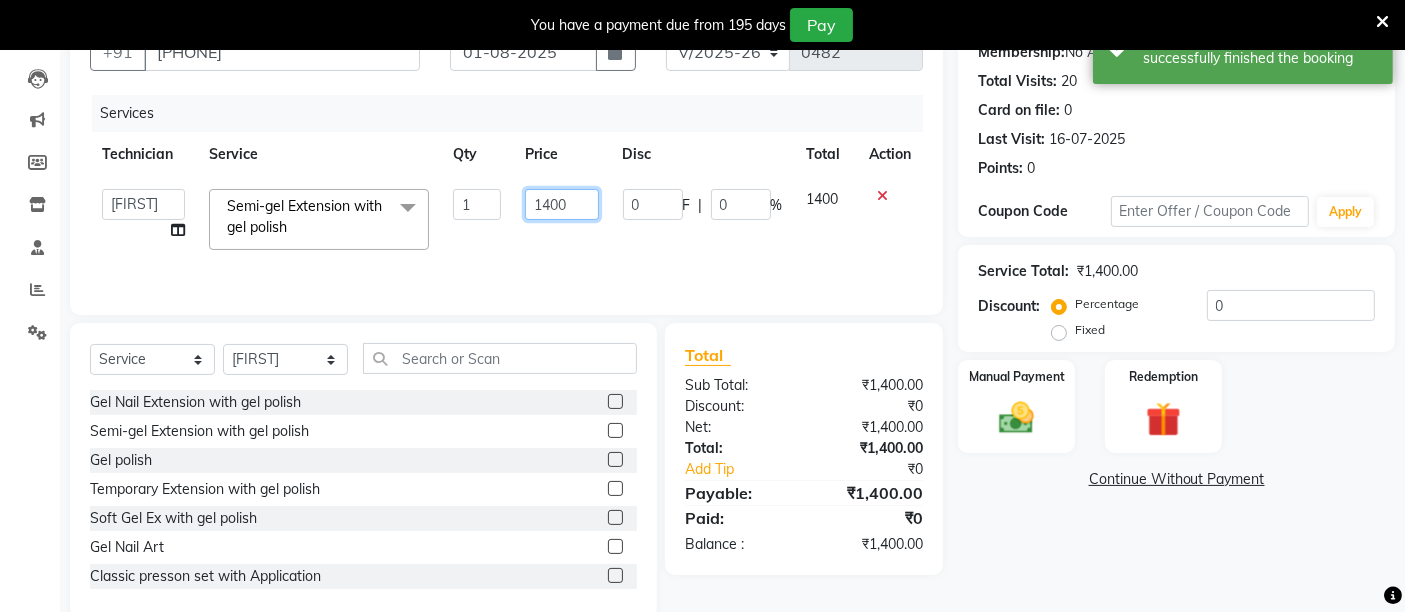 click on "1400" 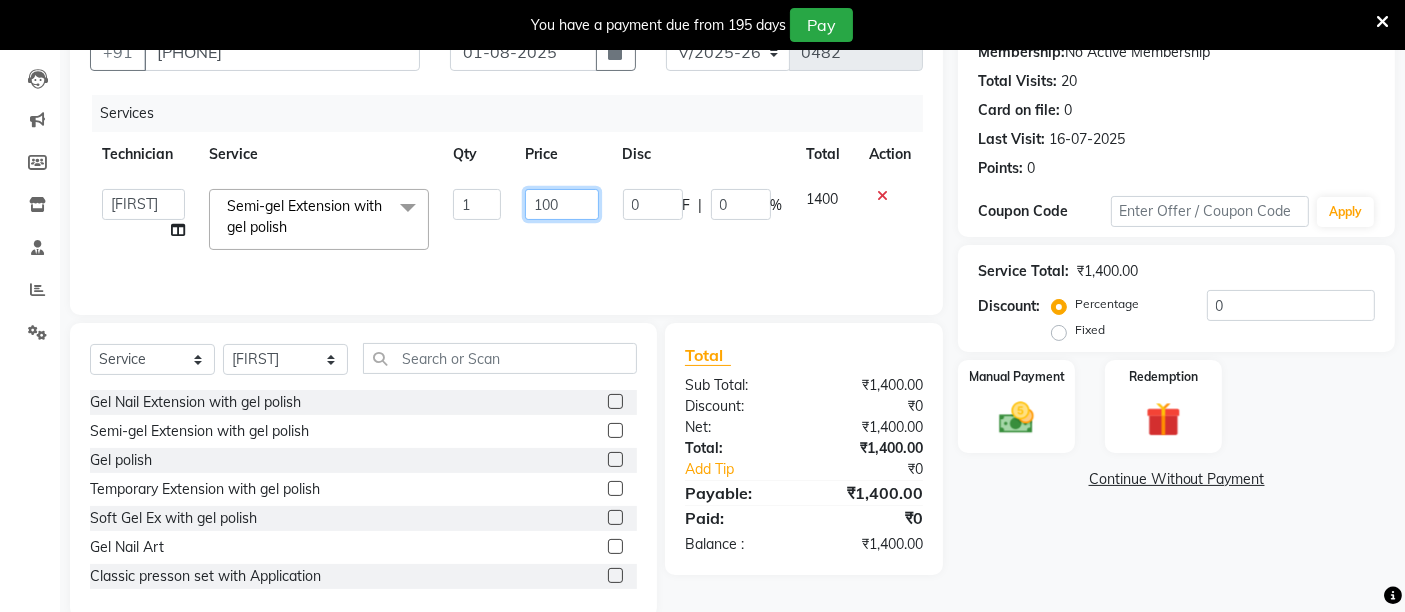 type on "1100" 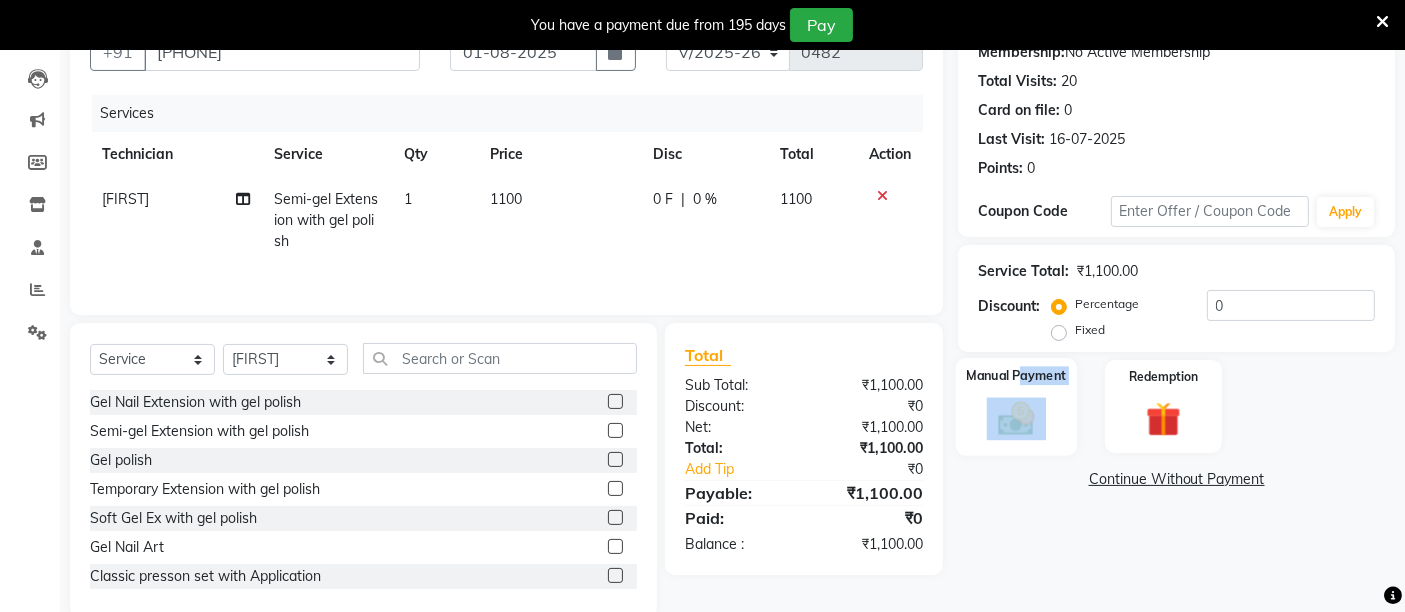 drag, startPoint x: 1094, startPoint y: 393, endPoint x: 1020, endPoint y: 387, distance: 74.24284 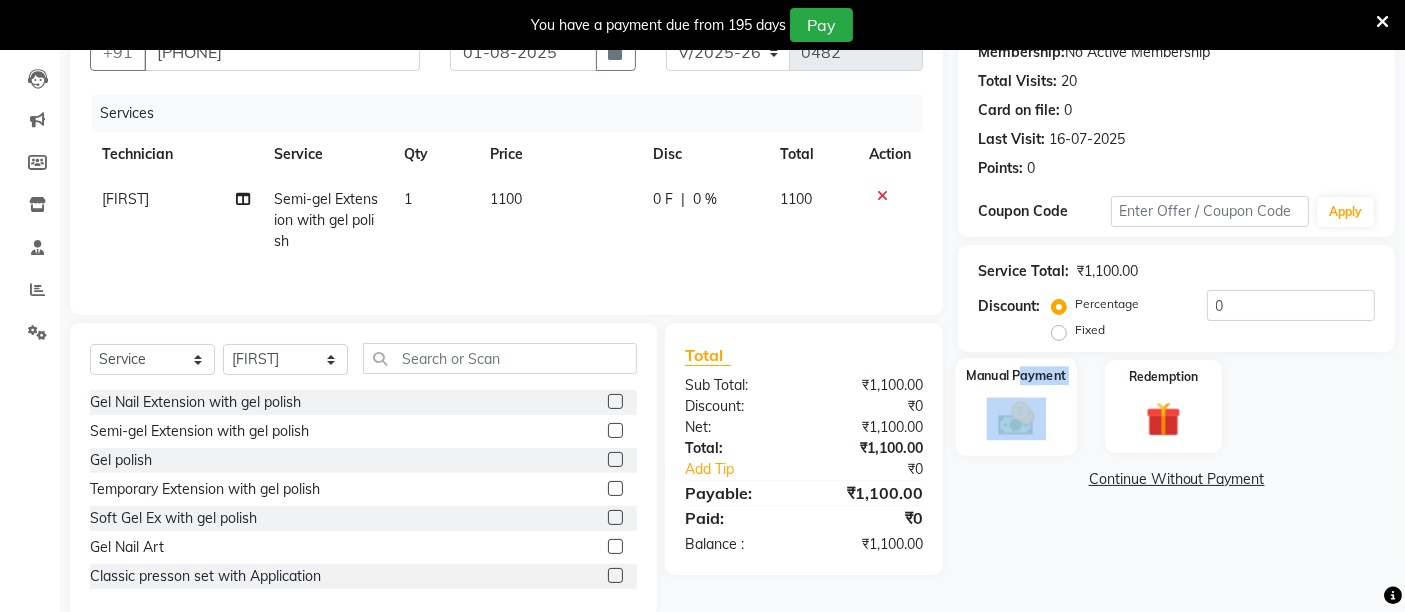 click on "Manual Payment Redemption" 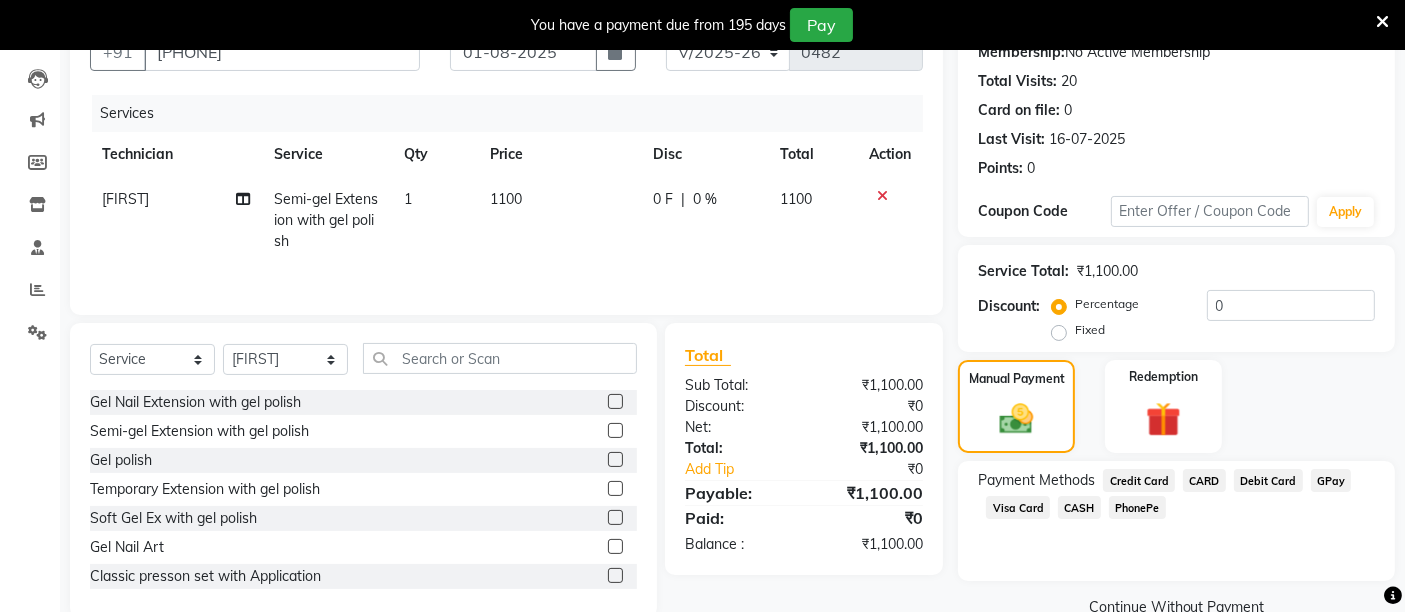 click on "CASH" 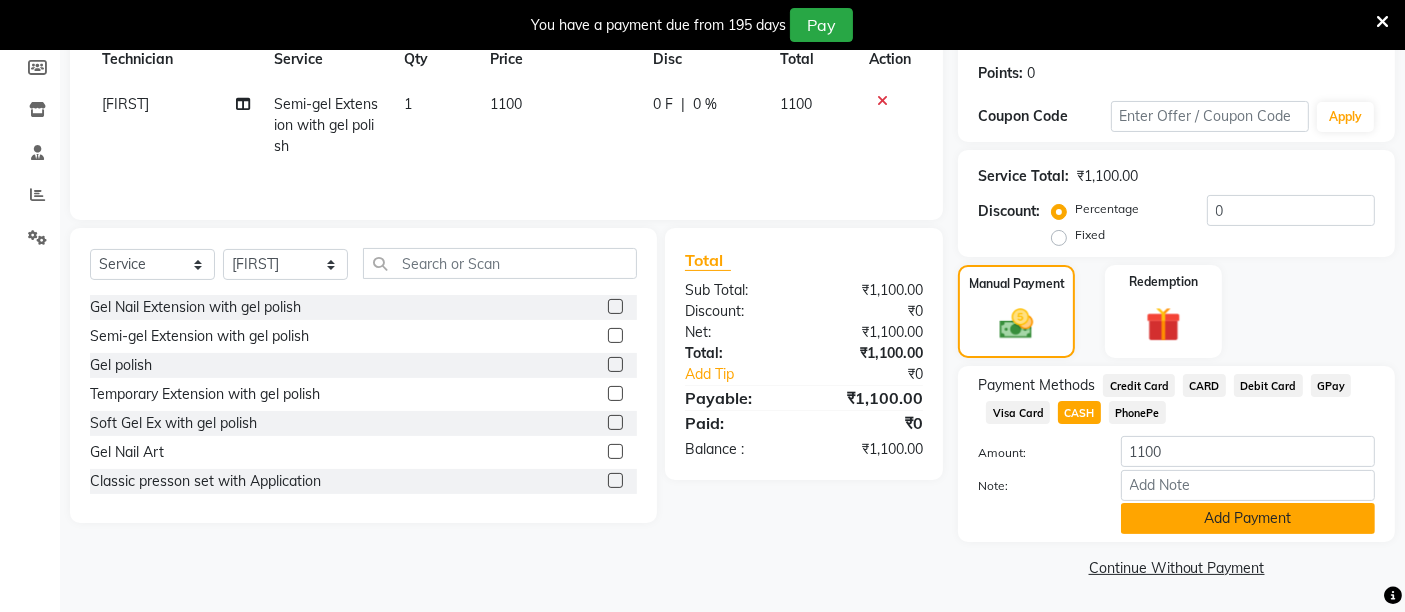 click on "Add Payment" 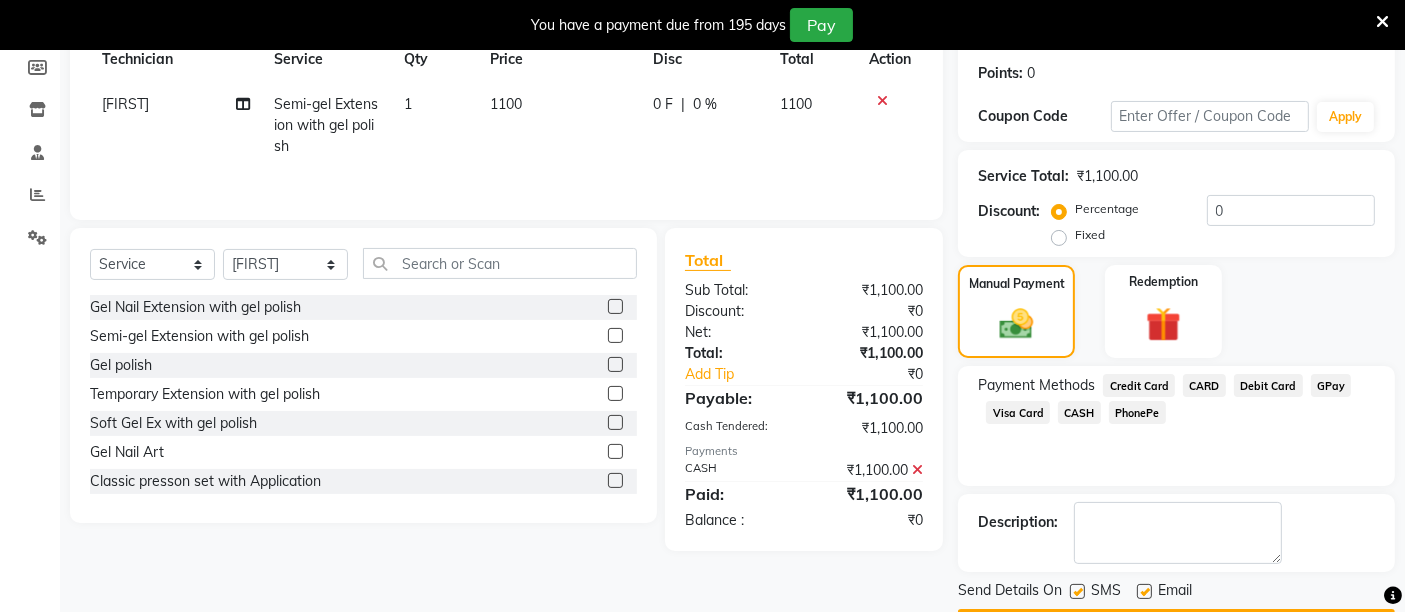 scroll, scrollTop: 353, scrollLeft: 0, axis: vertical 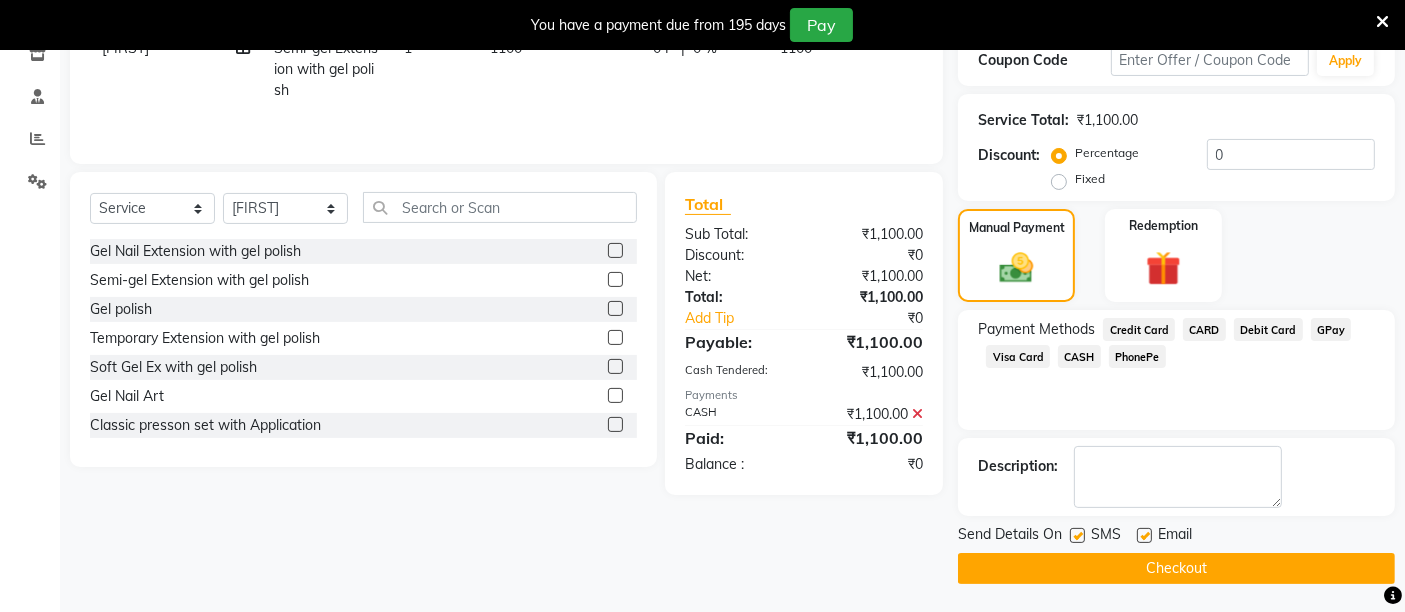 click on "Checkout" 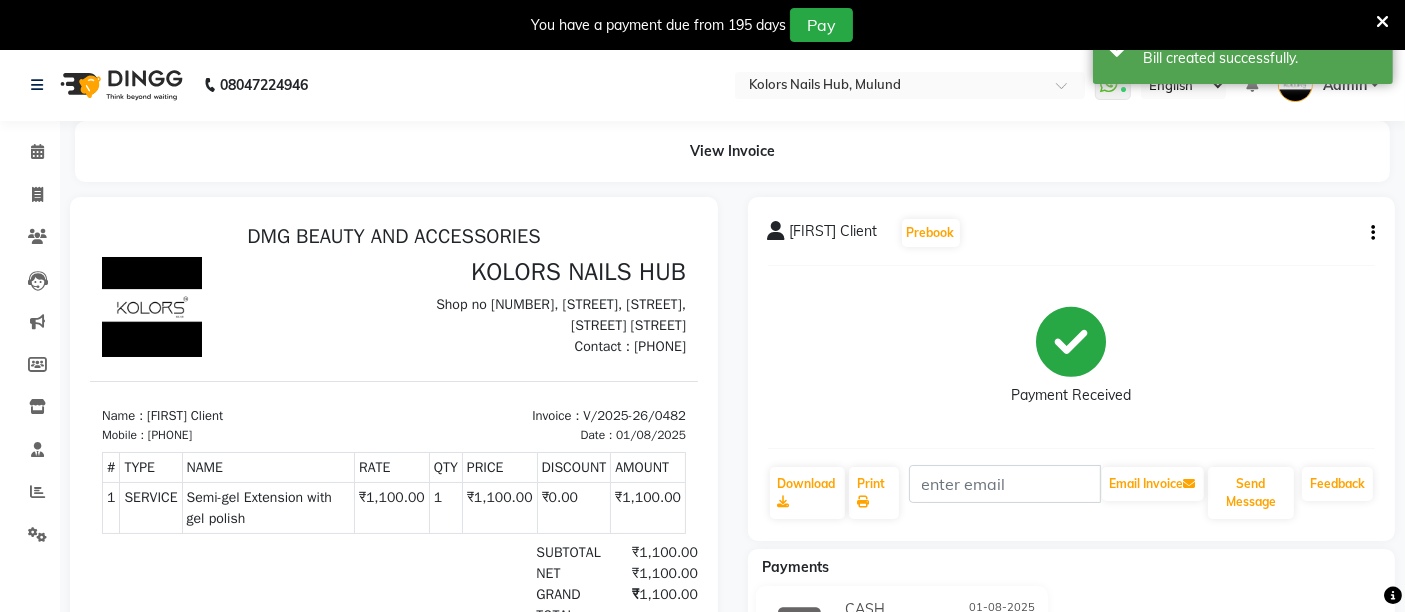 scroll, scrollTop: 0, scrollLeft: 0, axis: both 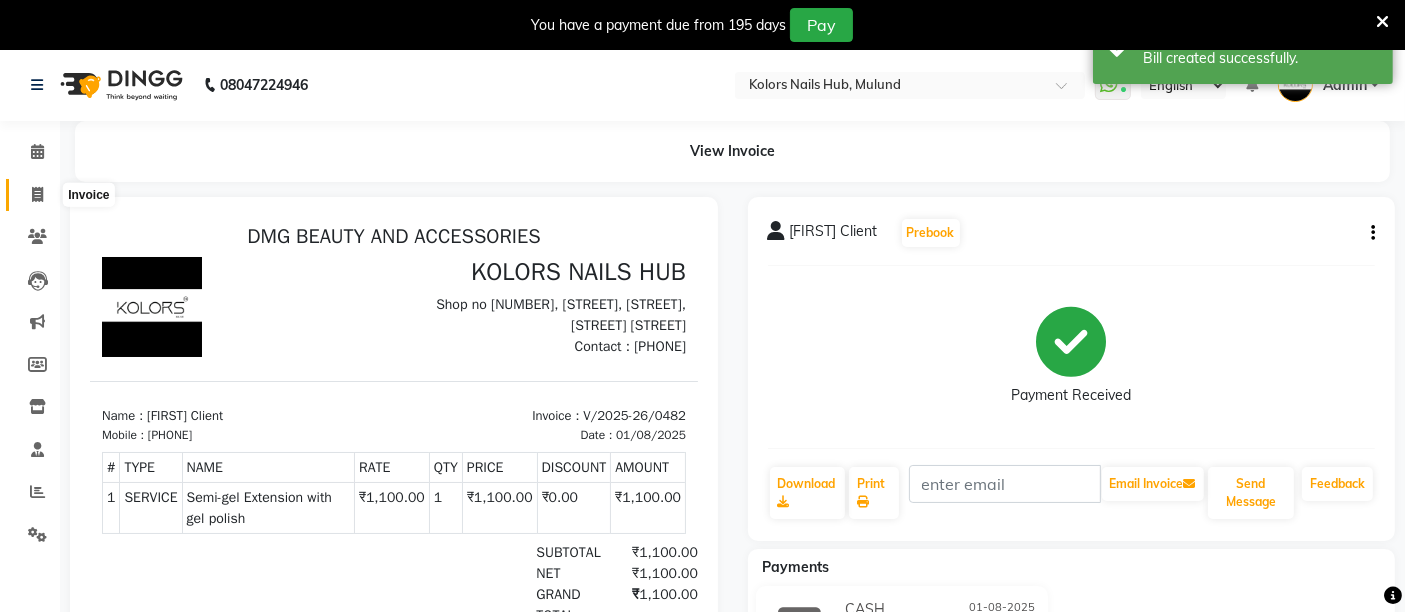 click 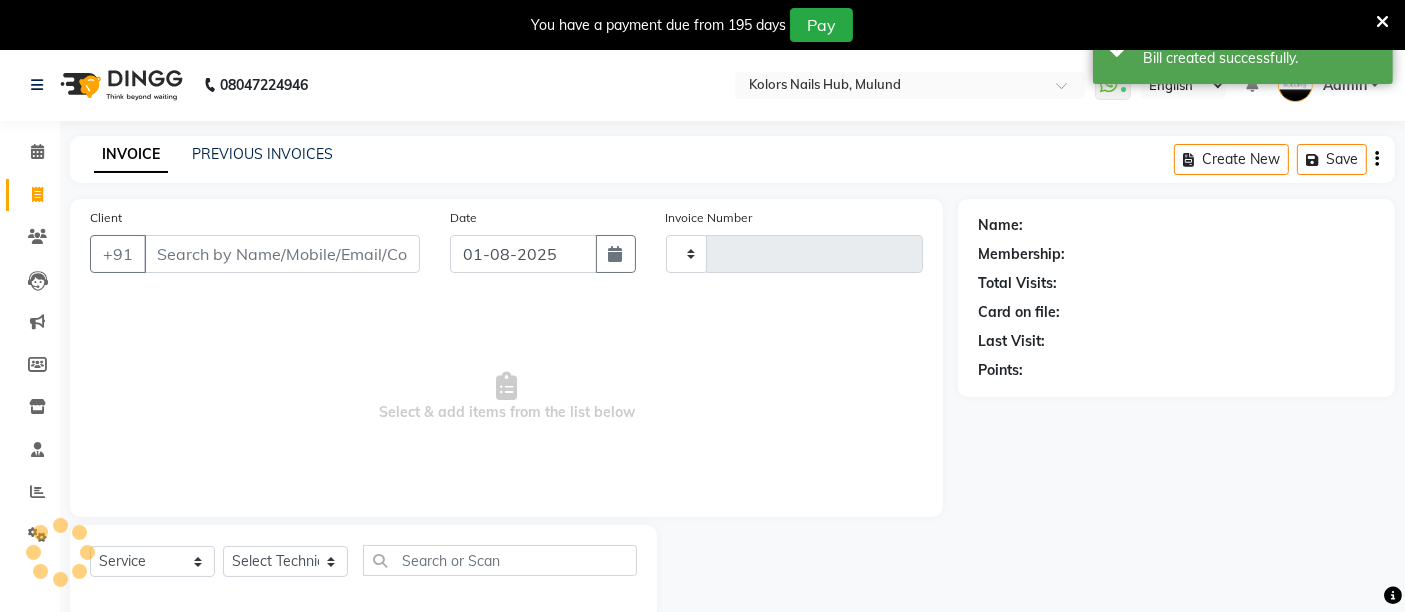 type on "0483" 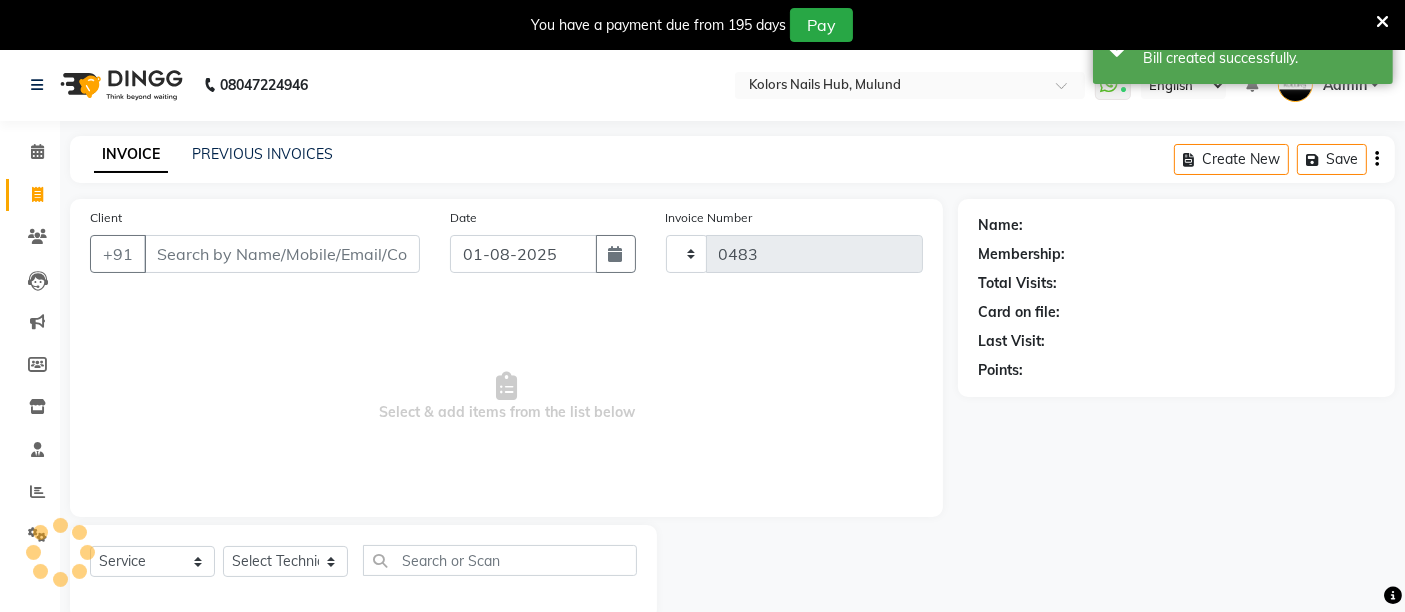 scroll, scrollTop: 48, scrollLeft: 0, axis: vertical 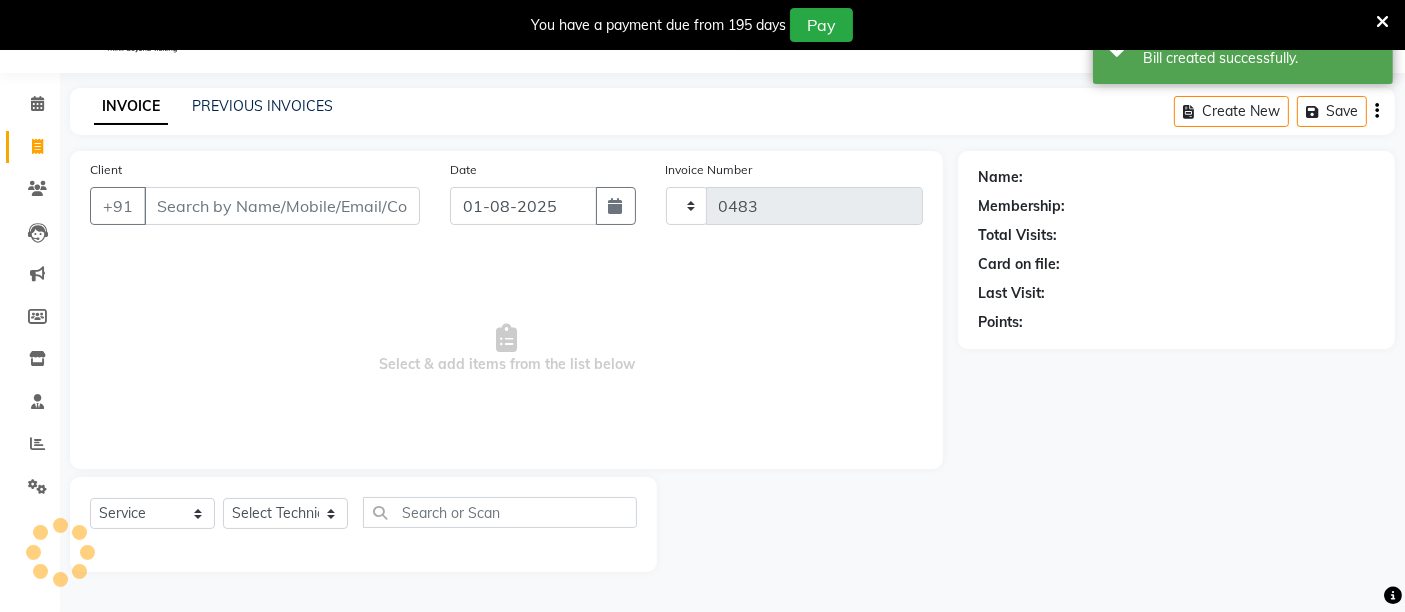 select on "7121" 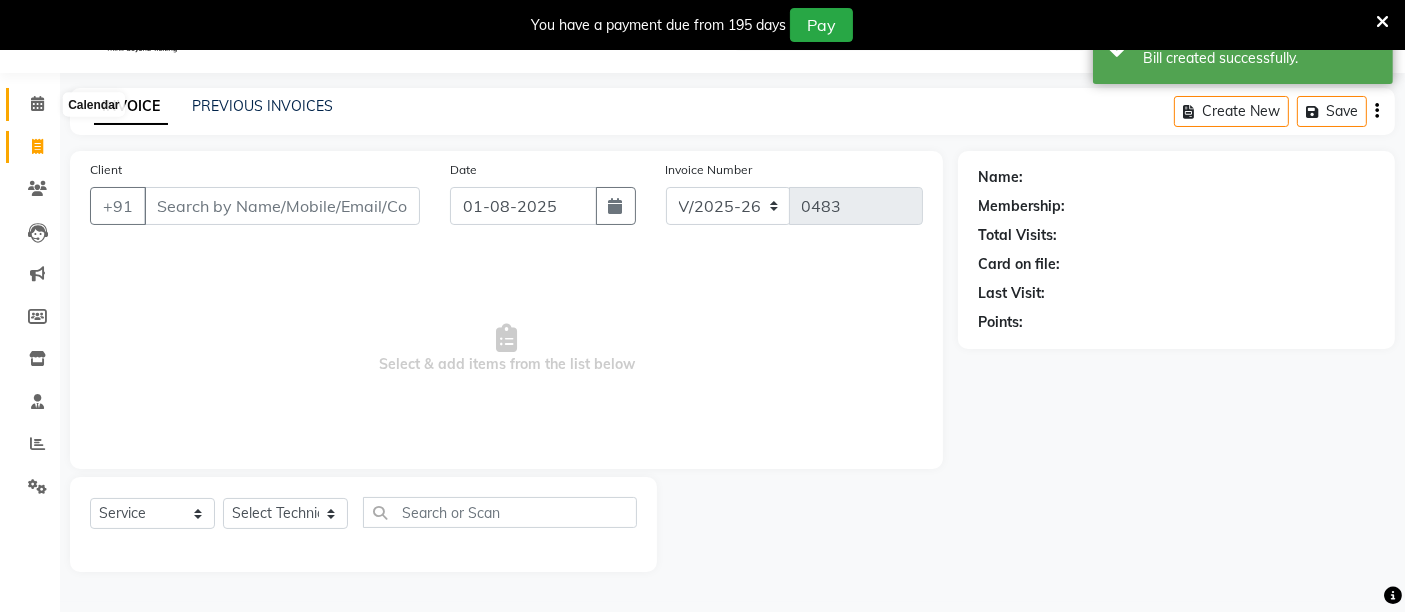 click 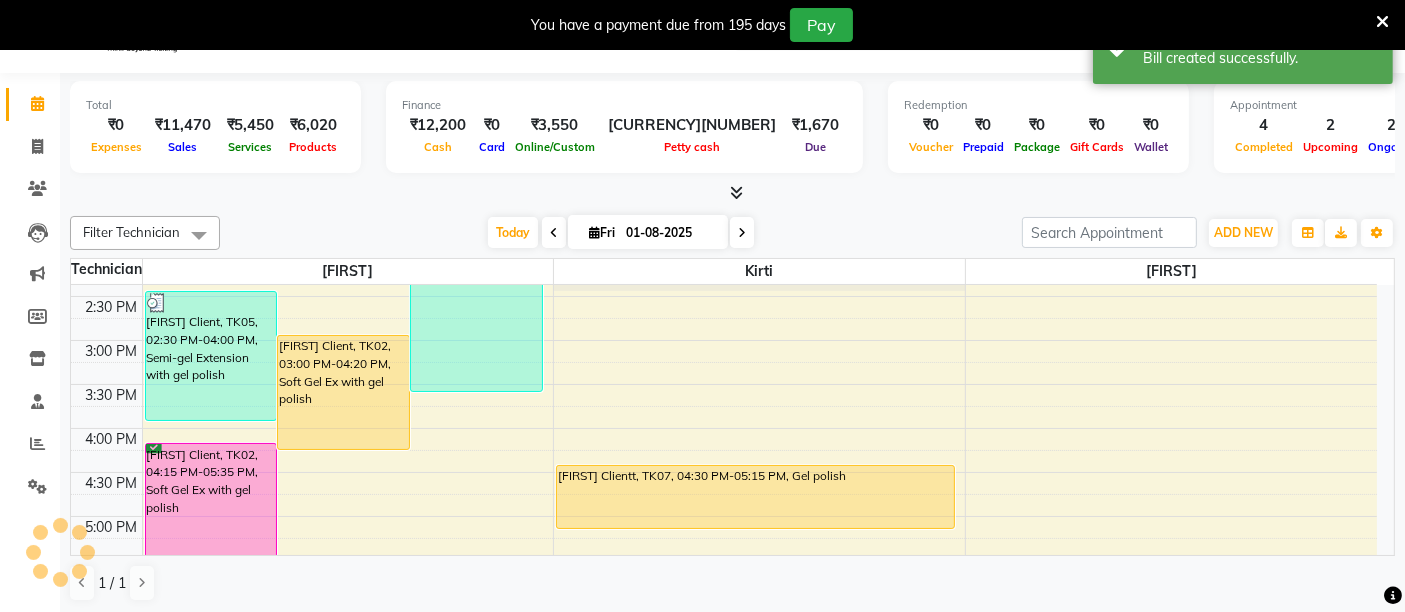 scroll, scrollTop: 477, scrollLeft: 0, axis: vertical 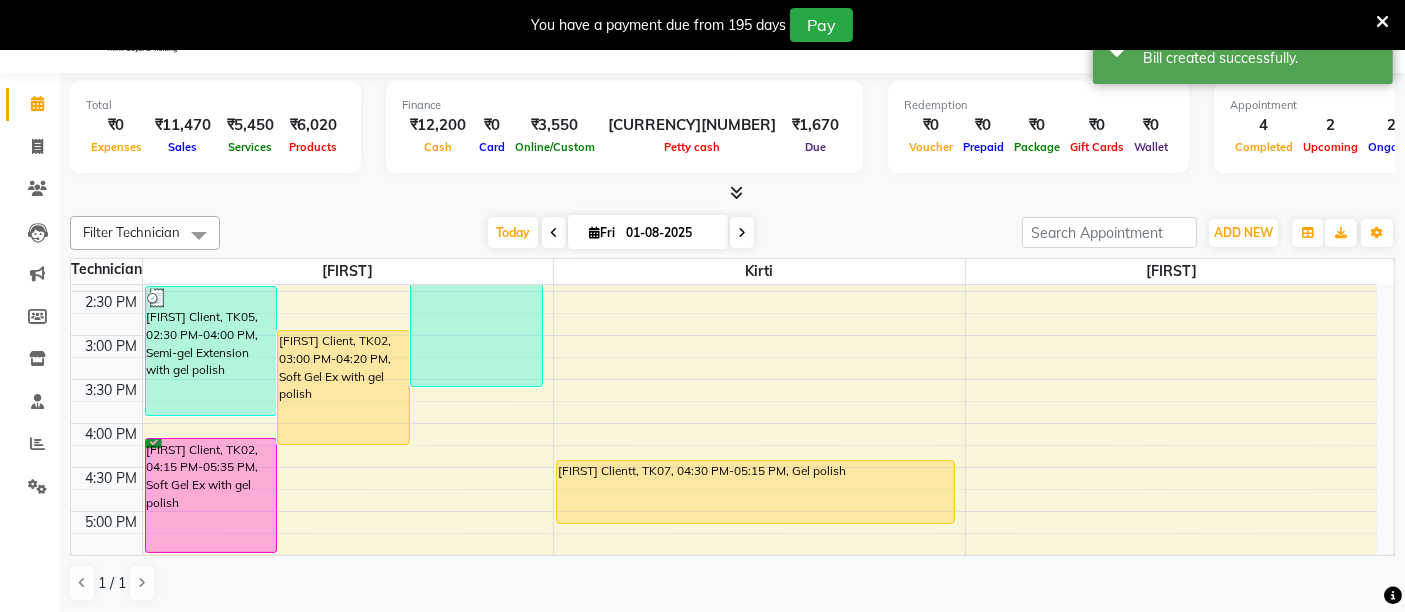 click on "[FIRST] Client, TK02, 03:00 PM-04:20 PM, Soft Gel Ex with gel polish" at bounding box center [343, 387] 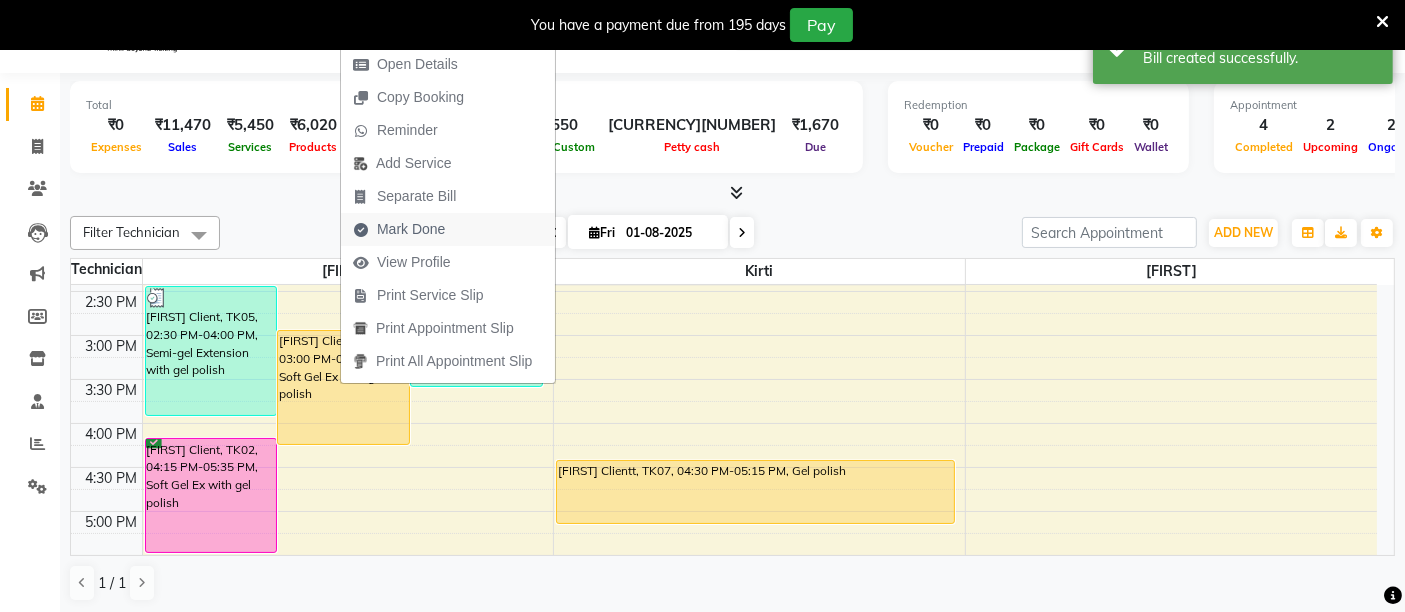 click on "Mark Done" at bounding box center [448, 229] 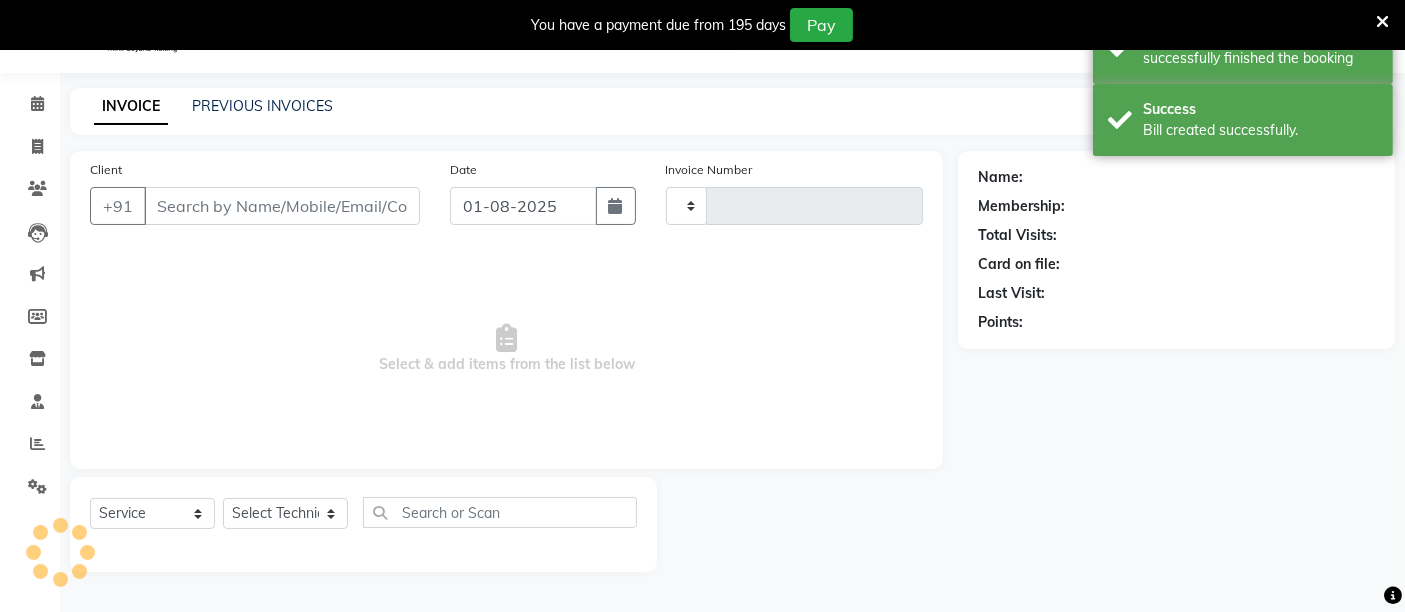type on "0483" 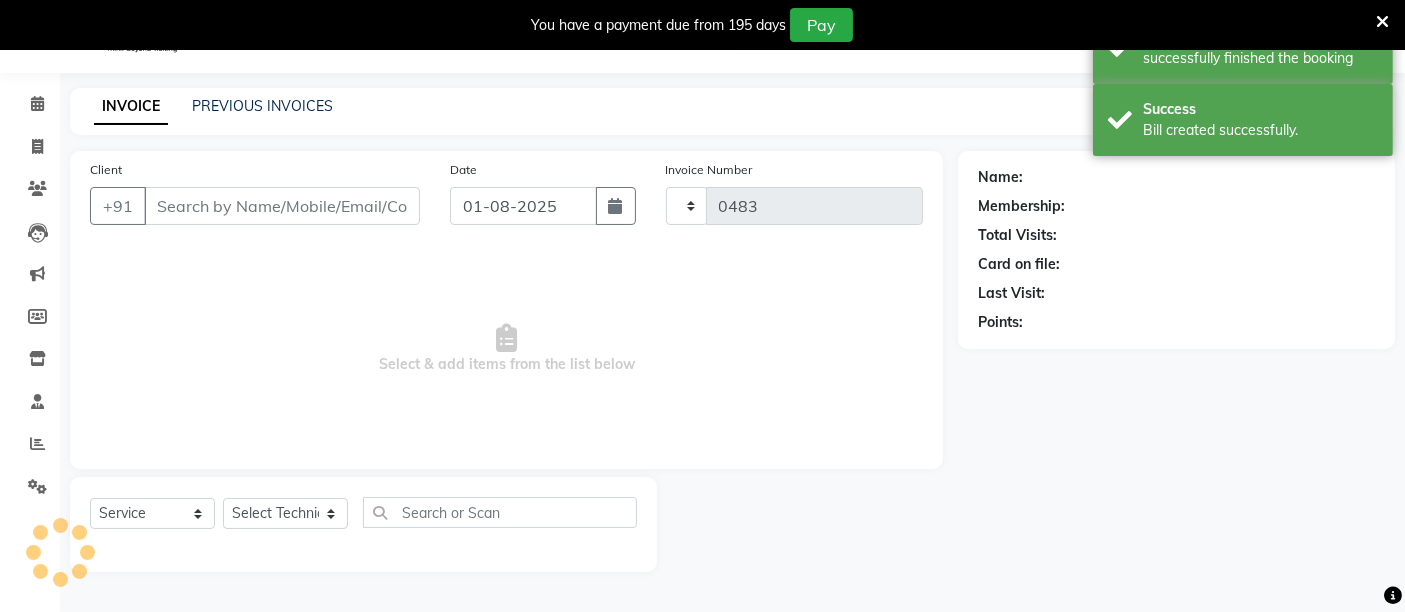 select on "7121" 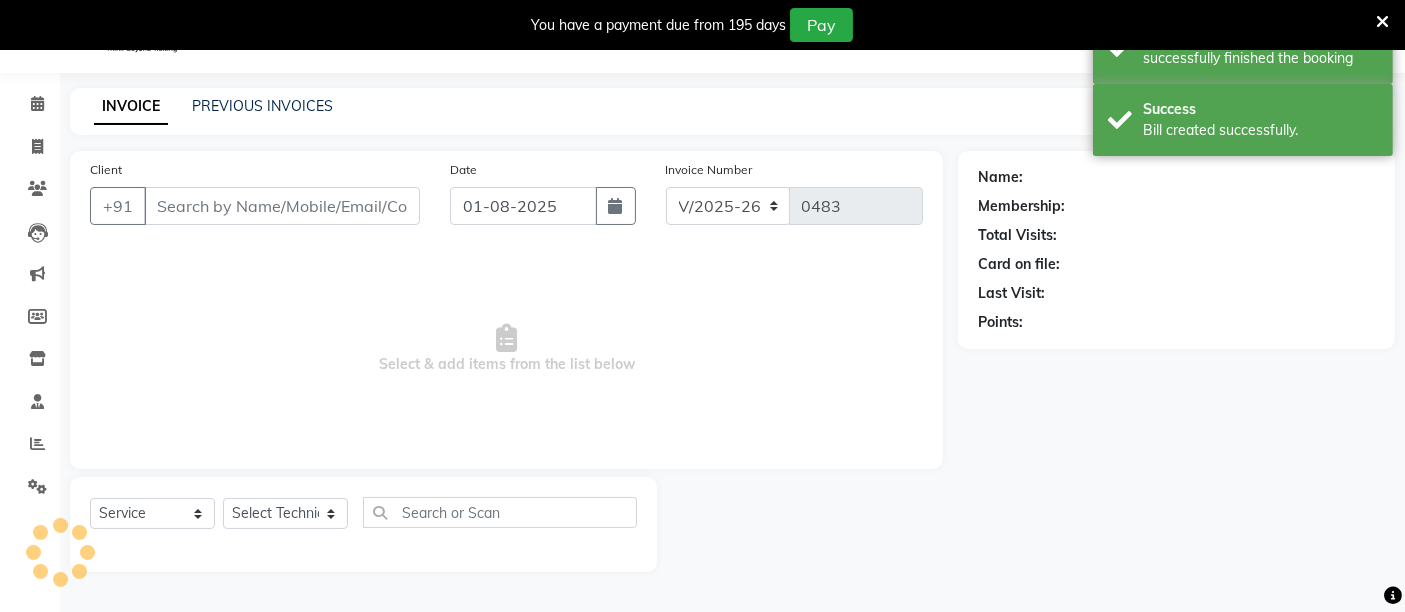 type on "[PHONE]" 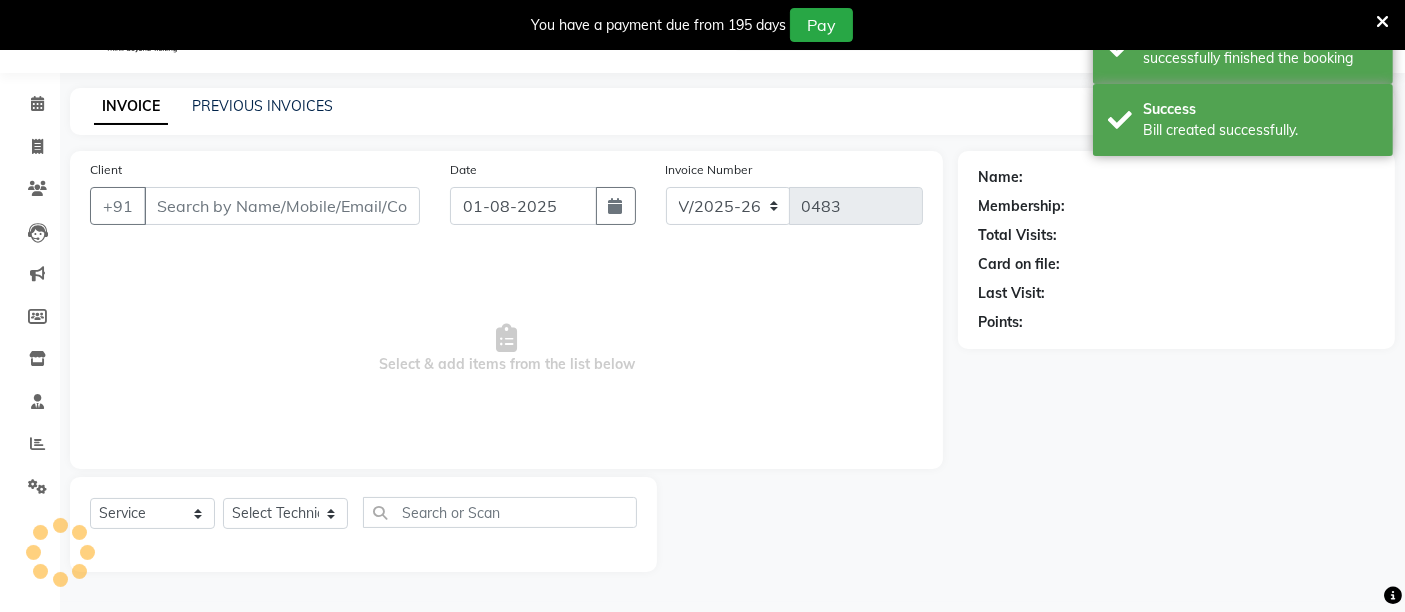 select on "59814" 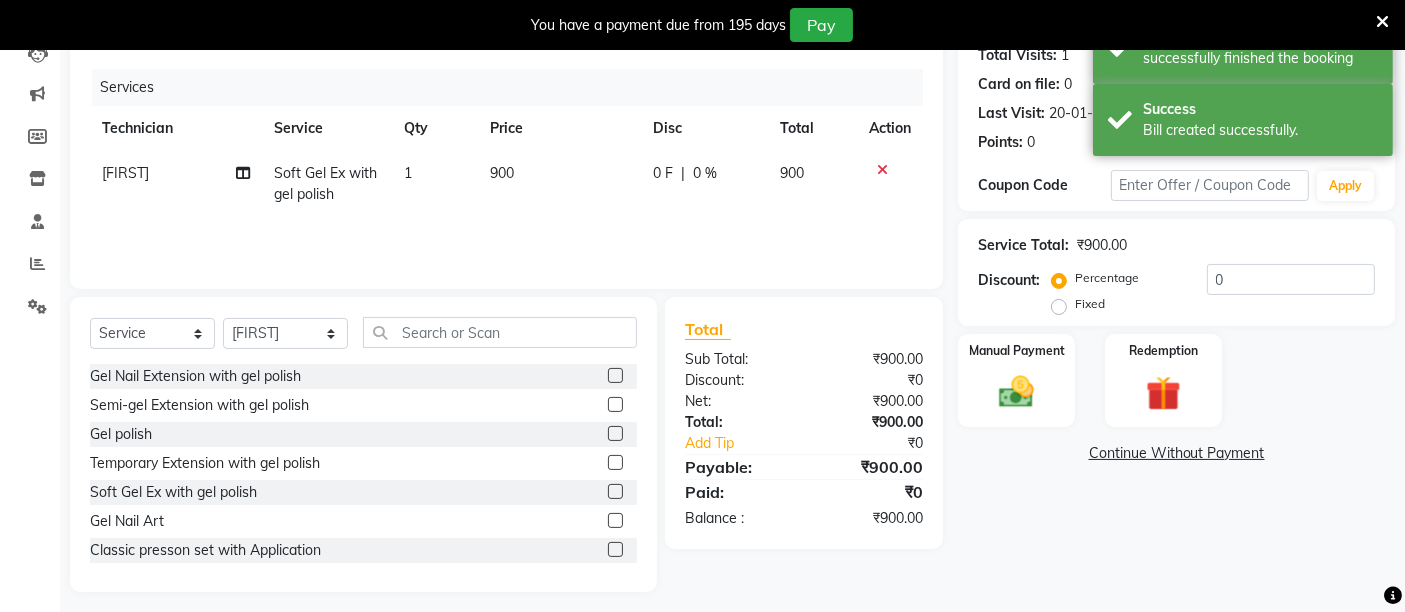 scroll, scrollTop: 228, scrollLeft: 0, axis: vertical 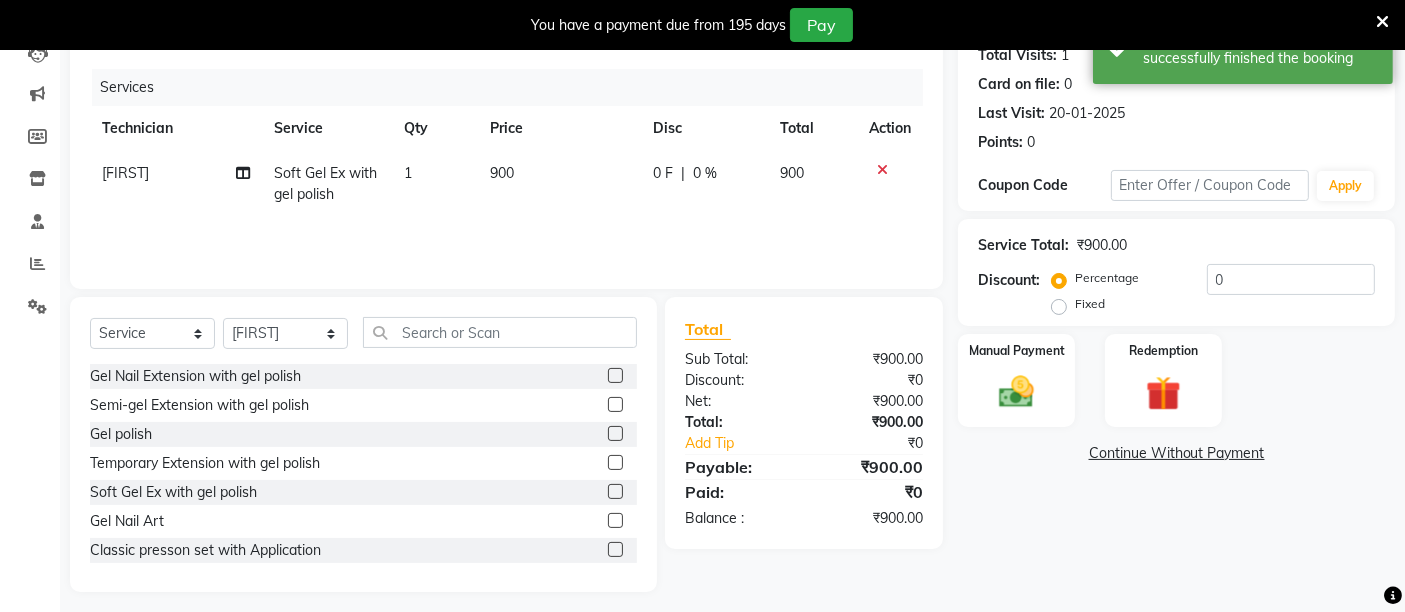 click 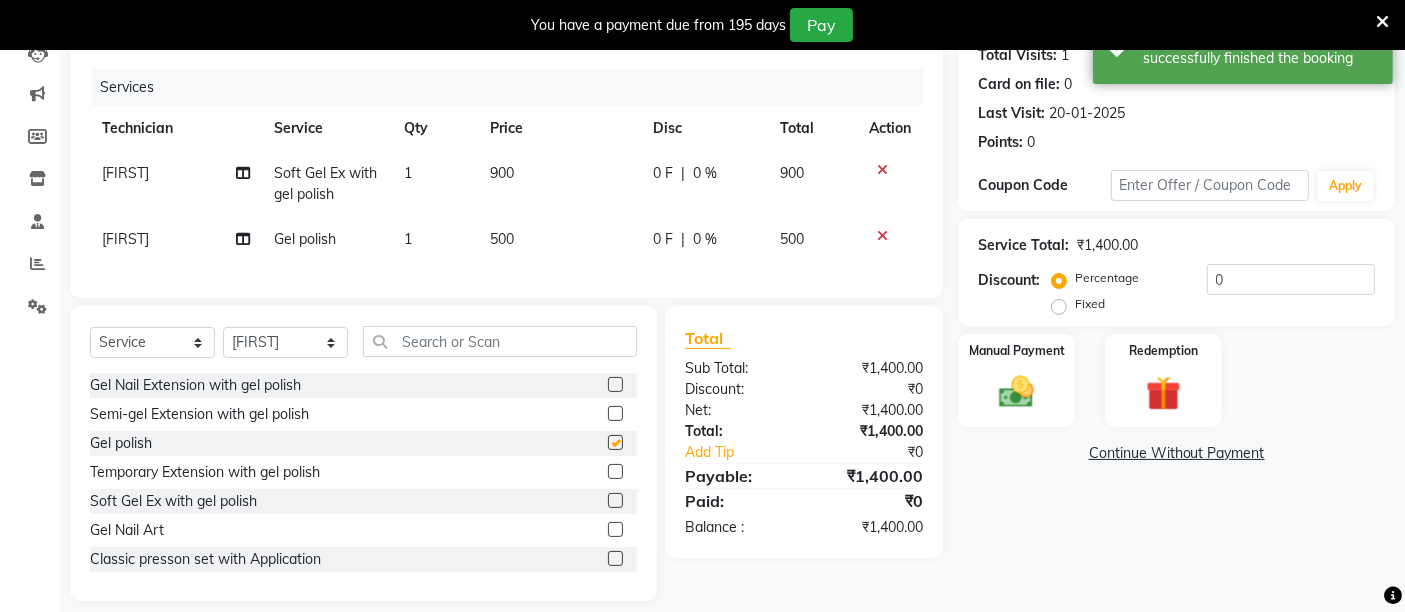 checkbox on "false" 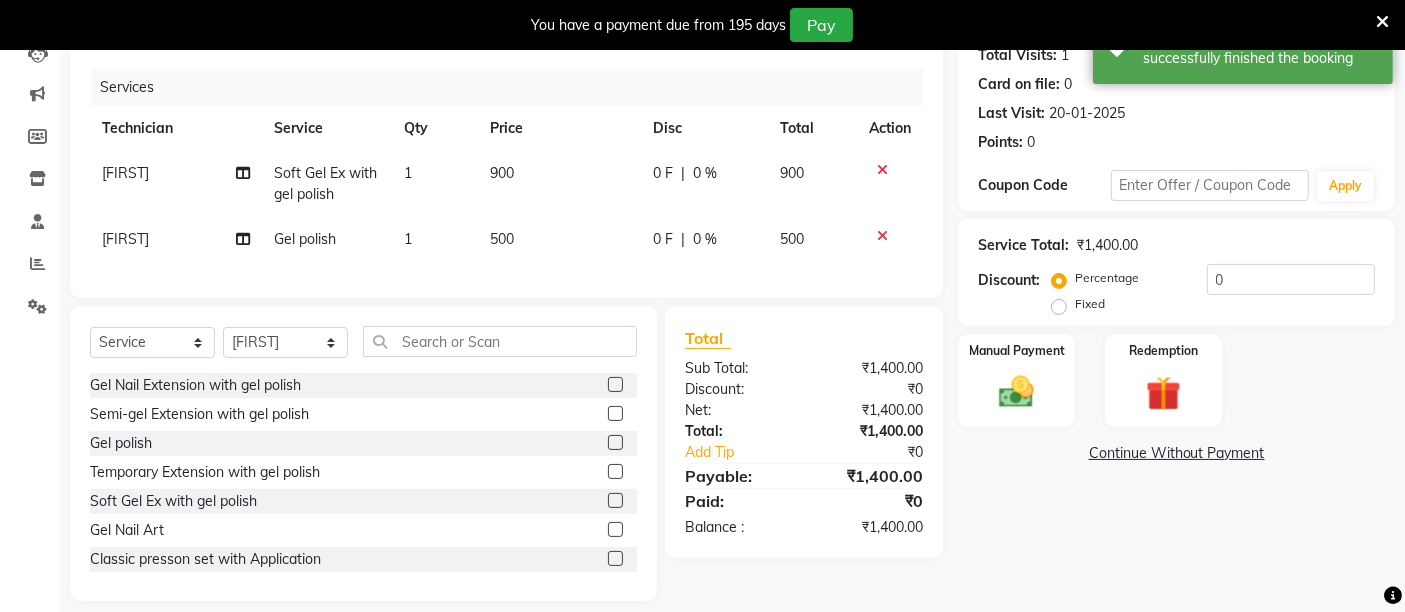 click 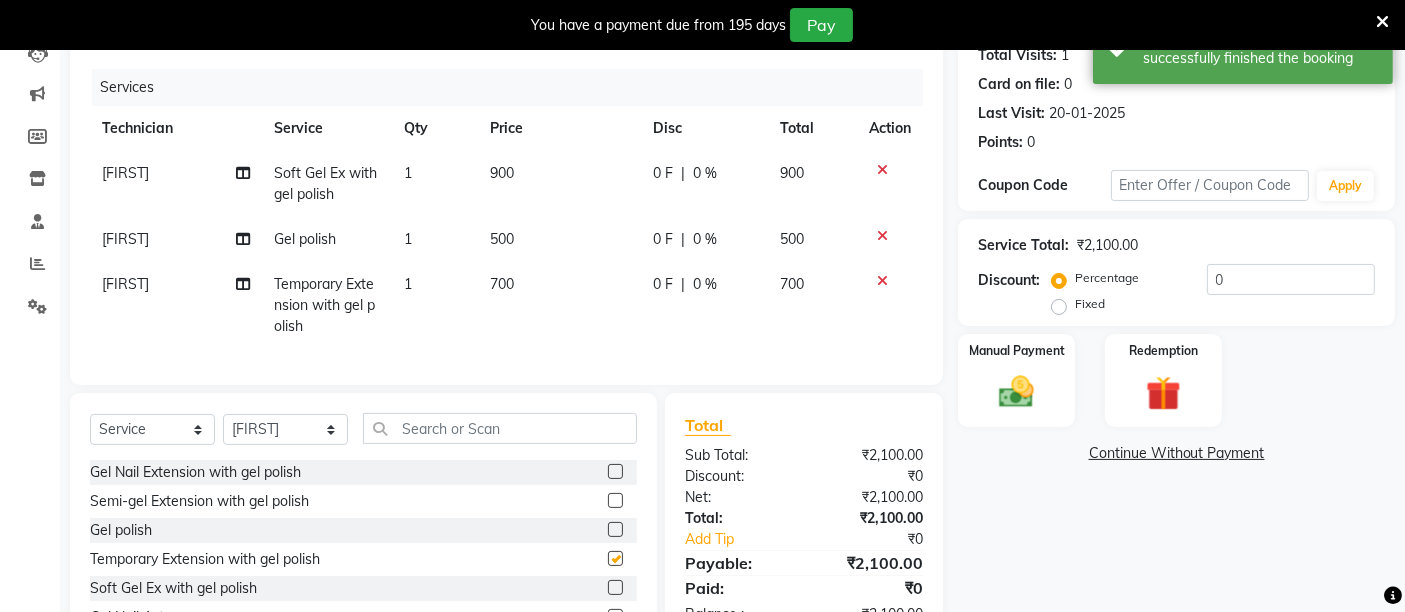 checkbox on "false" 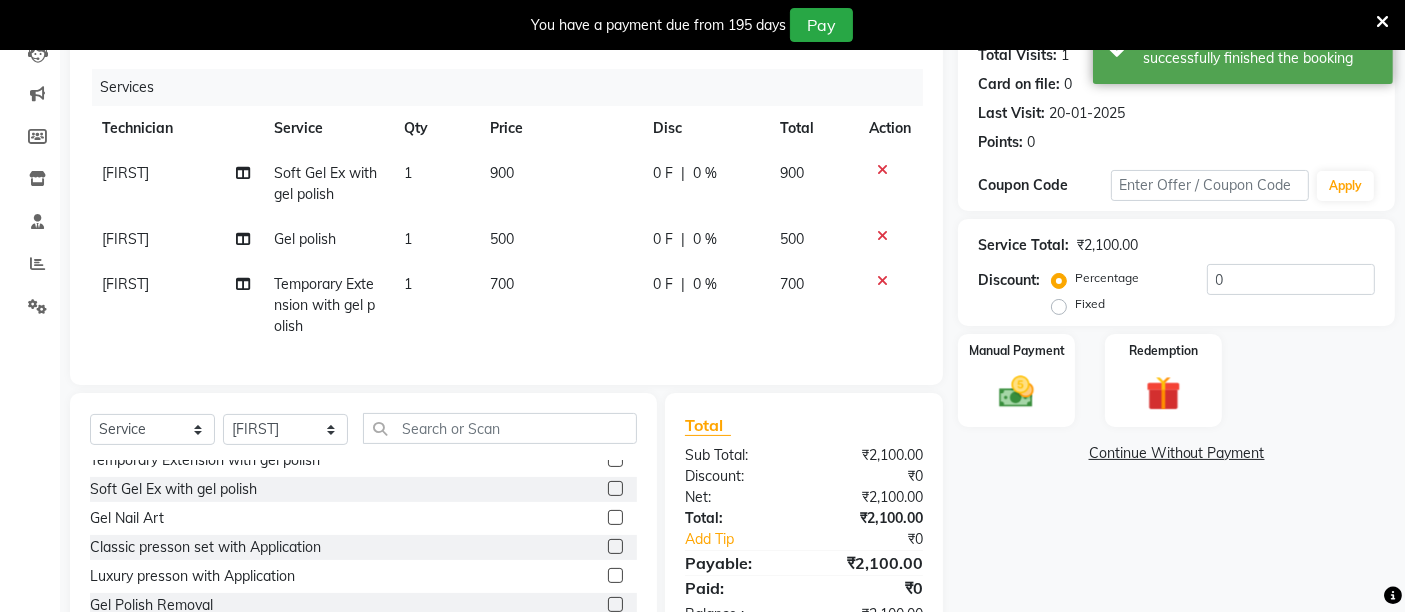 scroll, scrollTop: 101, scrollLeft: 0, axis: vertical 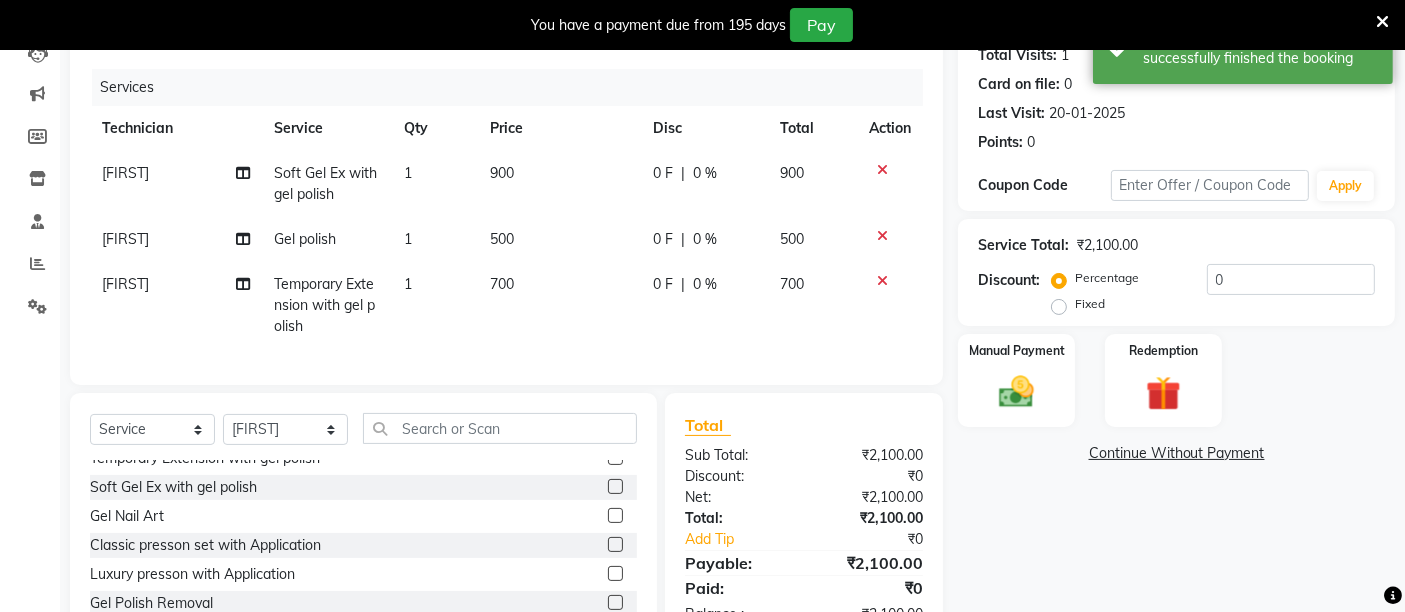 click 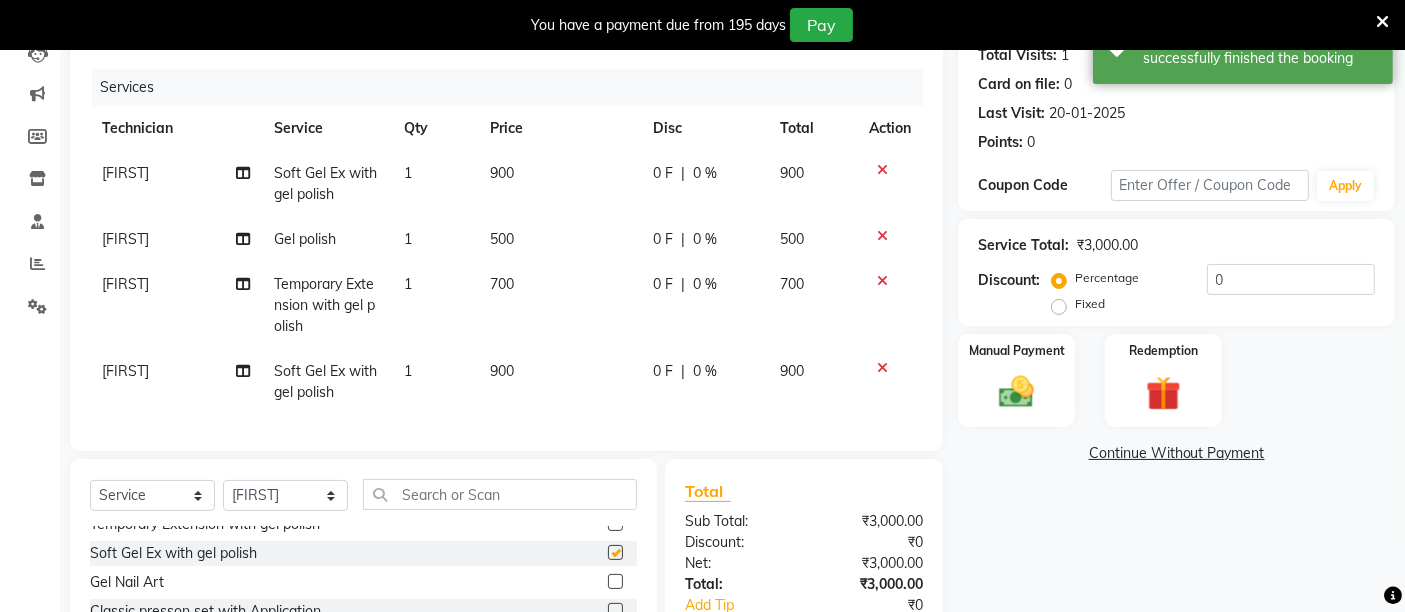 checkbox on "false" 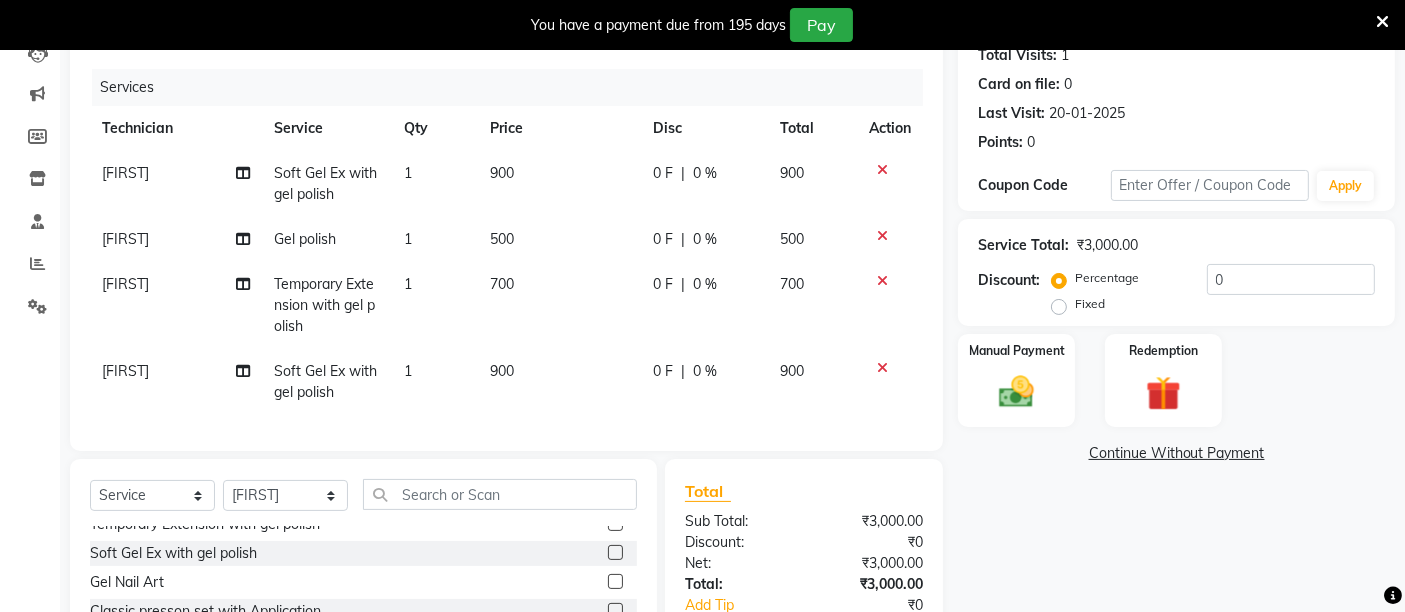 click 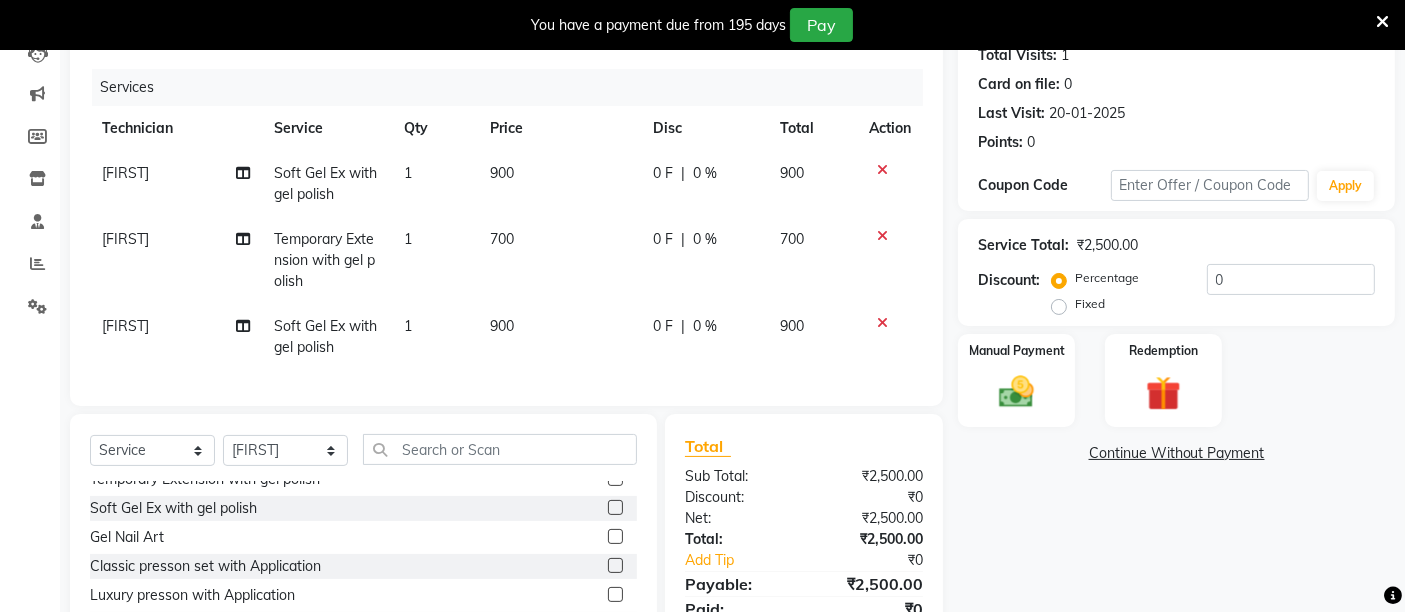 click 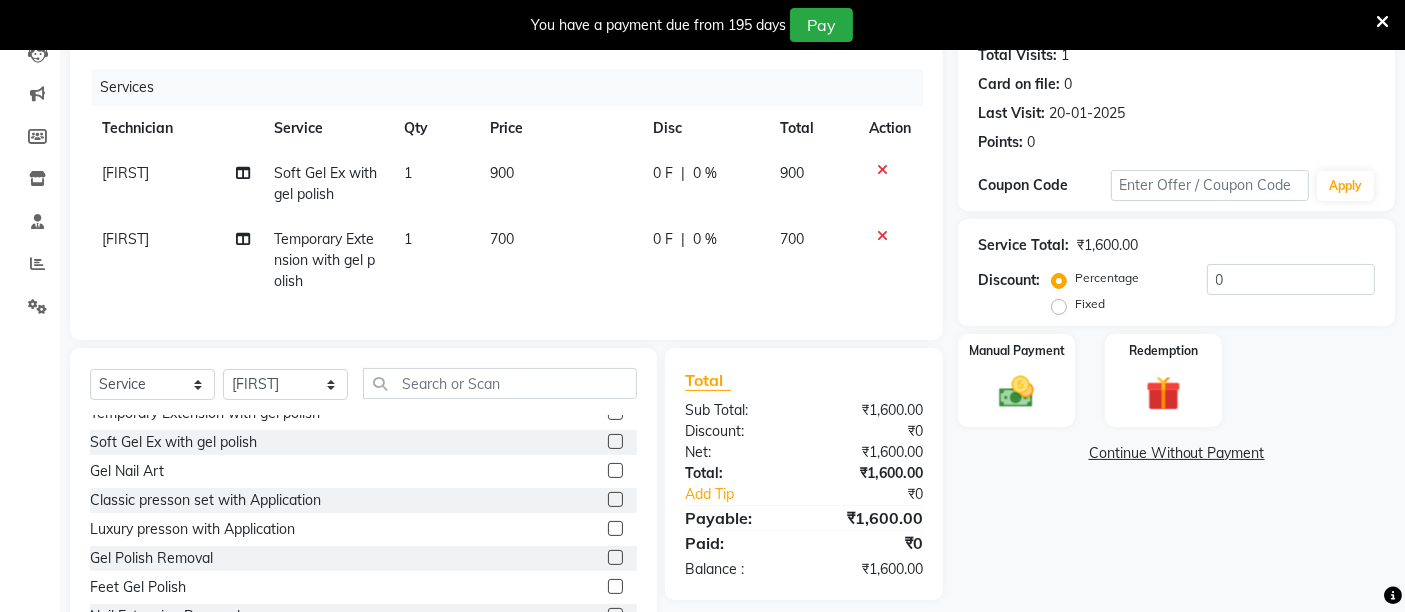 click on "900" 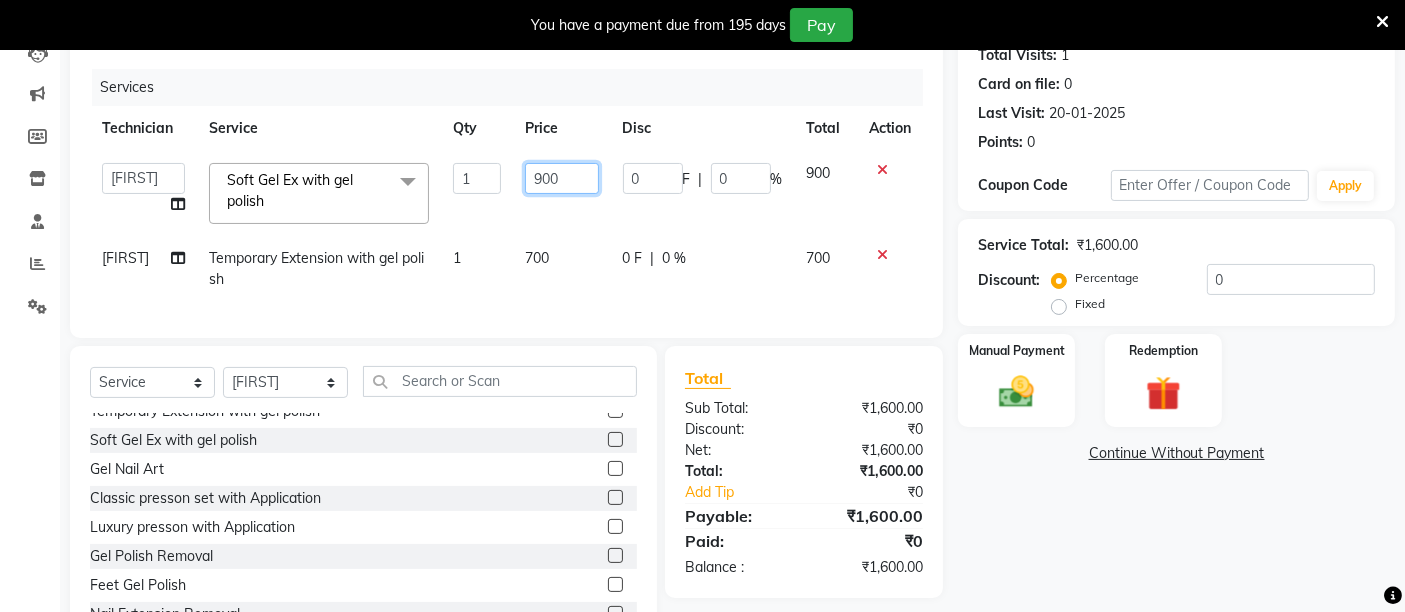 click on "900" 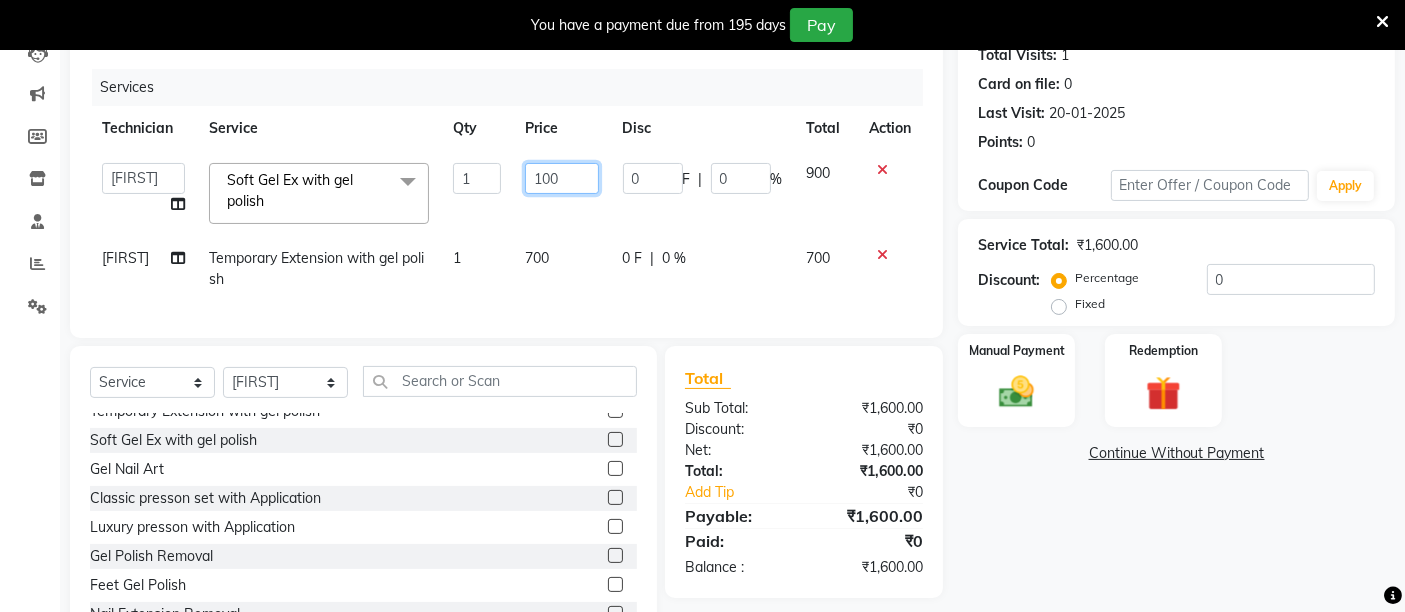 type on "1500" 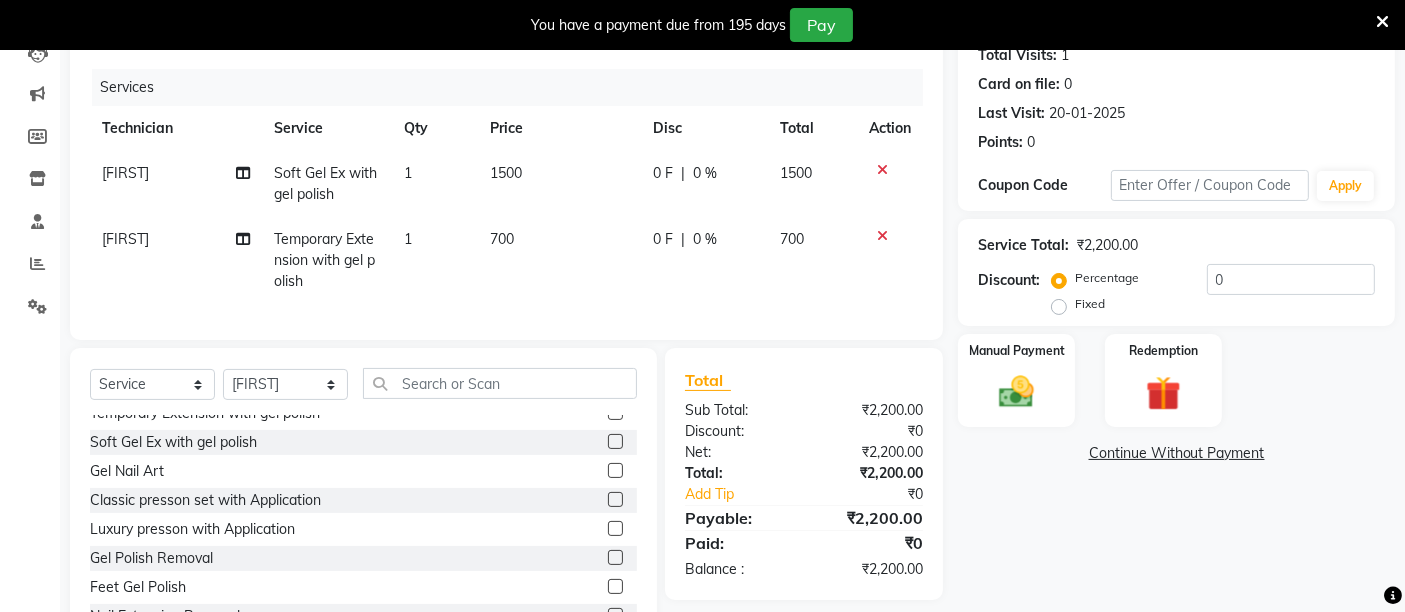 click on "700" 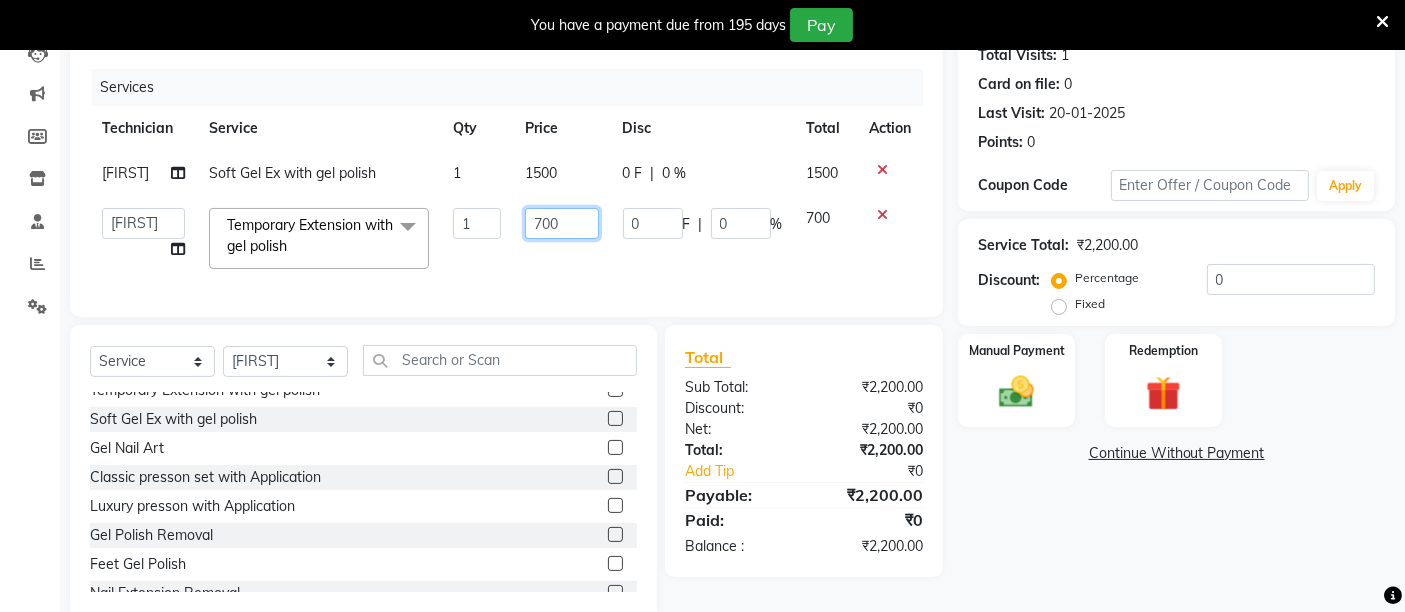 click on "700" 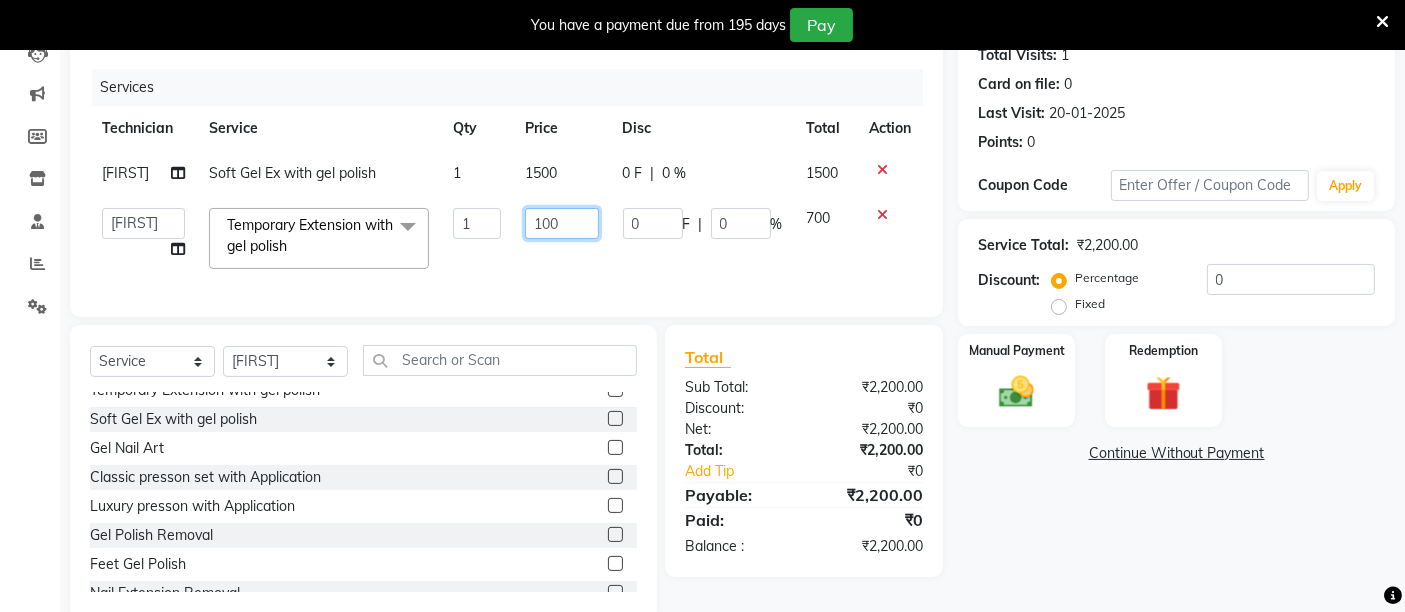 type on "1200" 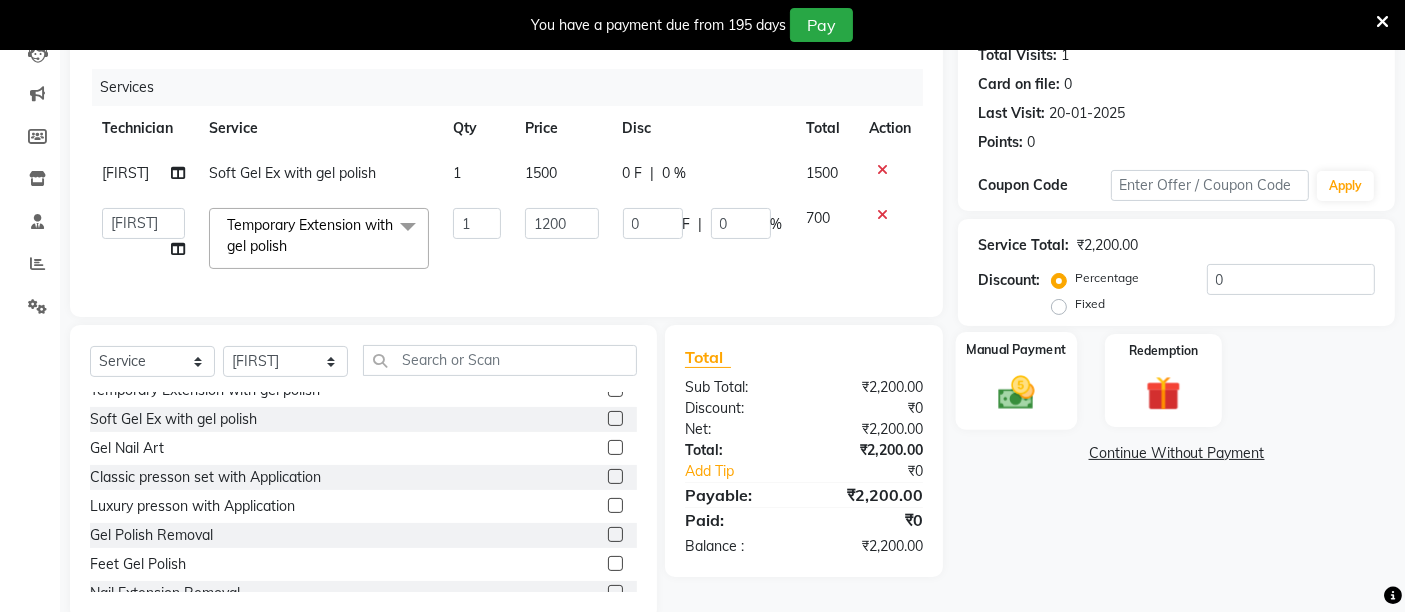 click on "Manual Payment" 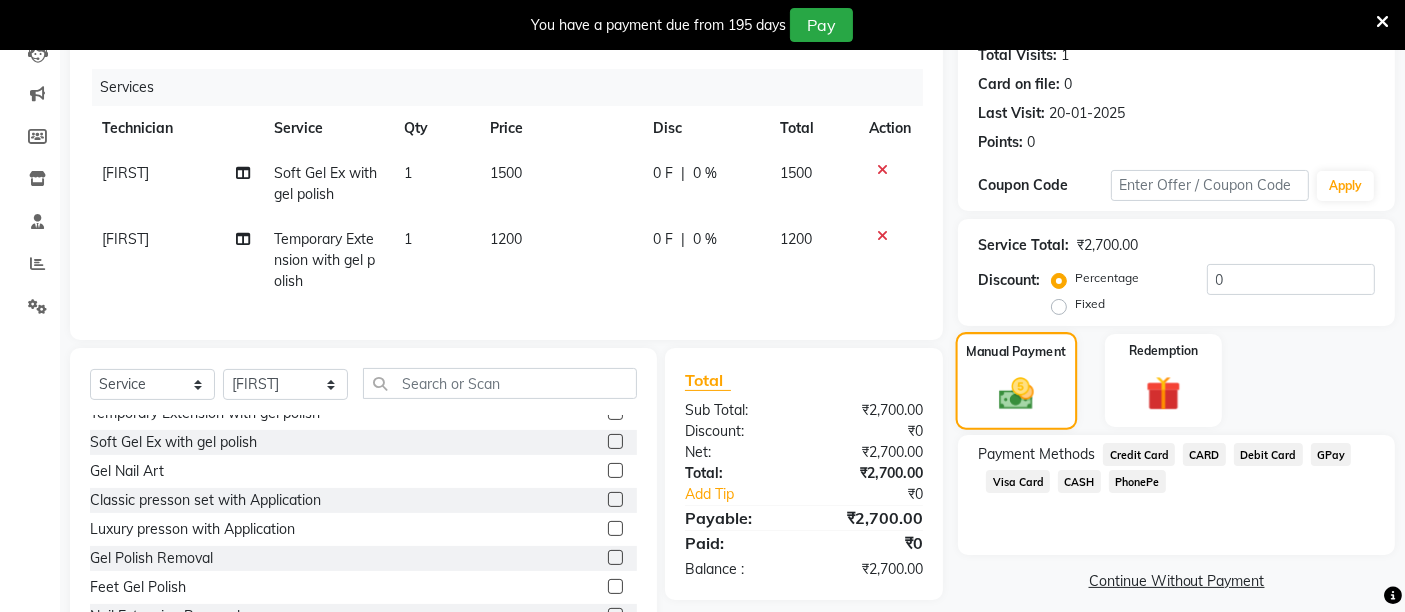 scroll, scrollTop: 305, scrollLeft: 0, axis: vertical 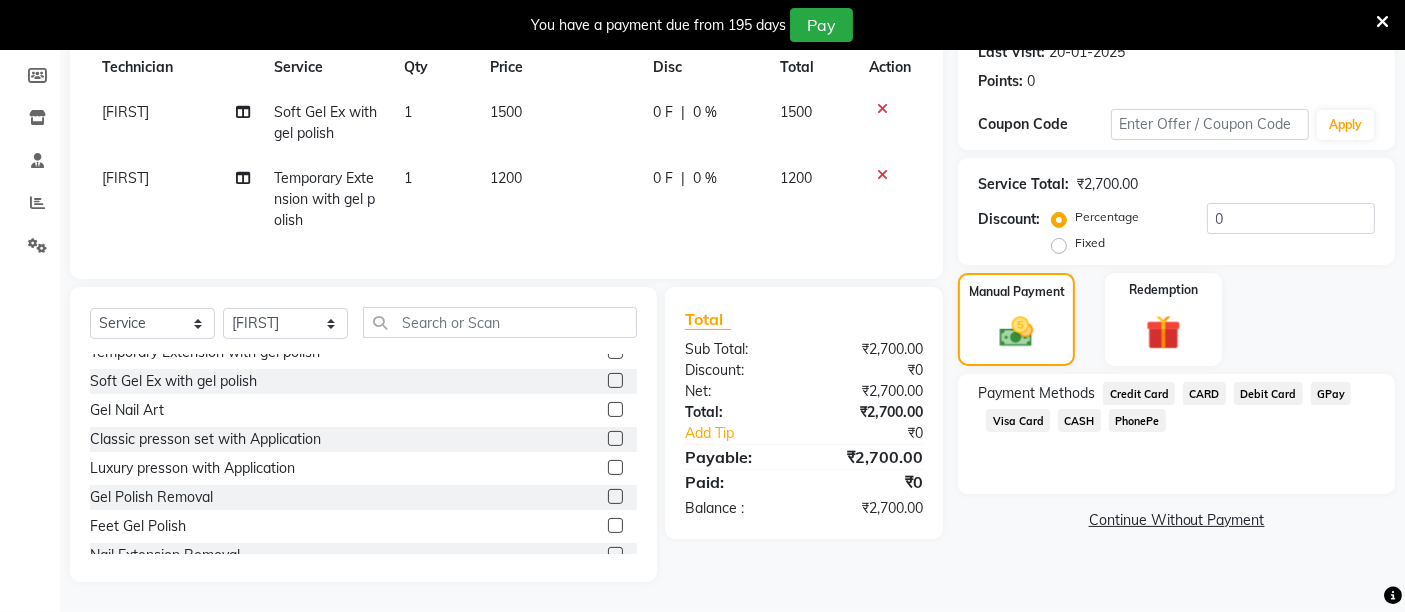 click on "GPay" 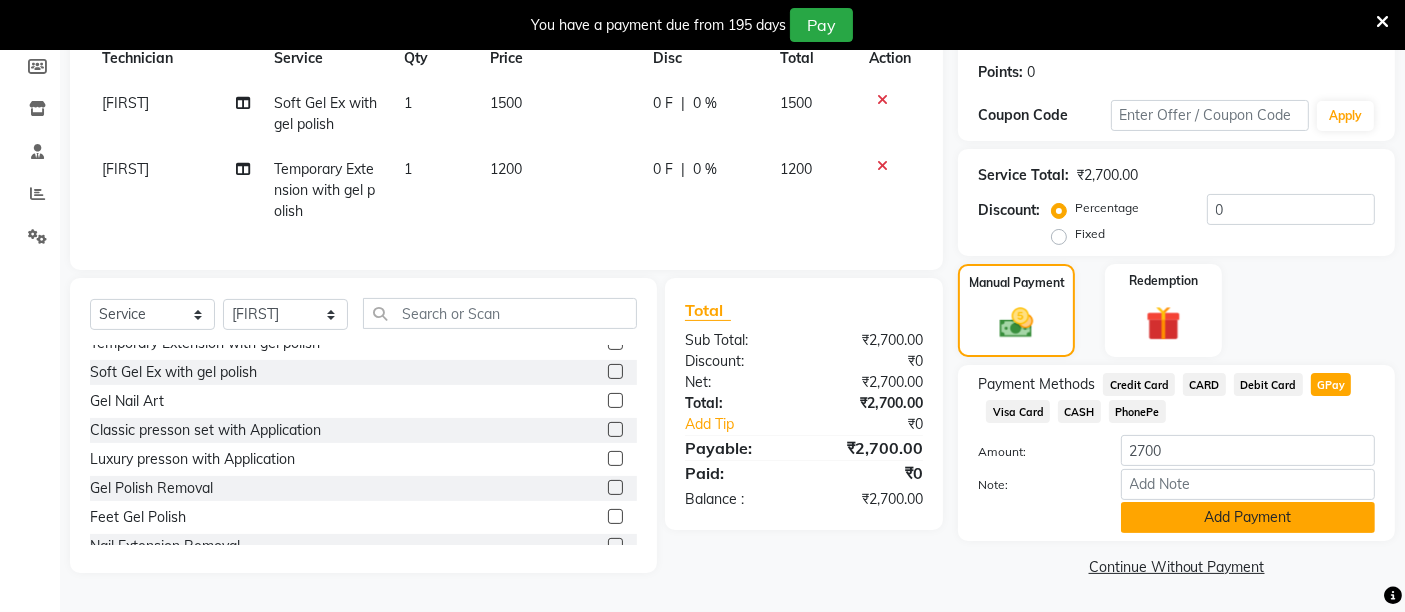 click on "Add Payment" 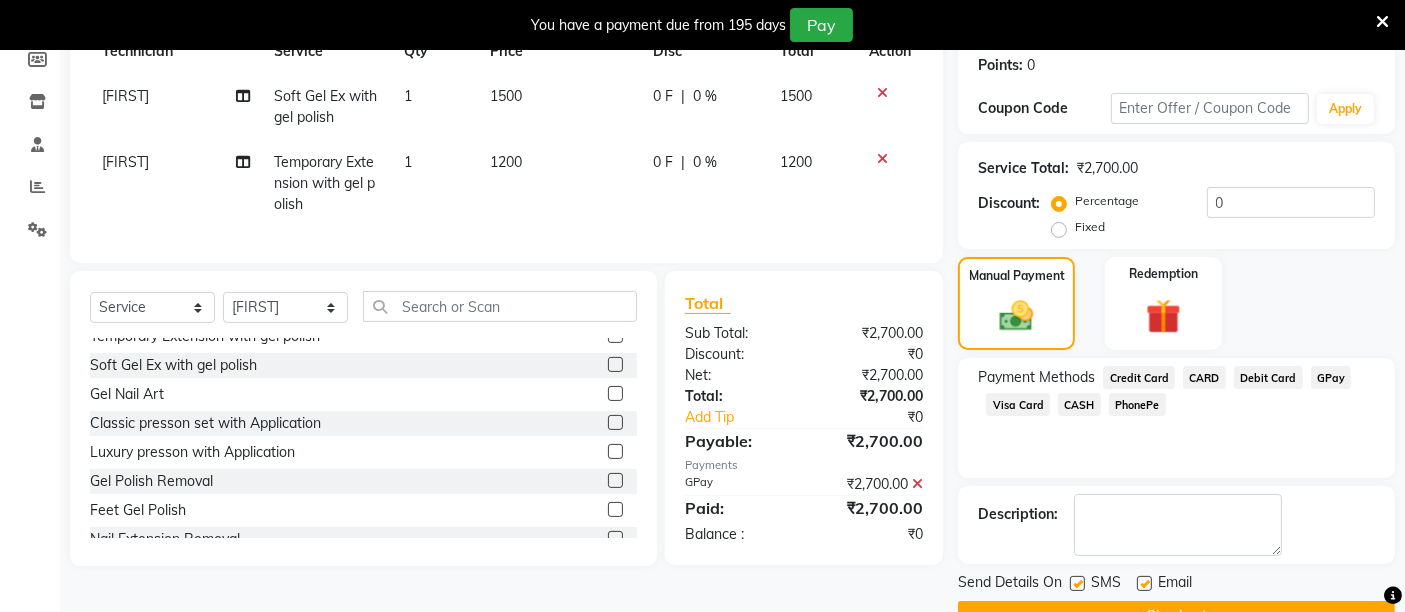 scroll, scrollTop: 353, scrollLeft: 0, axis: vertical 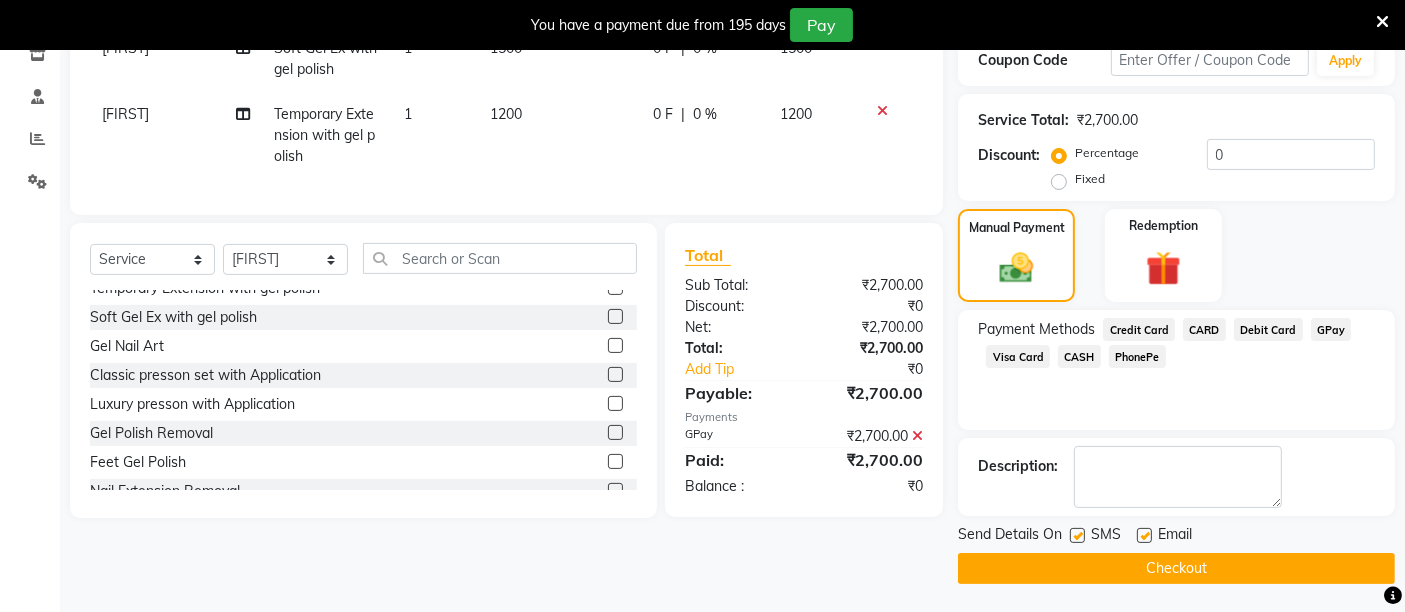 click on "Checkout" 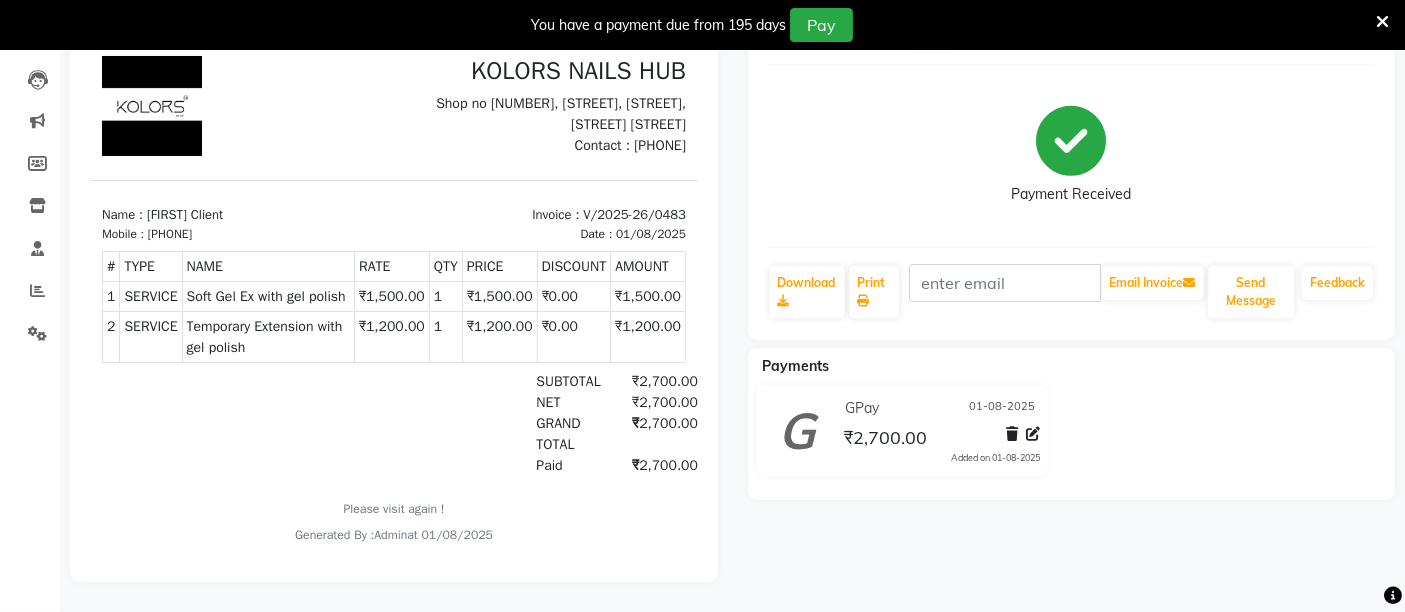 scroll, scrollTop: 0, scrollLeft: 0, axis: both 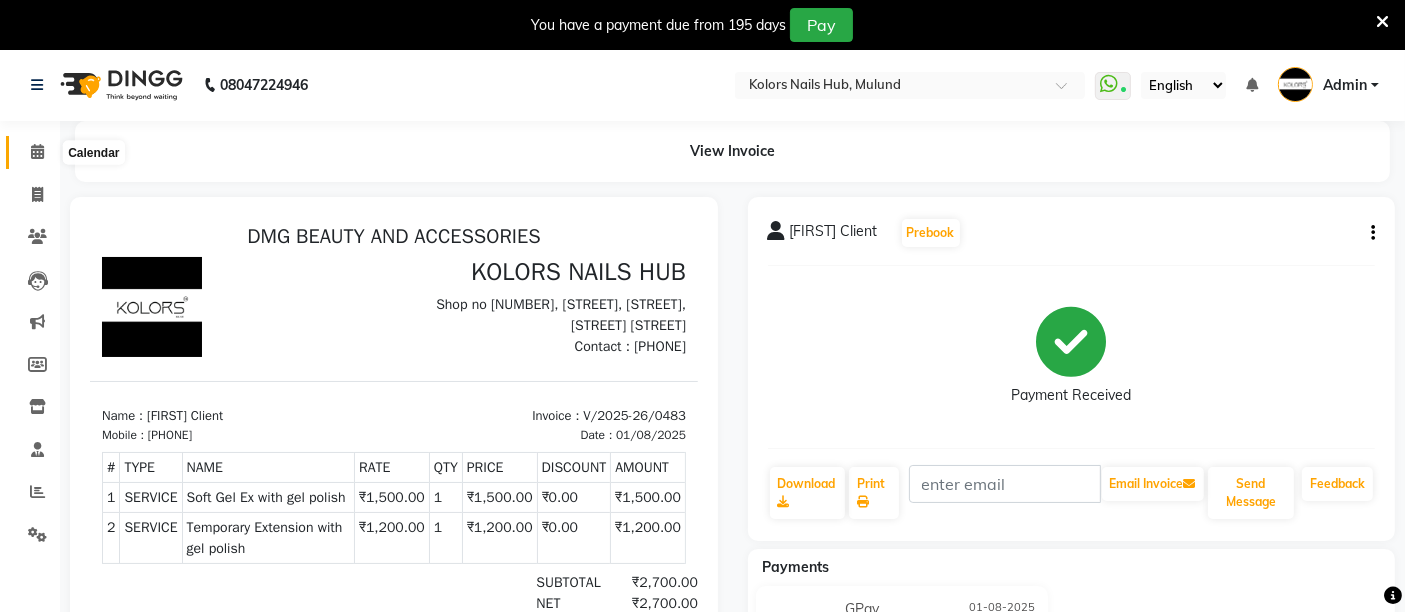 click 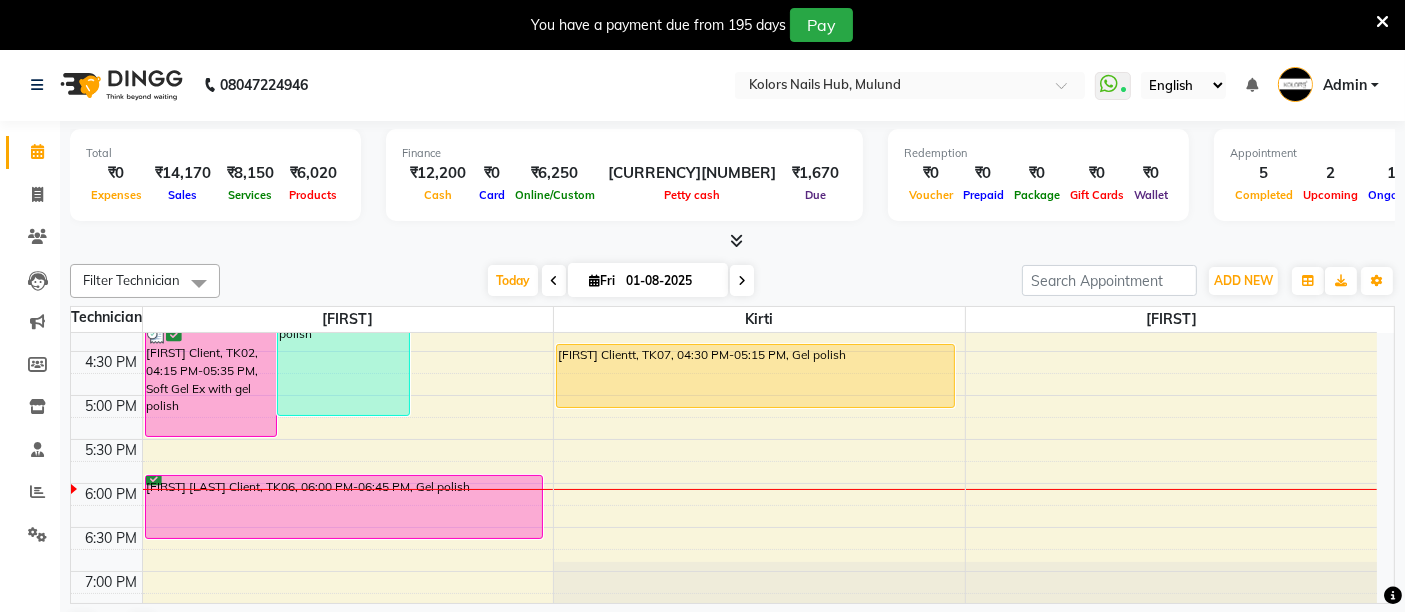scroll, scrollTop: 642, scrollLeft: 0, axis: vertical 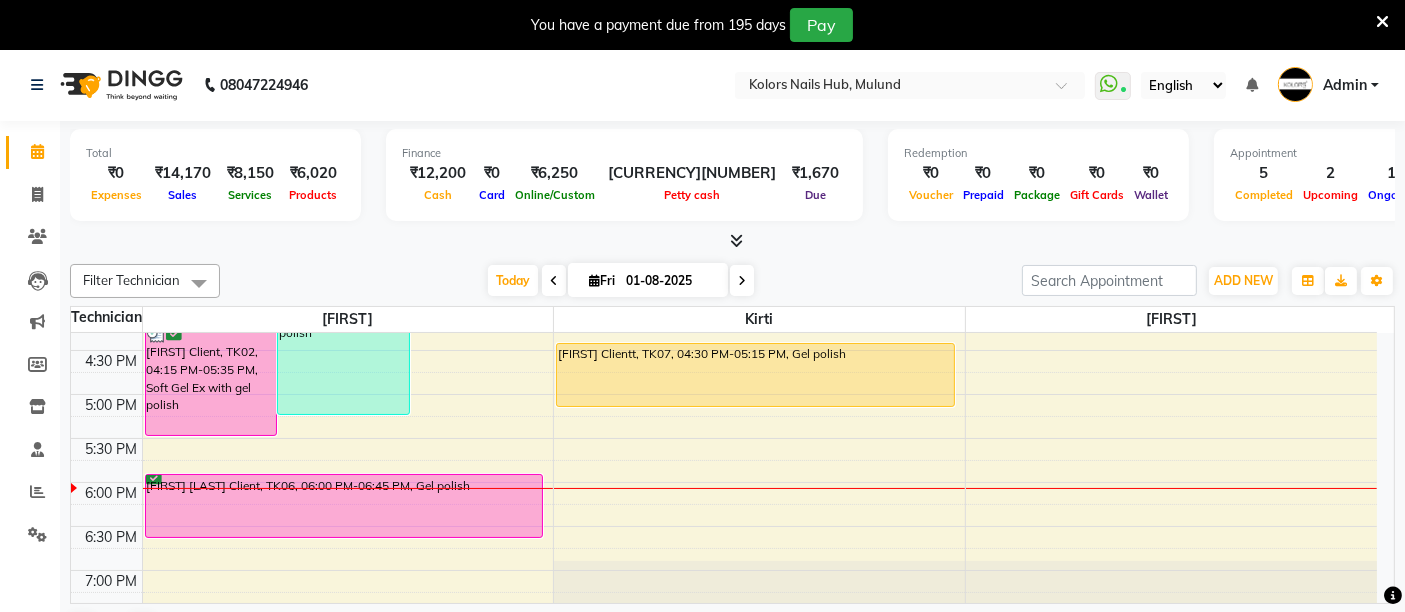 click on "[FIRST] Clientt, TK07, 04:30 PM-05:15 PM, Gel polish" at bounding box center [755, 375] 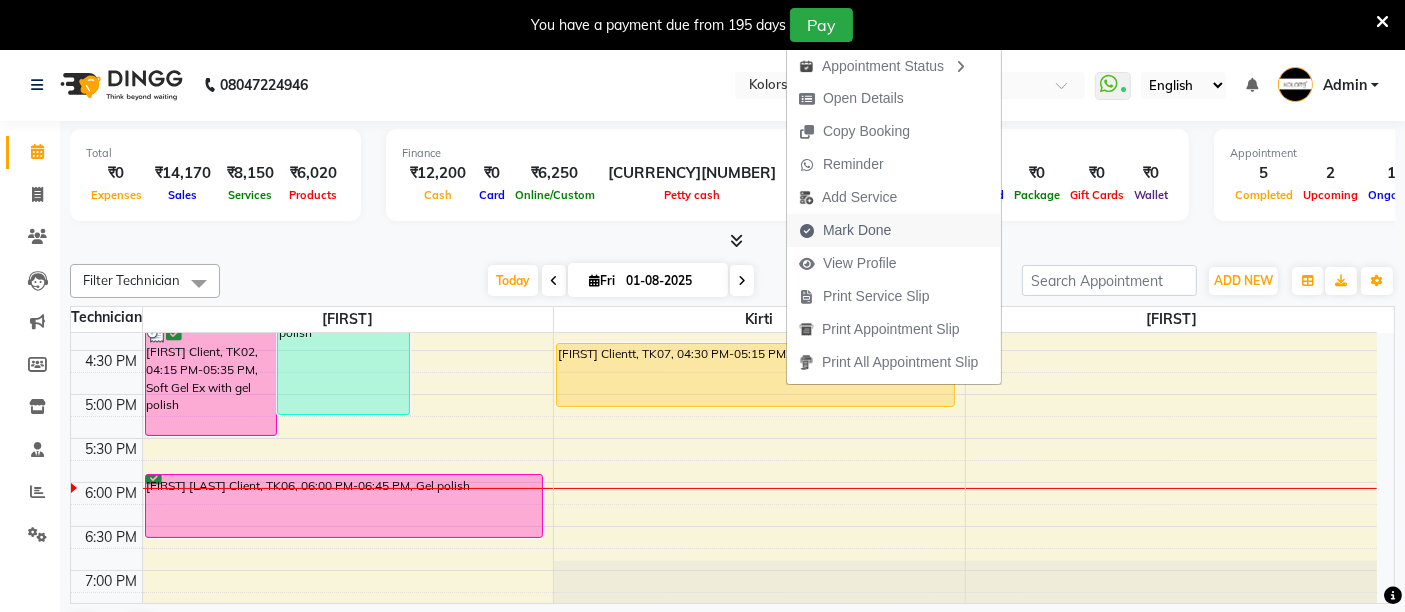 click on "Mark Done" at bounding box center [857, 230] 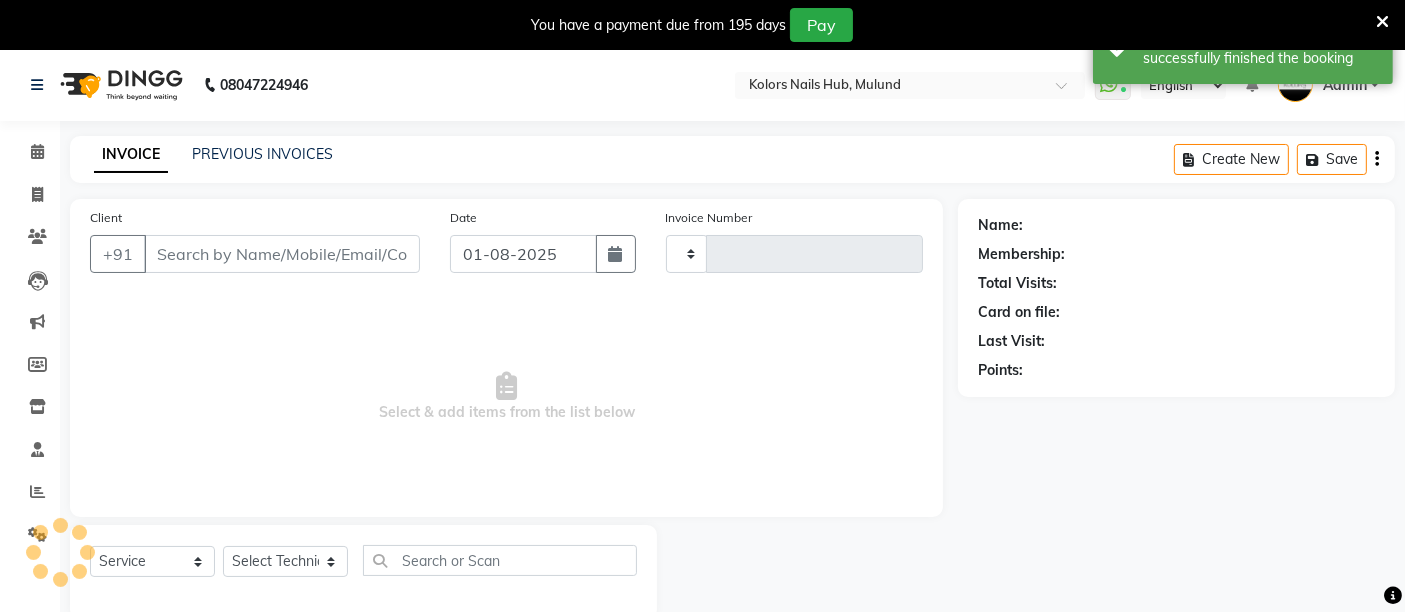 type on "0484" 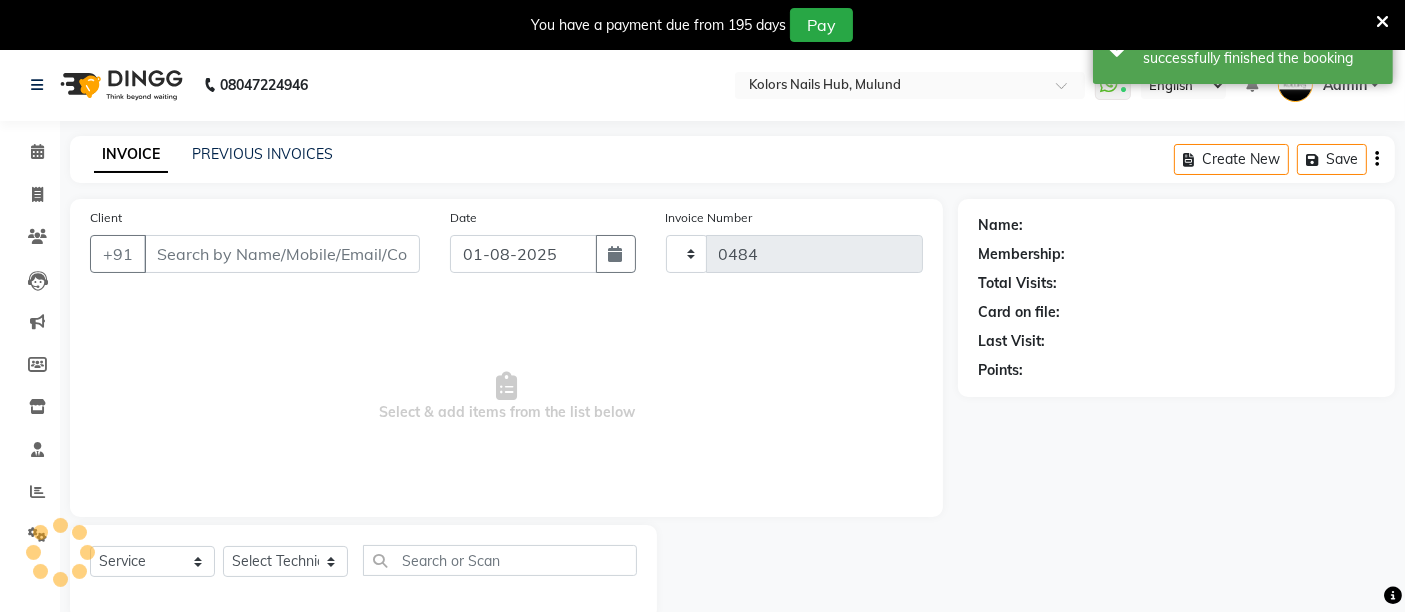 select on "7121" 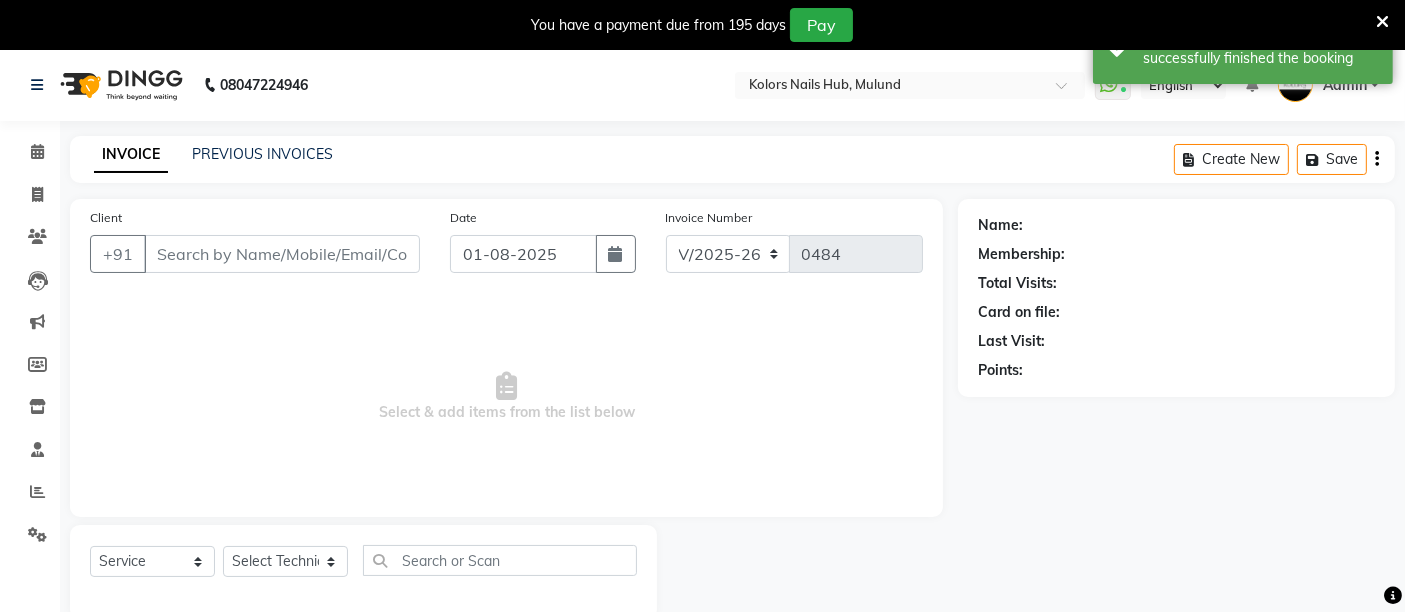 type on "[PHONE]" 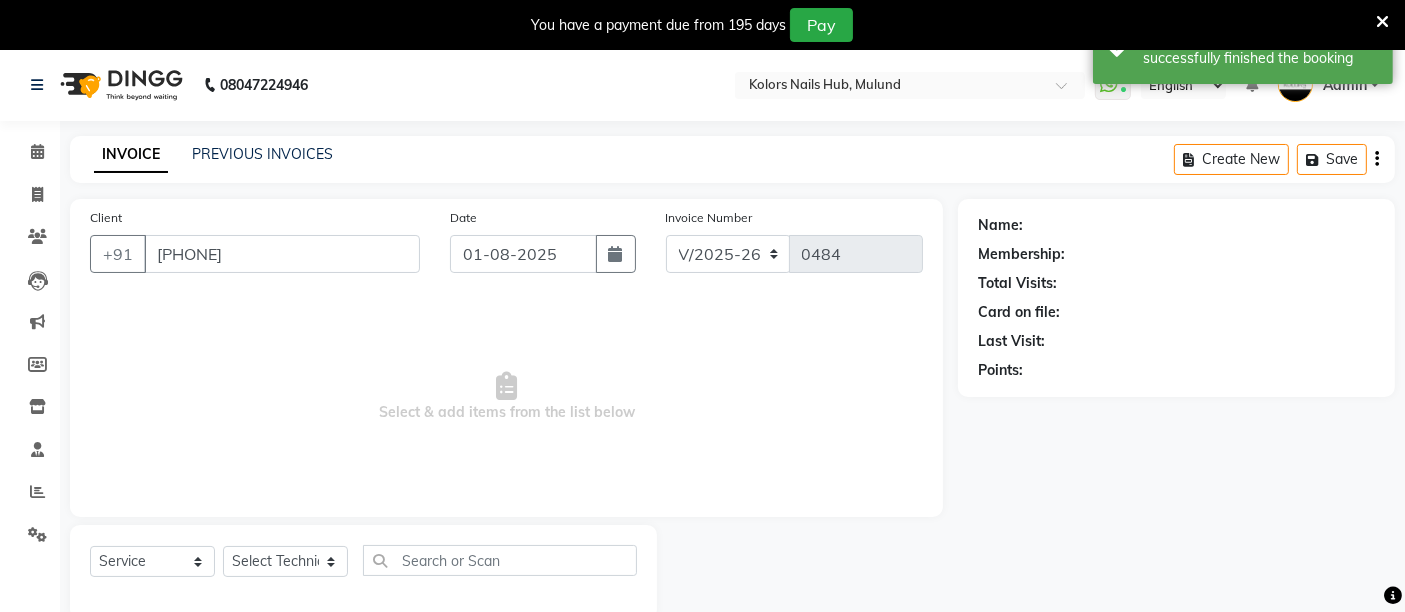select on "[NUMBER]" 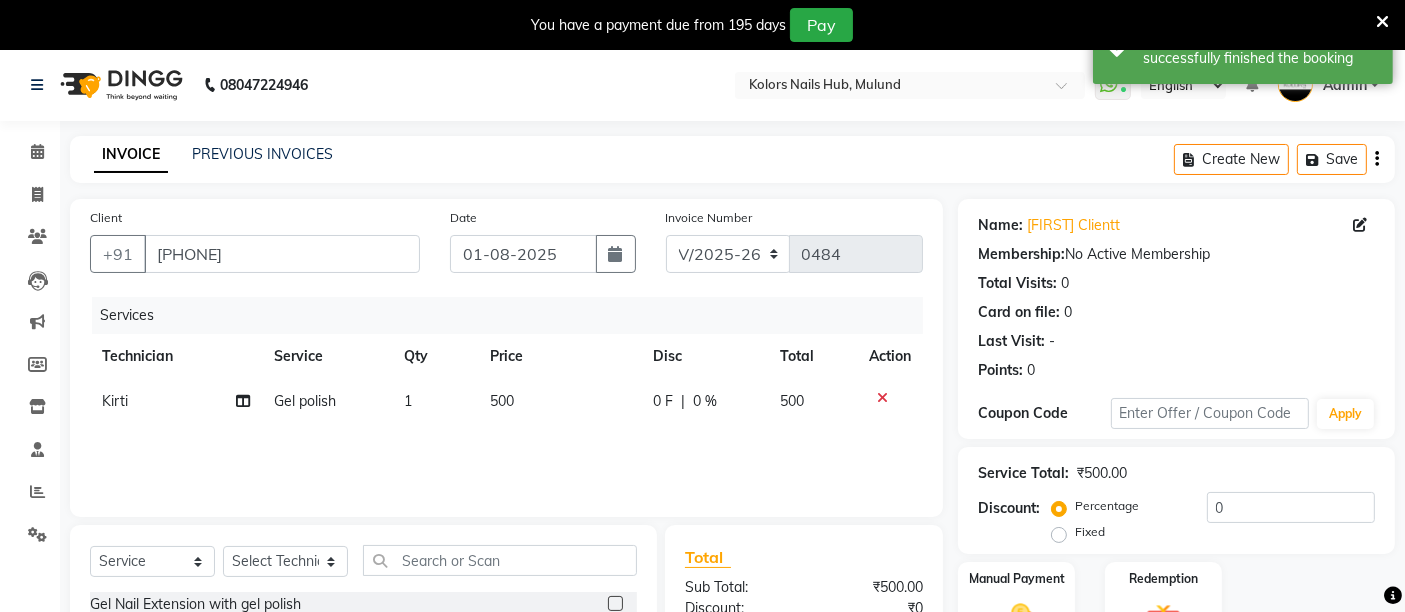 scroll, scrollTop: 152, scrollLeft: 0, axis: vertical 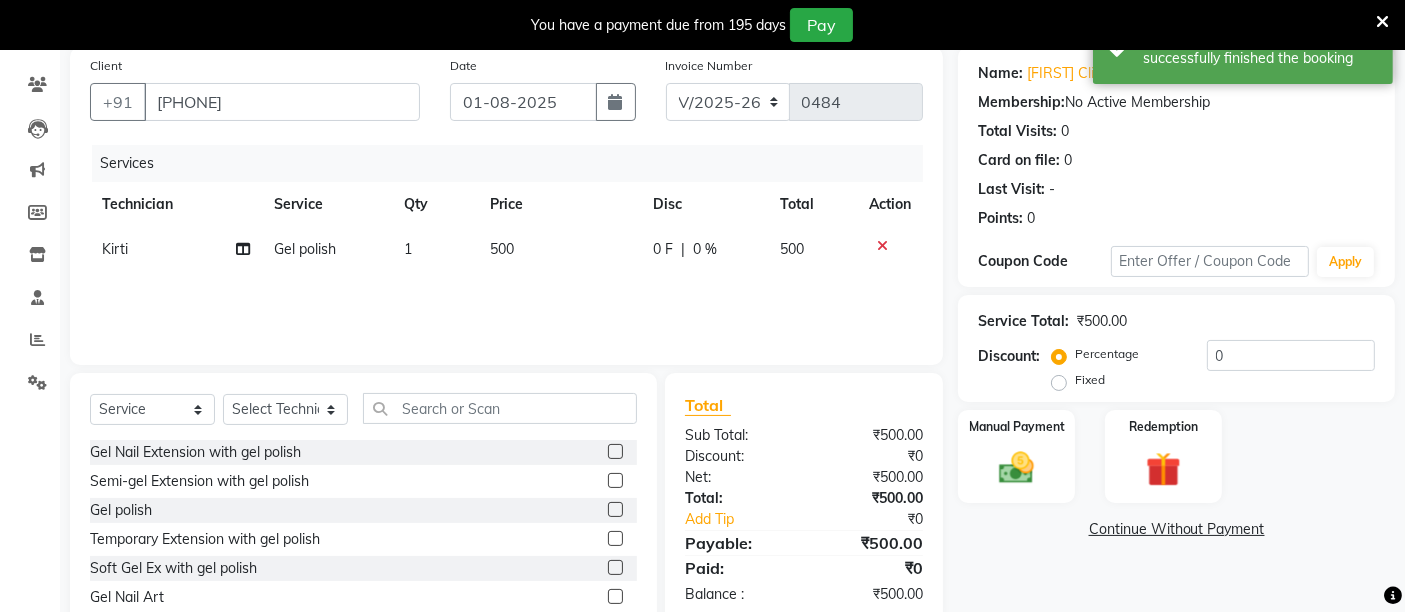 click 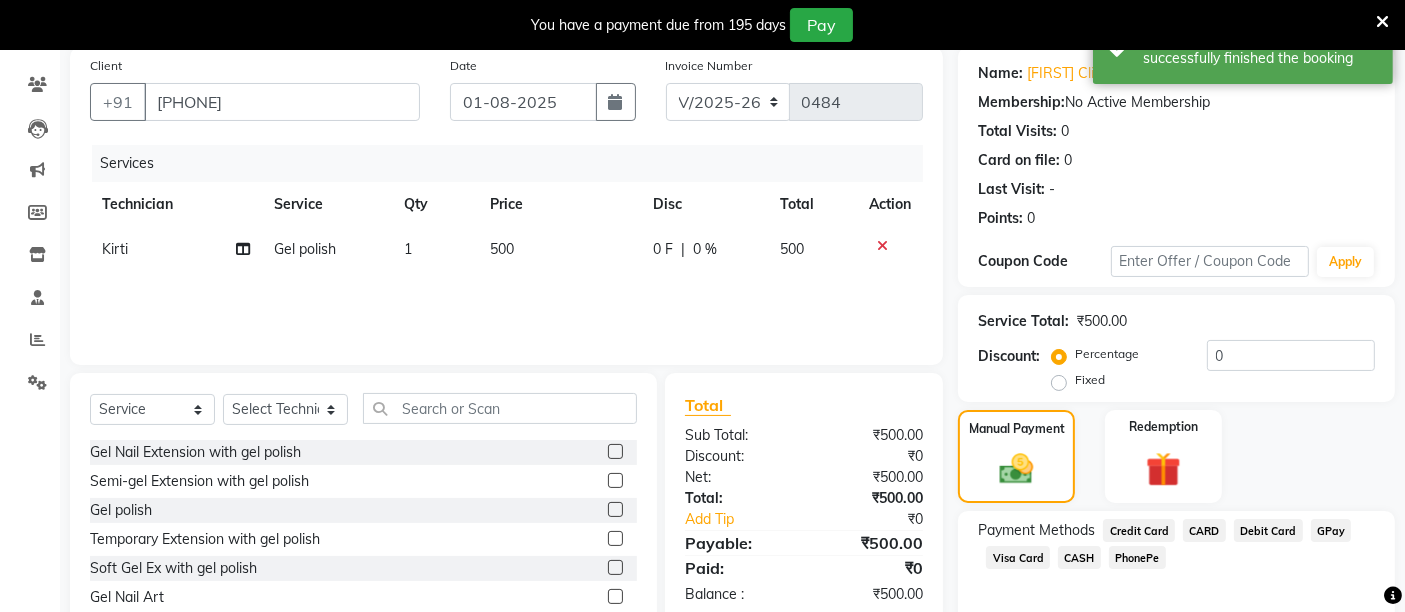 click on "CASH" 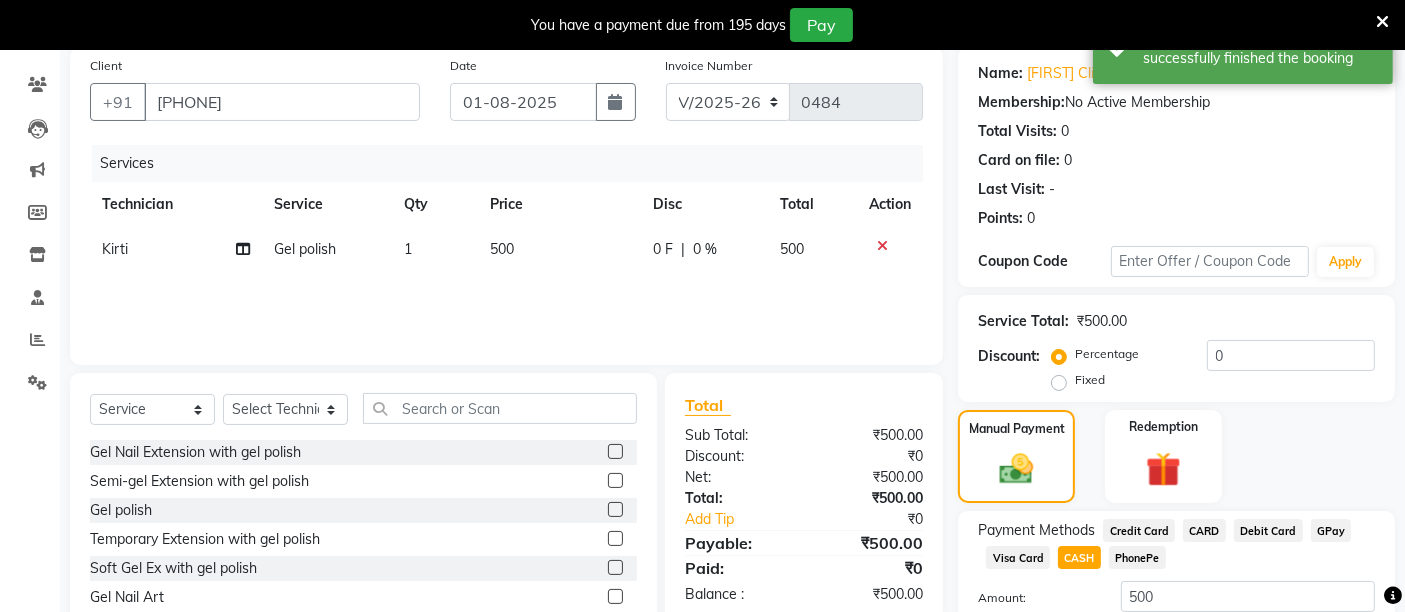 scroll, scrollTop: 297, scrollLeft: 0, axis: vertical 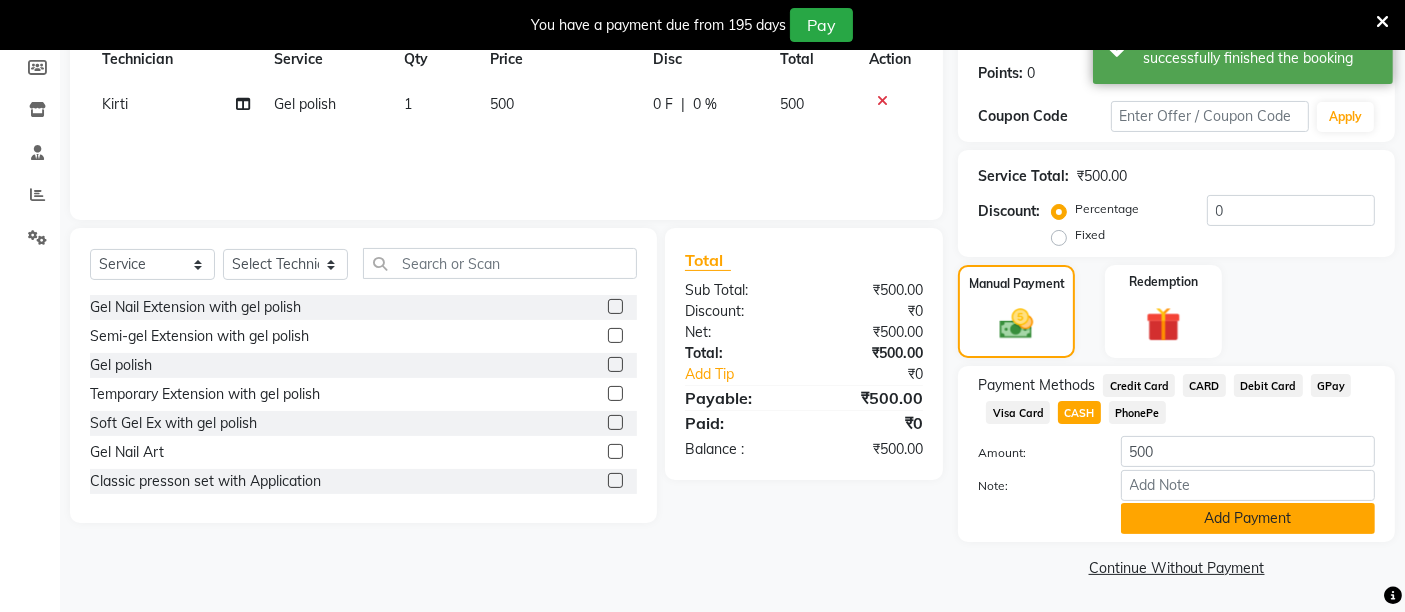click on "Add Payment" 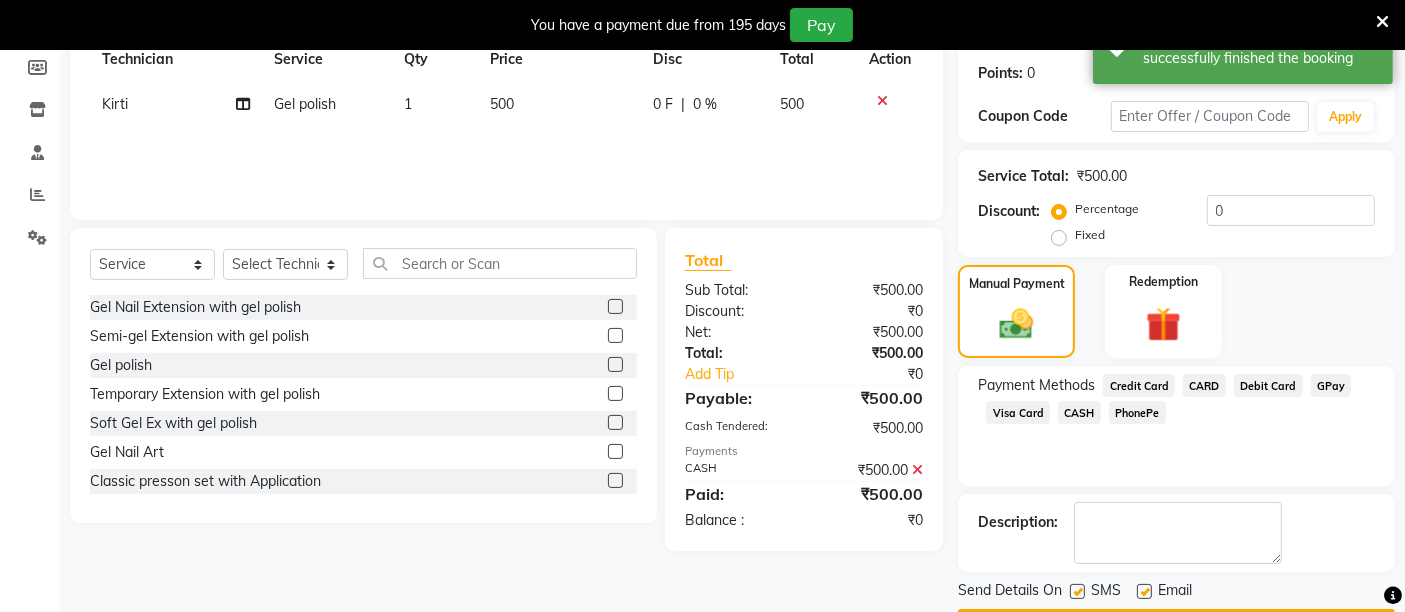 scroll, scrollTop: 353, scrollLeft: 0, axis: vertical 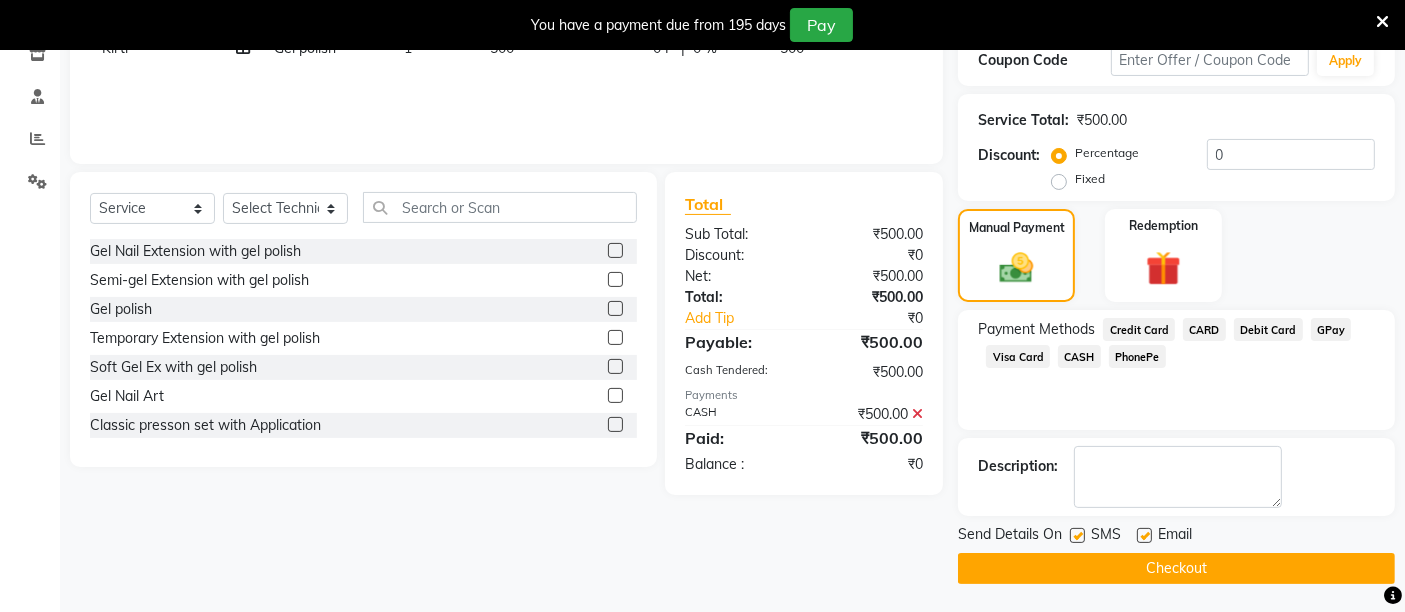 click on "Checkout" 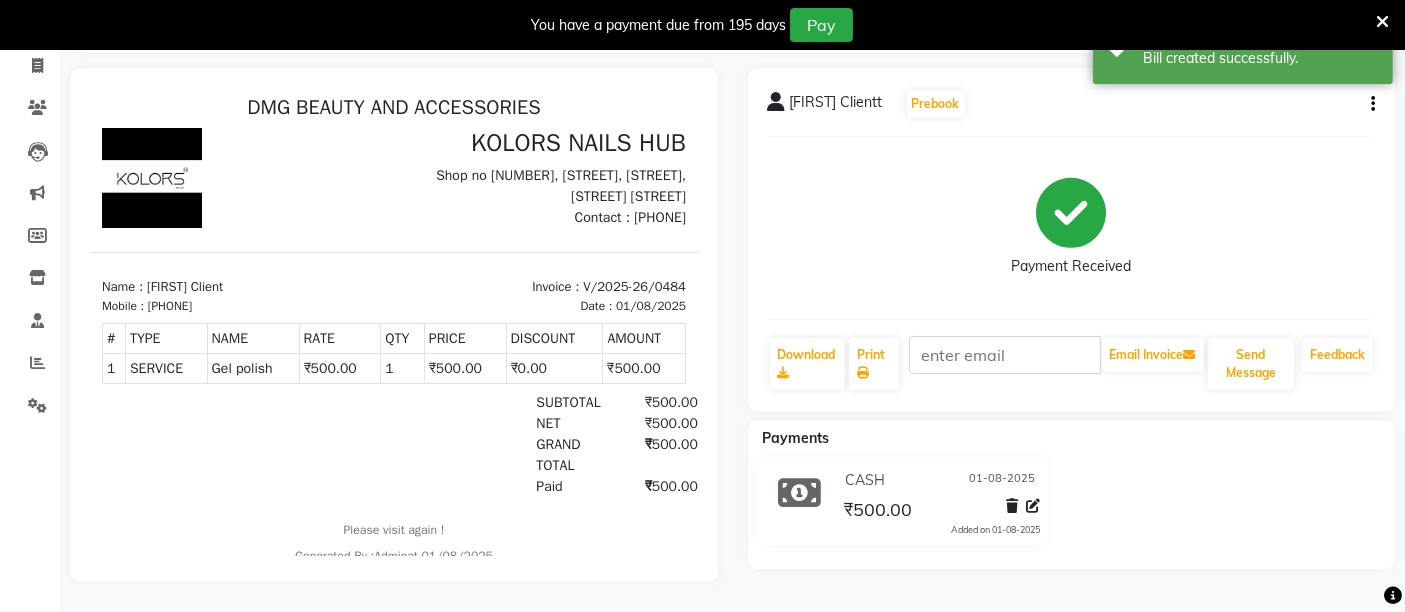 scroll, scrollTop: 0, scrollLeft: 0, axis: both 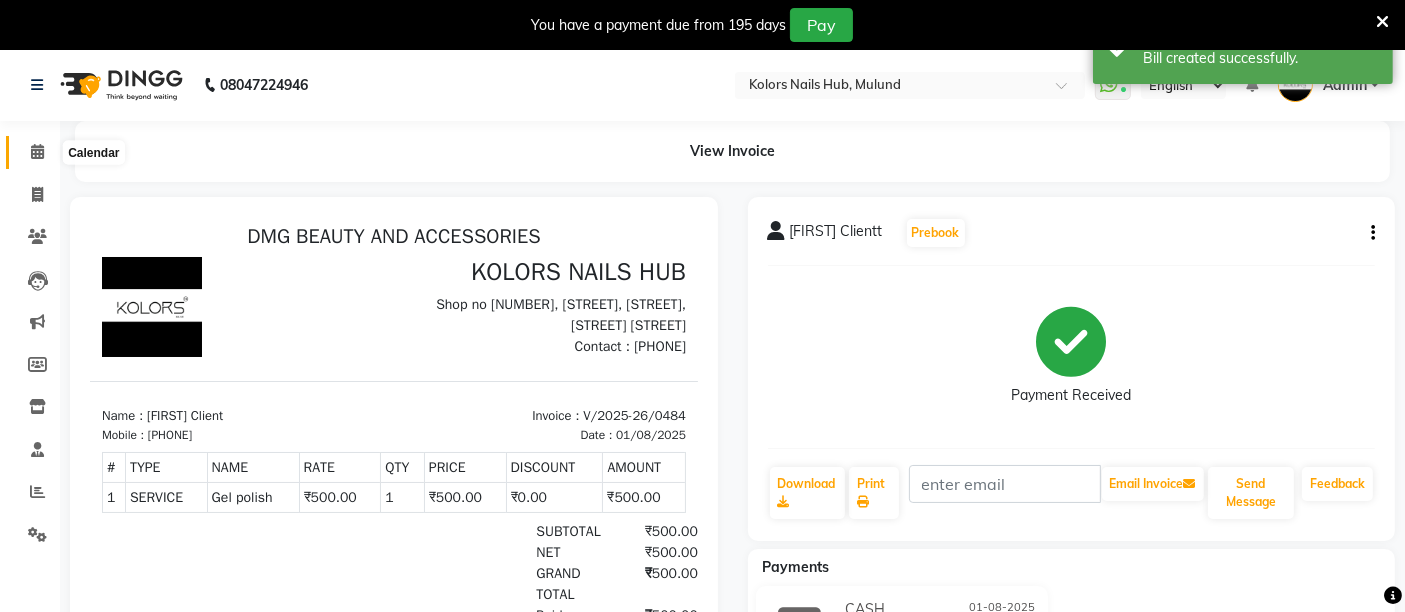 click 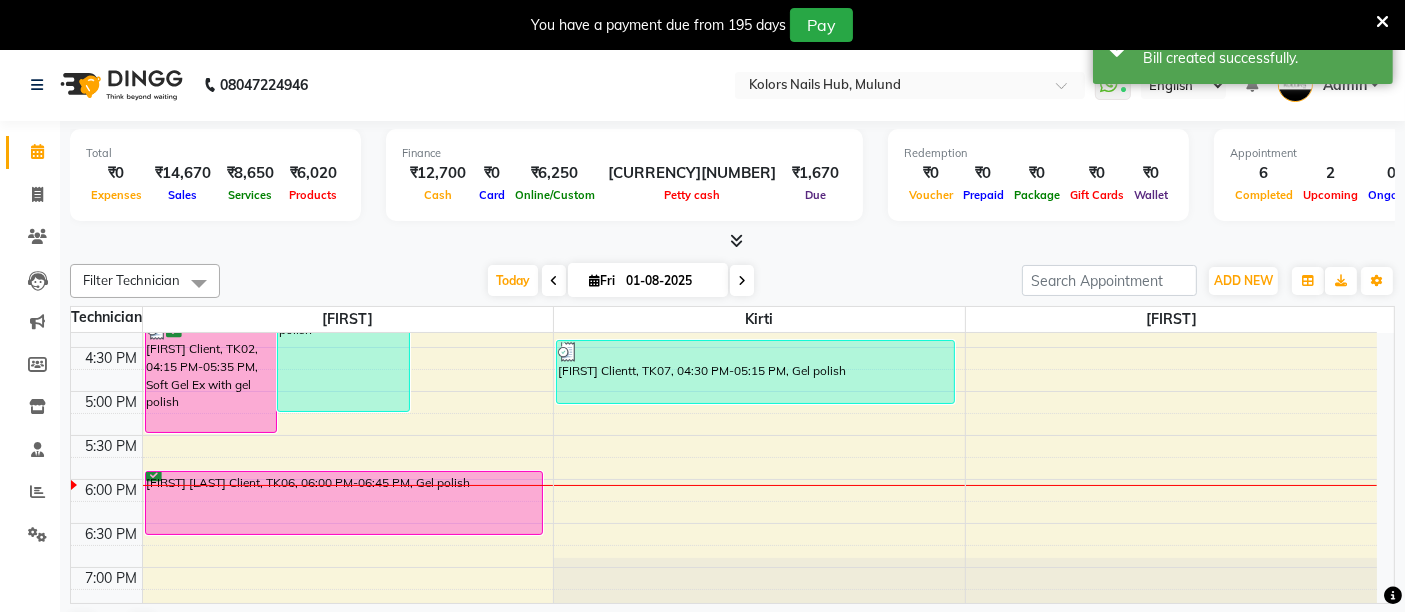 scroll, scrollTop: 645, scrollLeft: 0, axis: vertical 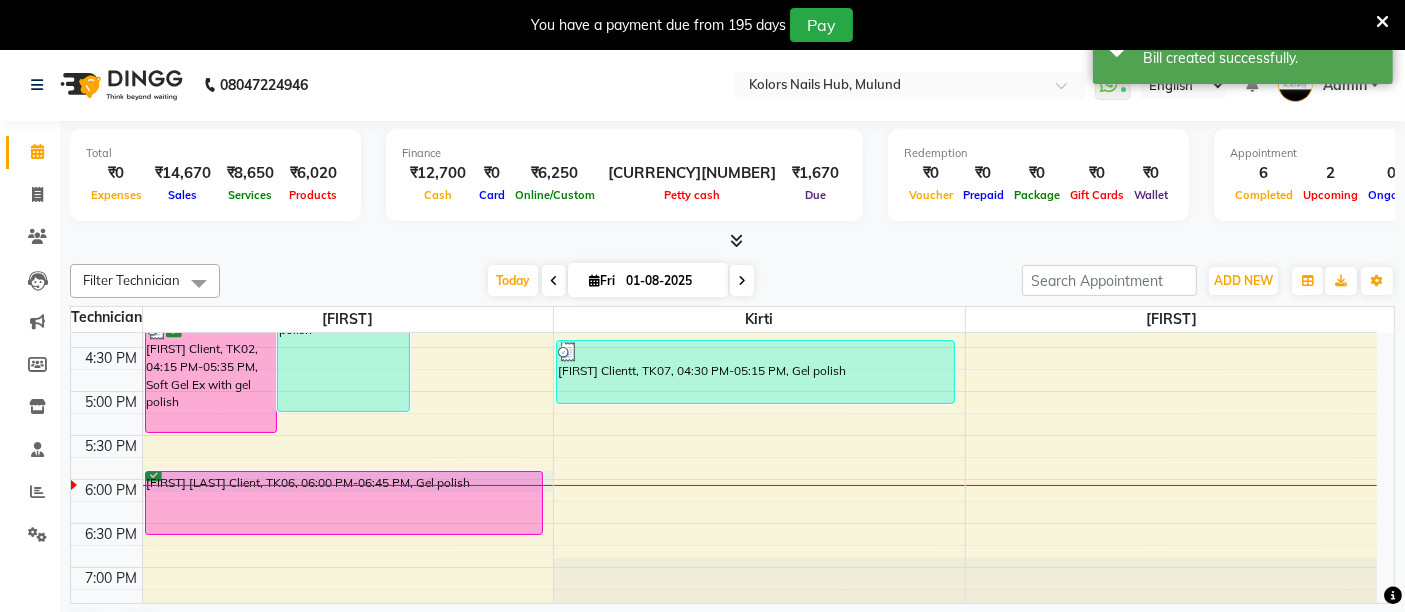 click at bounding box center [348, 485] 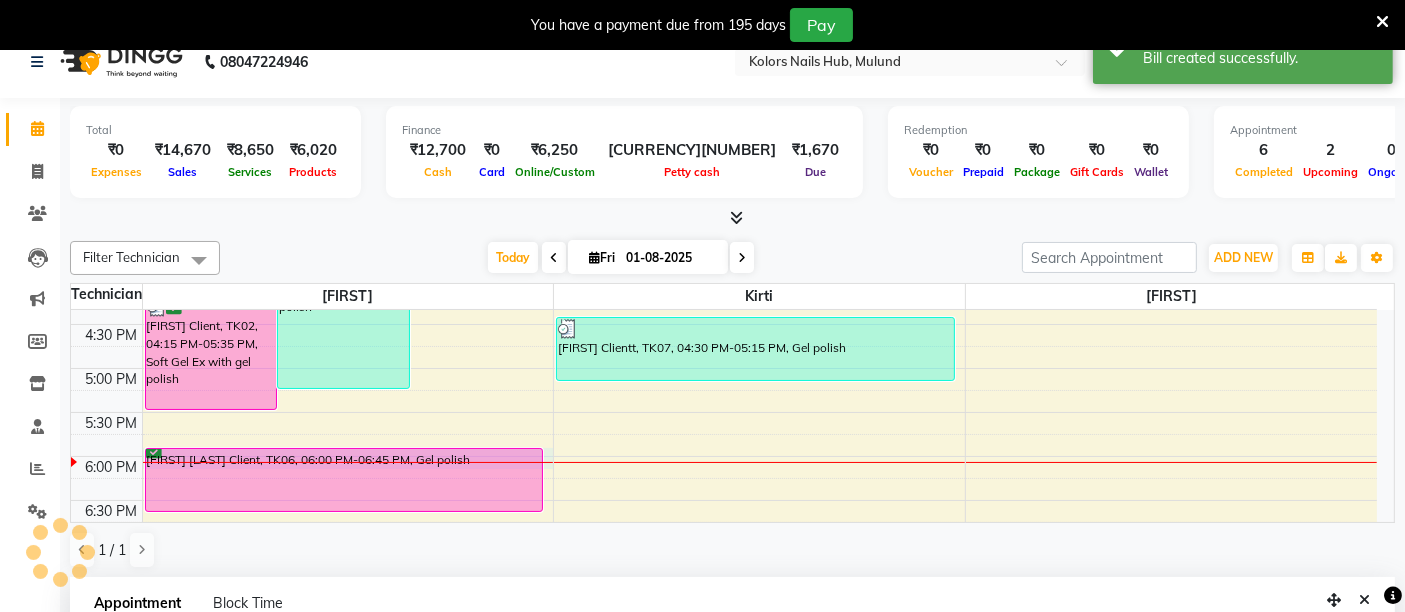select on "1080" 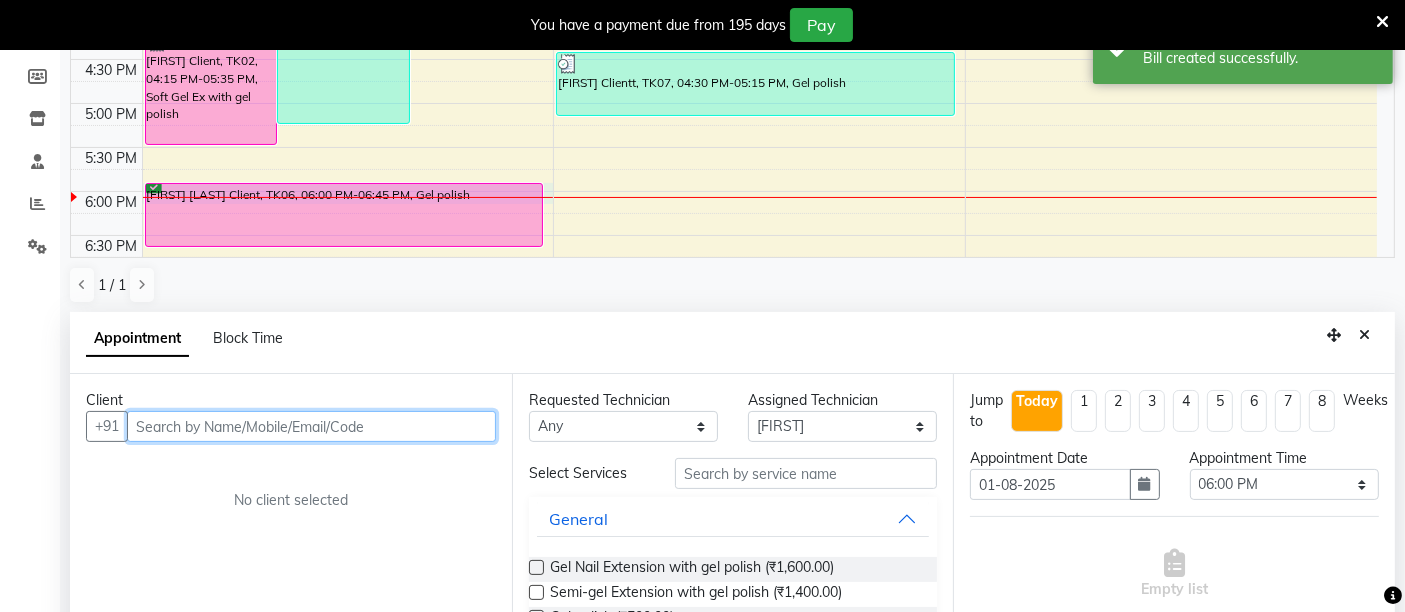 scroll, scrollTop: 406, scrollLeft: 0, axis: vertical 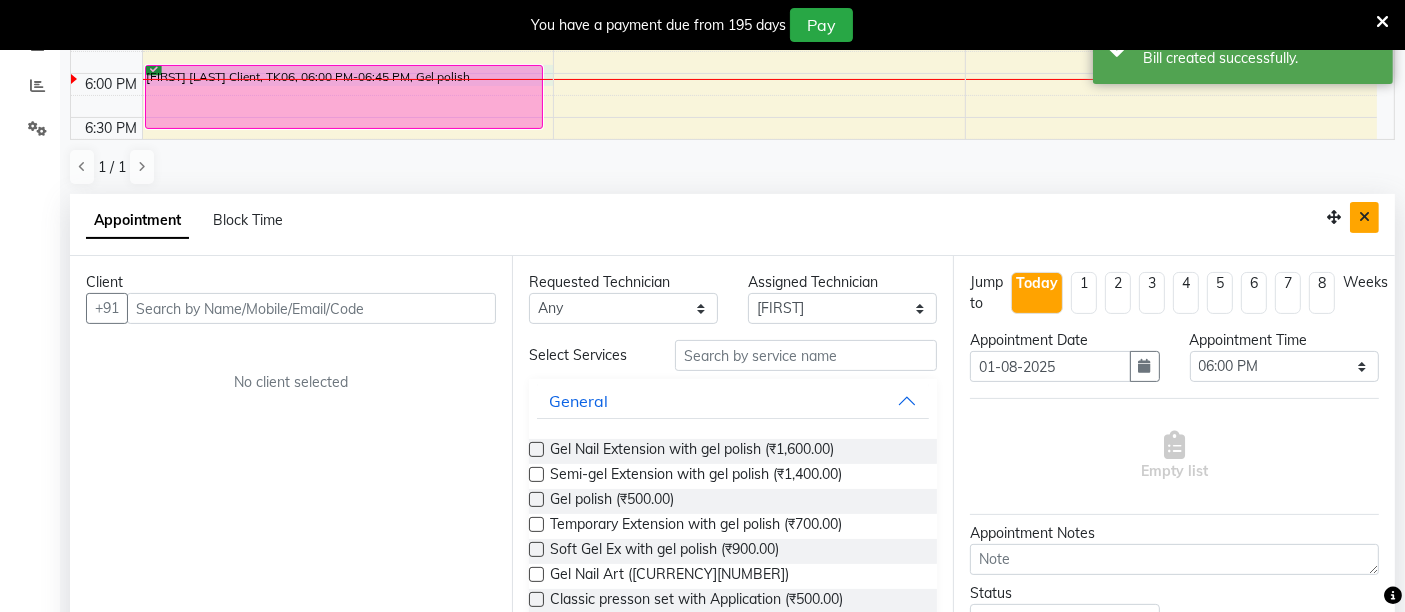 click at bounding box center (1364, 217) 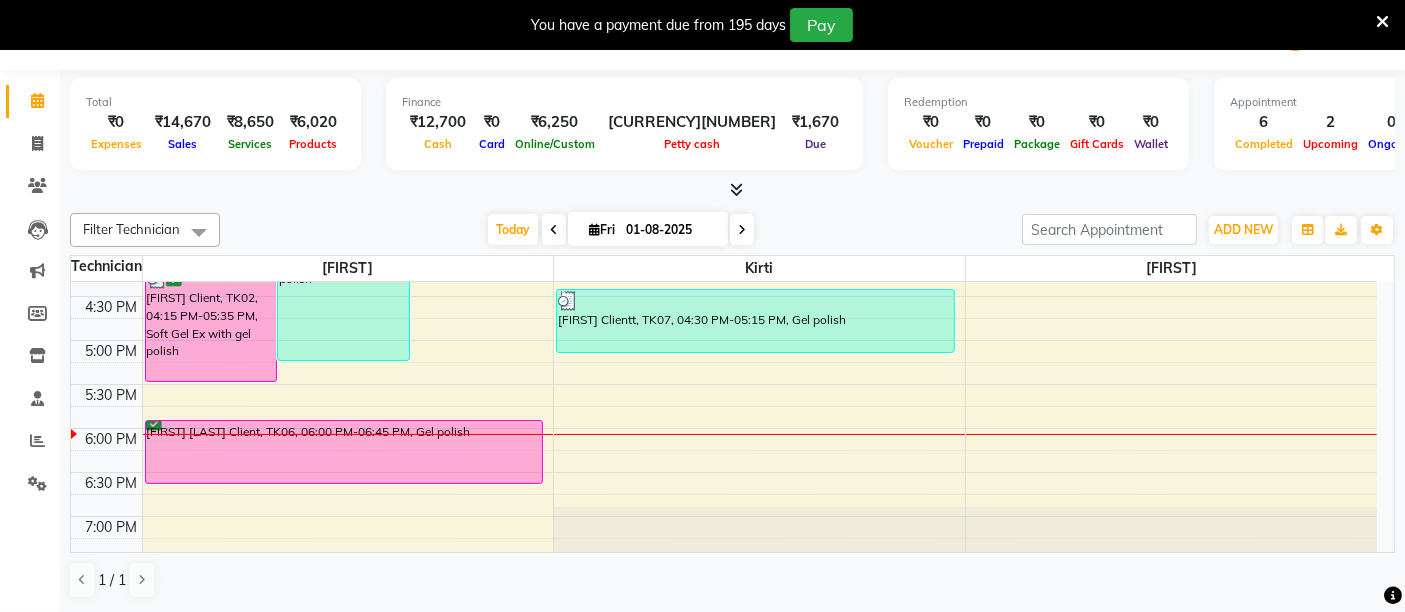 scroll, scrollTop: 49, scrollLeft: 0, axis: vertical 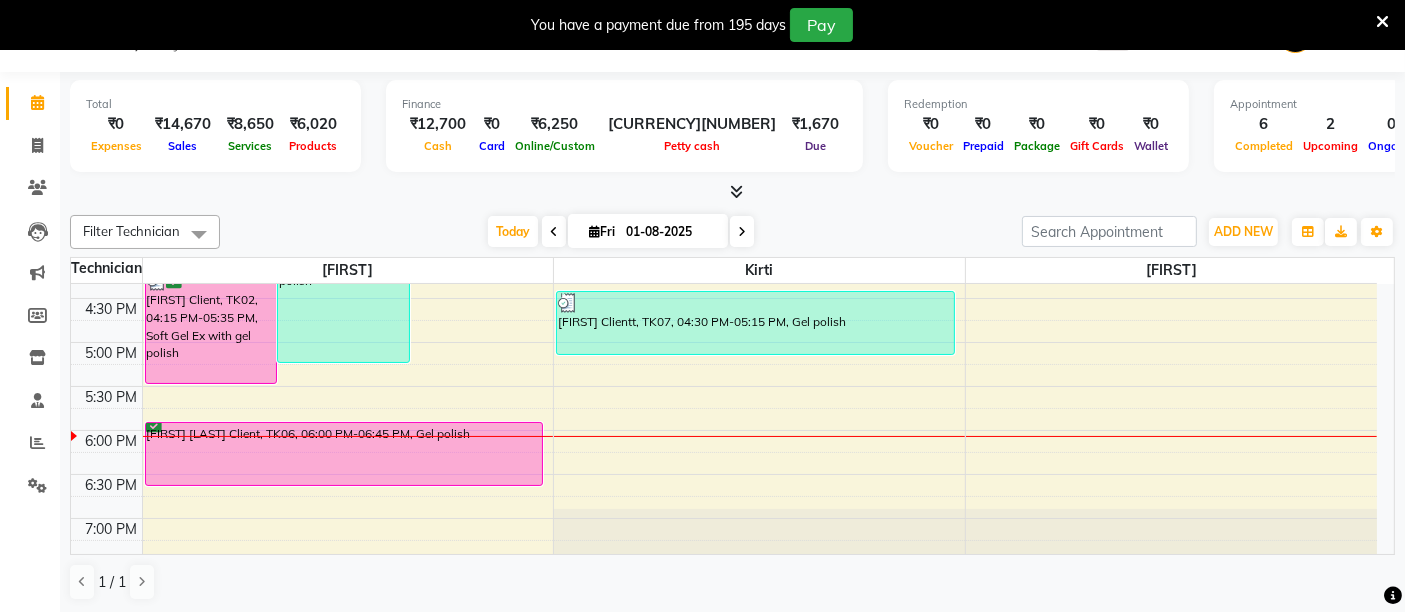 click on "[FIRST] [LAST] Client, TK06, 06:00 PM-06:45 PM, Gel polish" at bounding box center [344, 454] 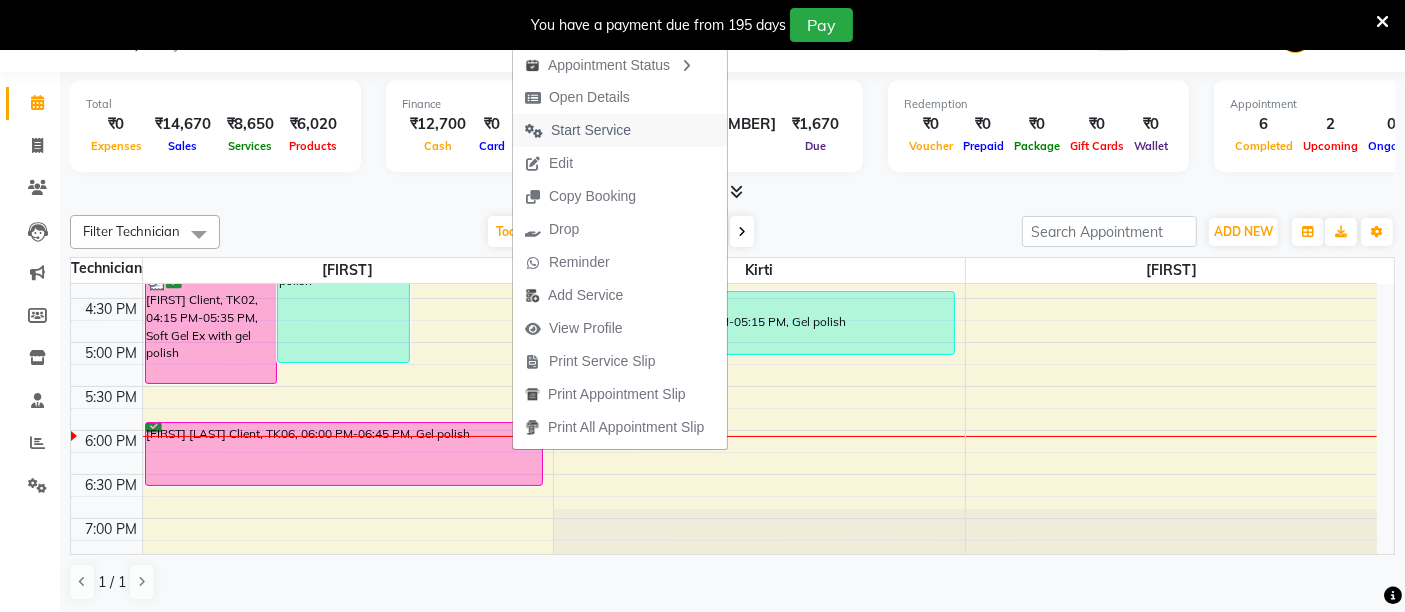 click on "Start Service" at bounding box center (591, 130) 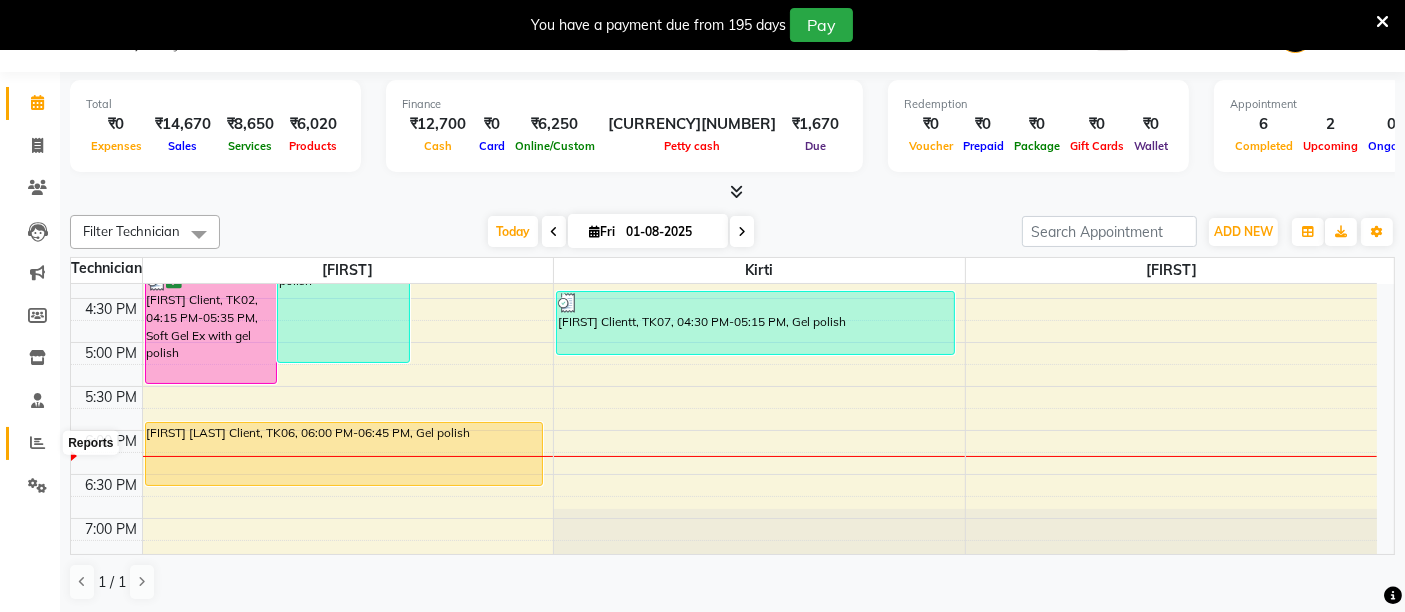 click 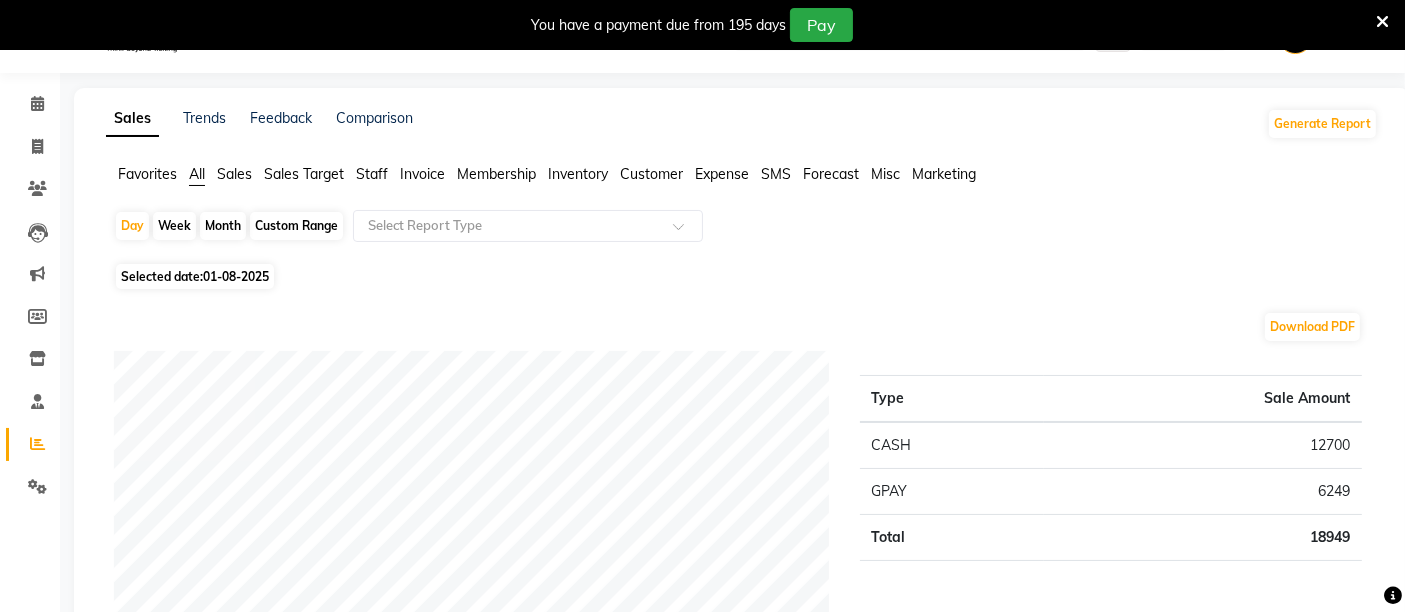 scroll, scrollTop: 49, scrollLeft: 0, axis: vertical 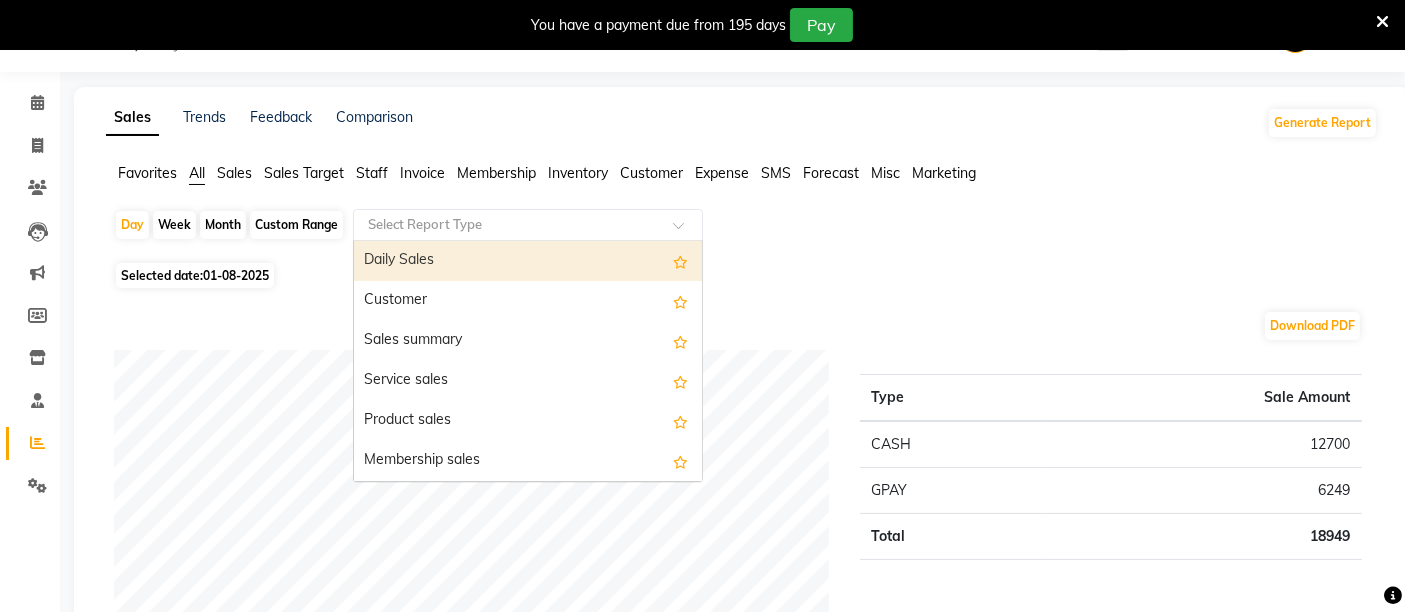 click 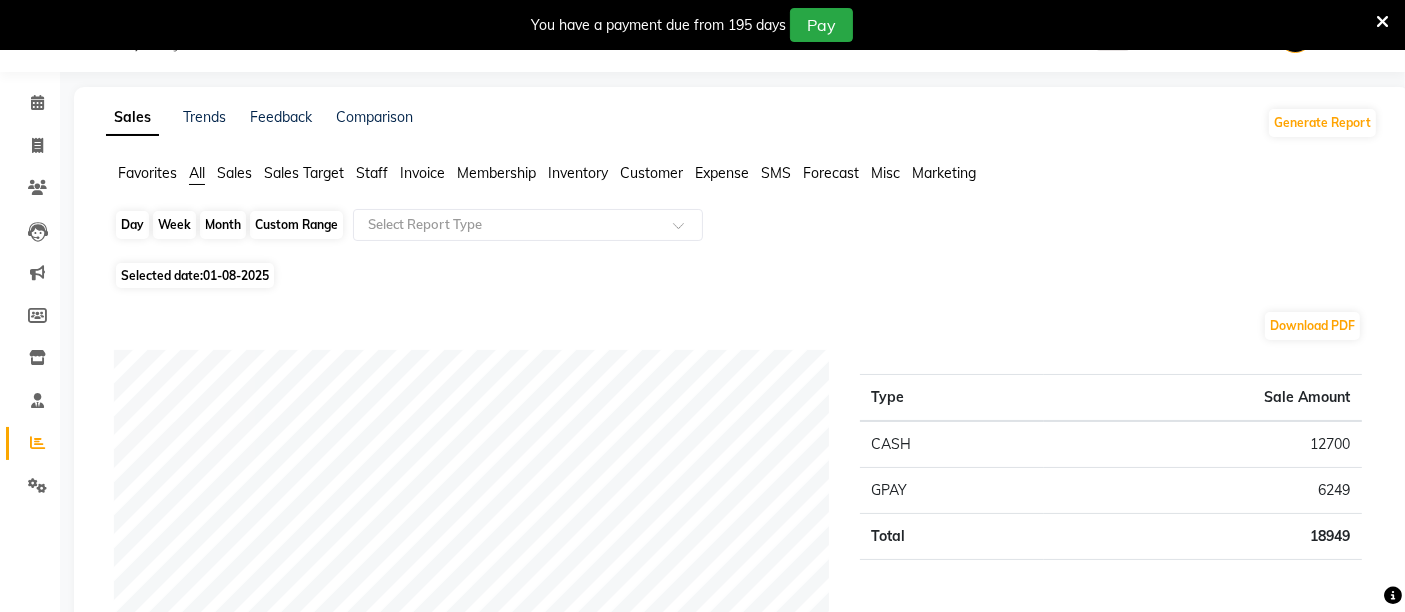 click on "Day" 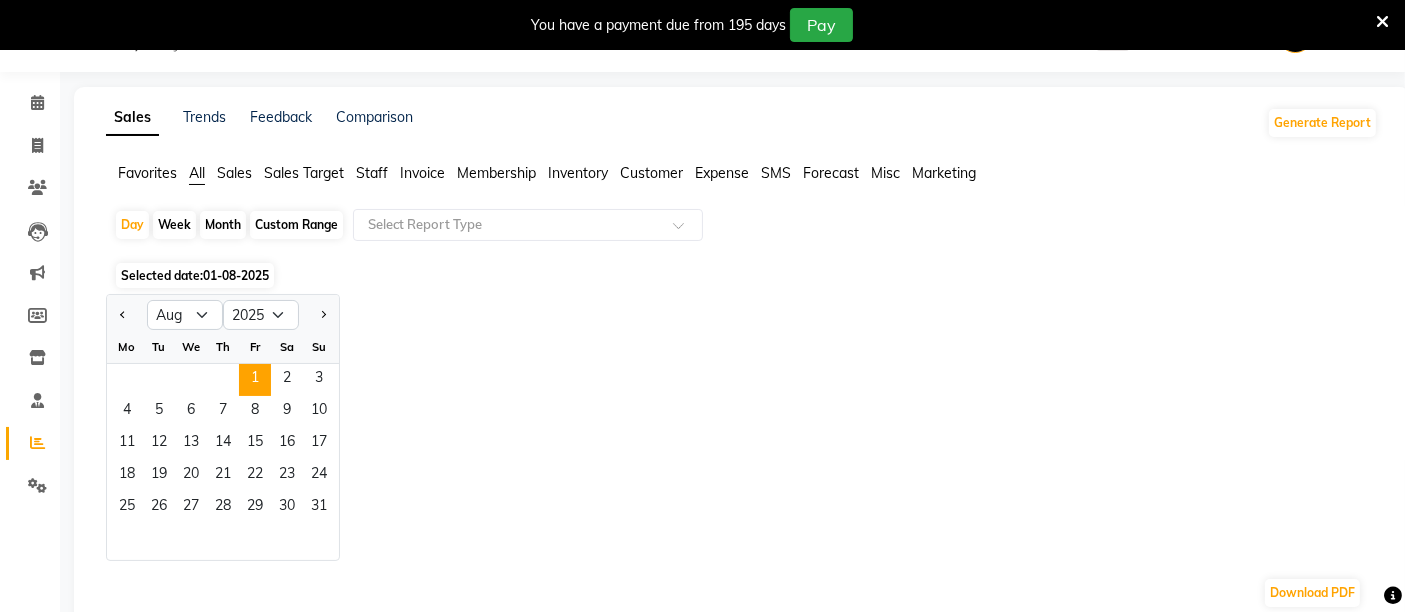 click on "Expense" 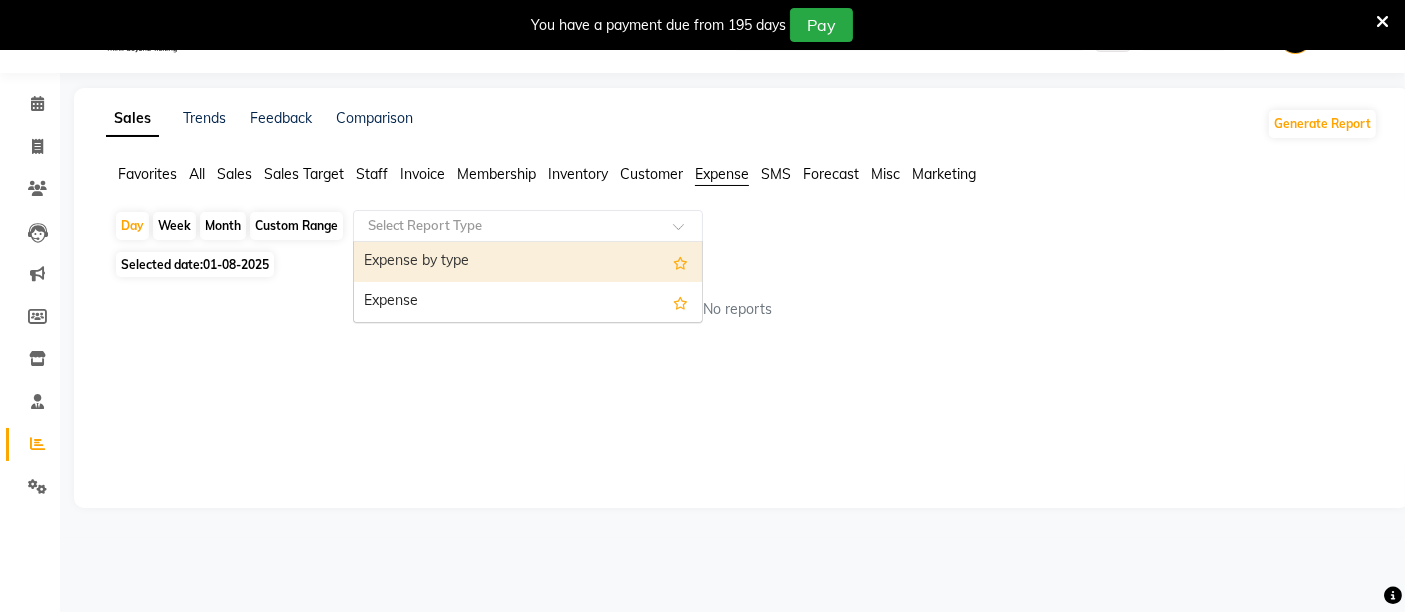 click on "Select Report Type" 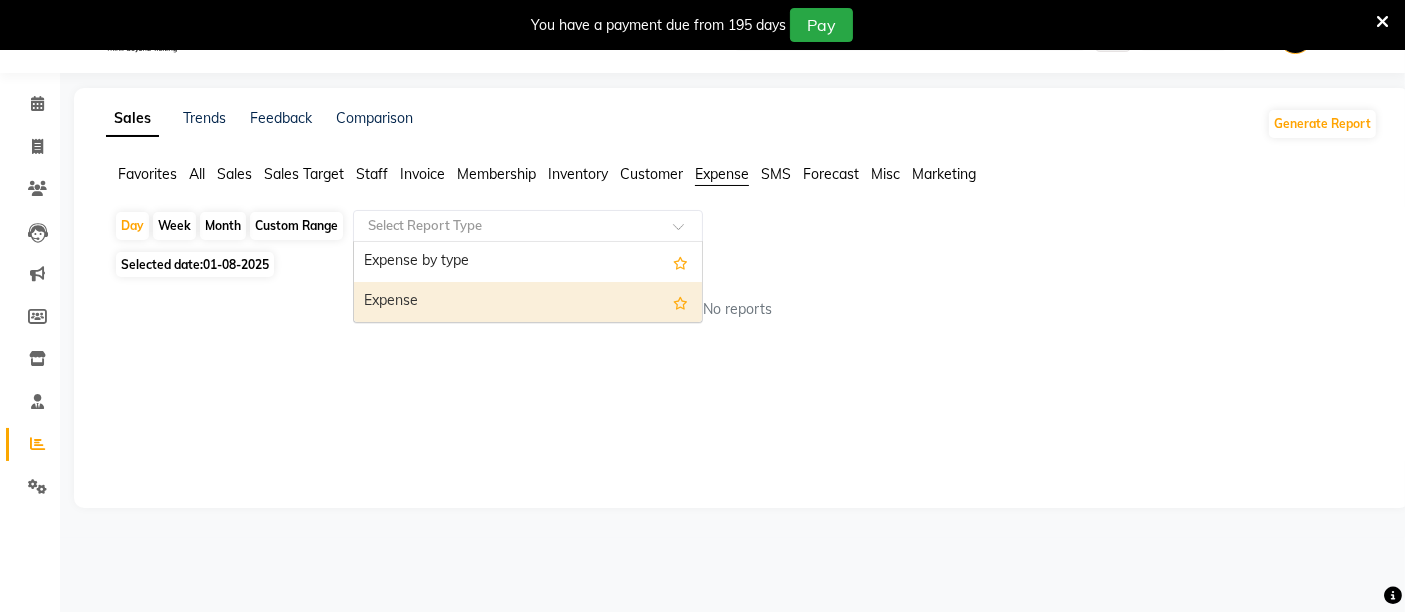click on "Expense" at bounding box center (528, 302) 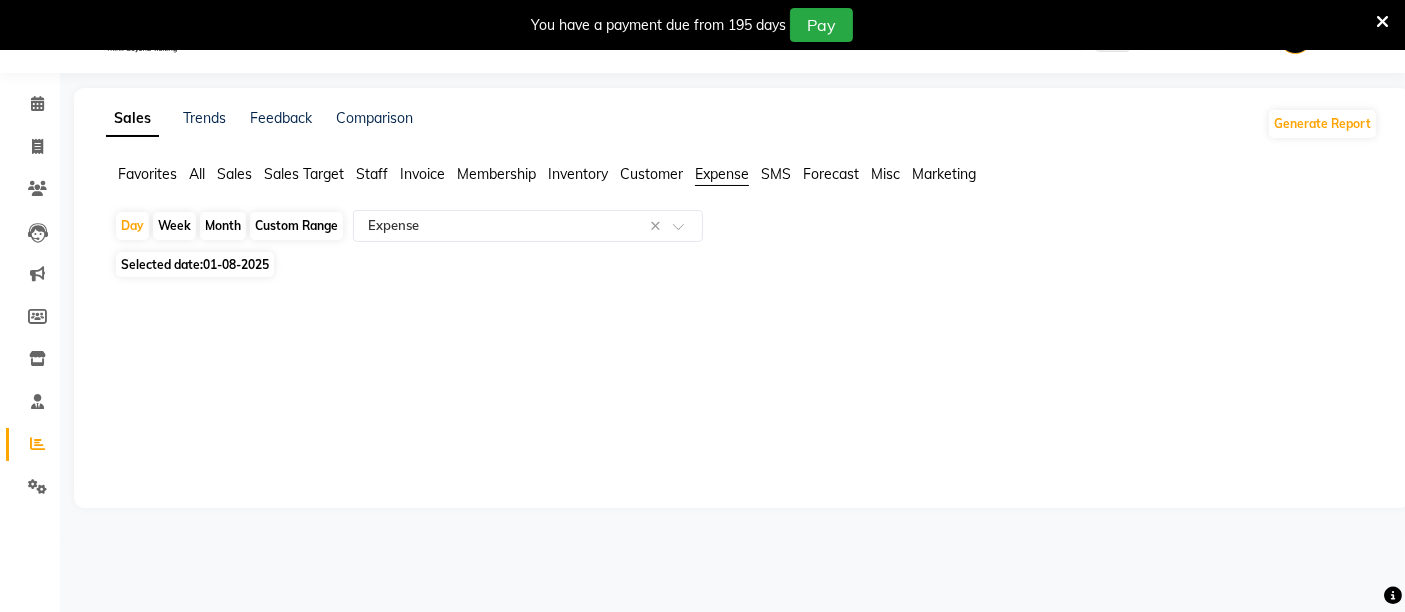 click on "Custom Range" 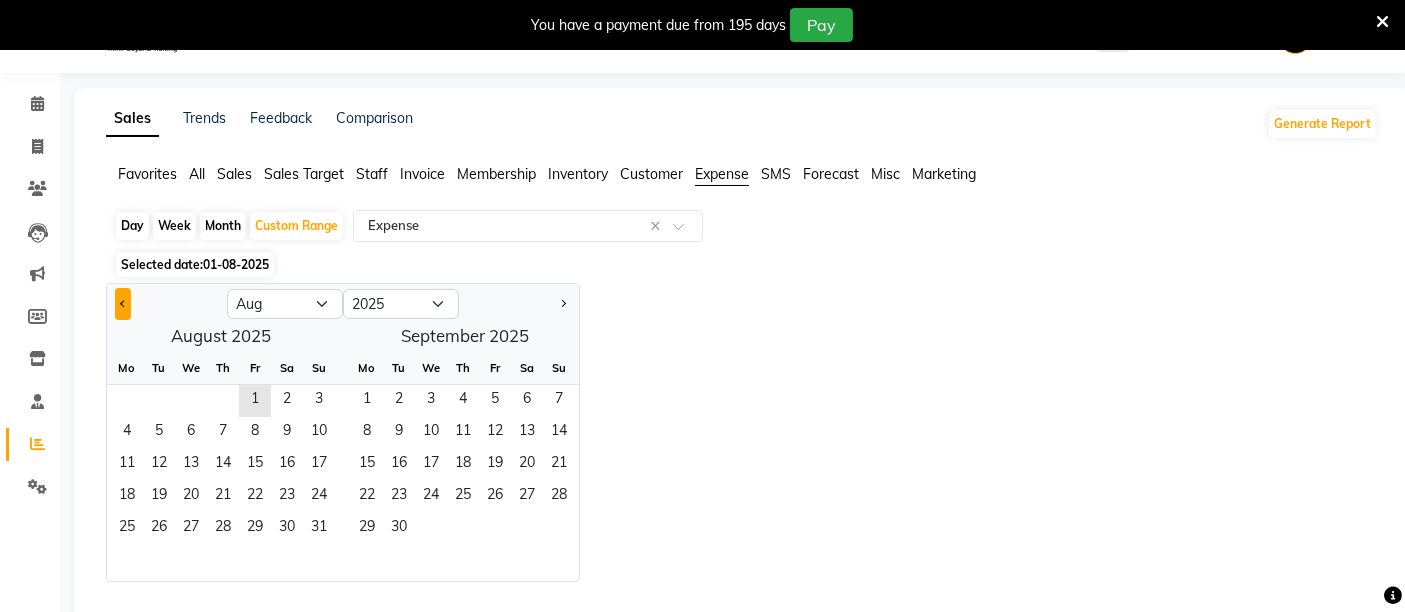 click 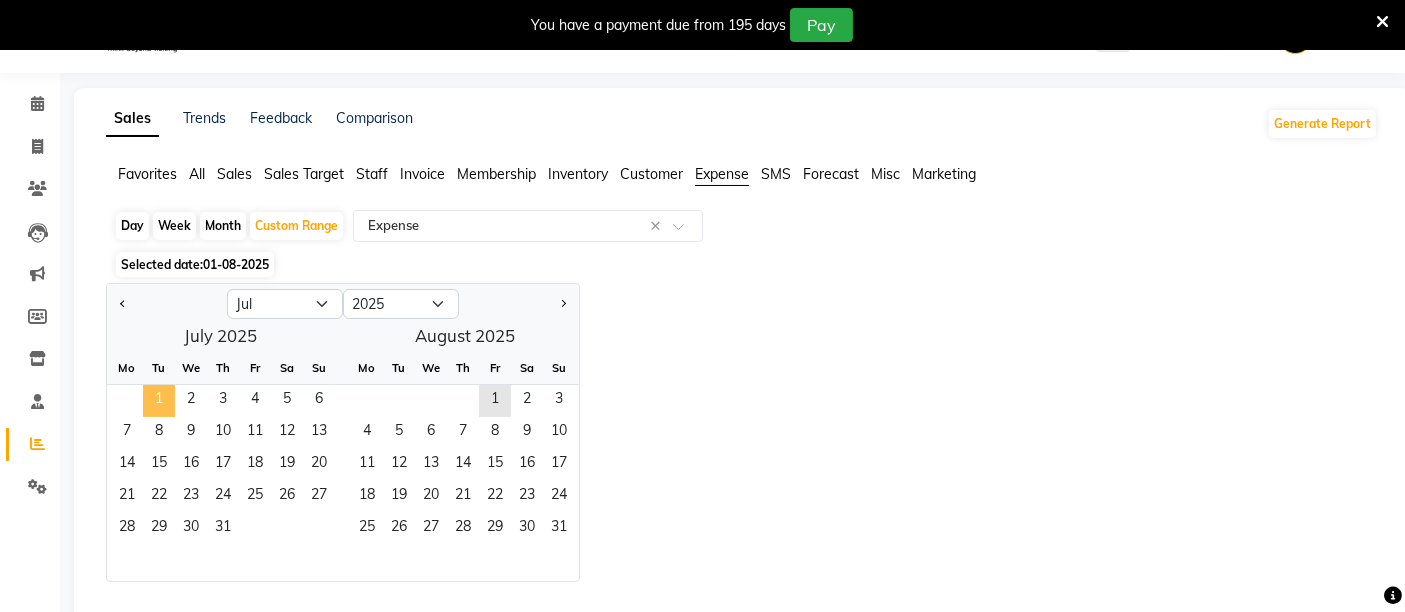 click on "1" 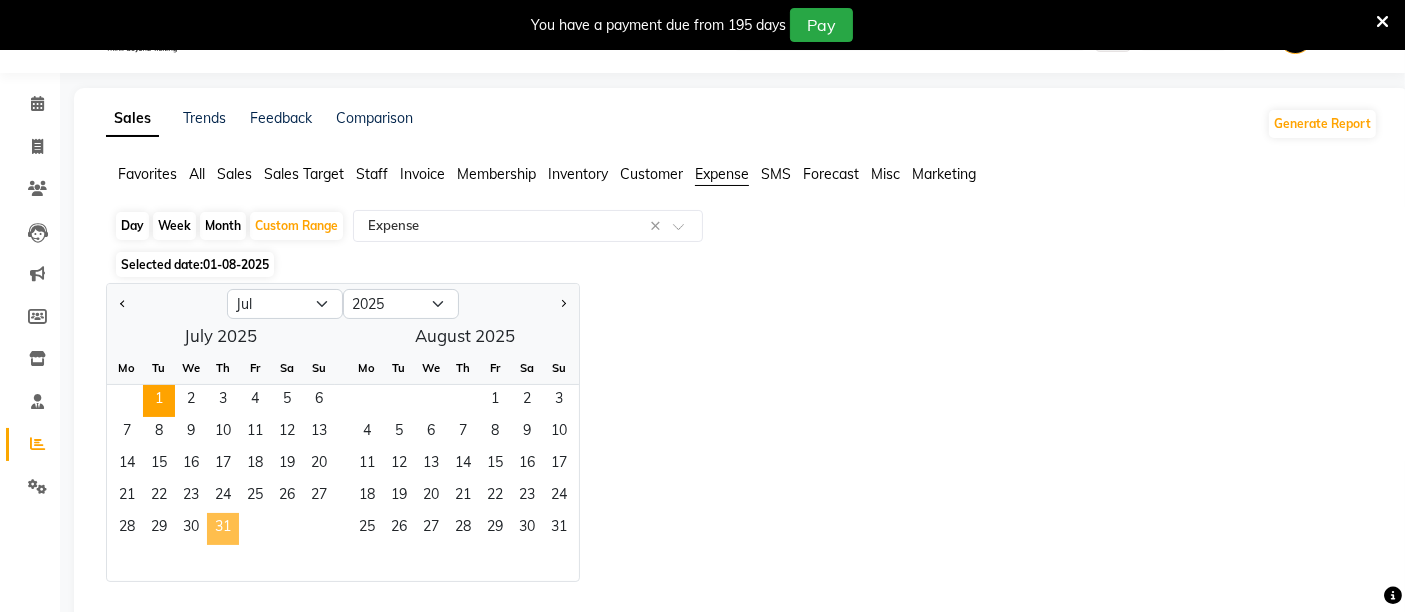 click on "31" 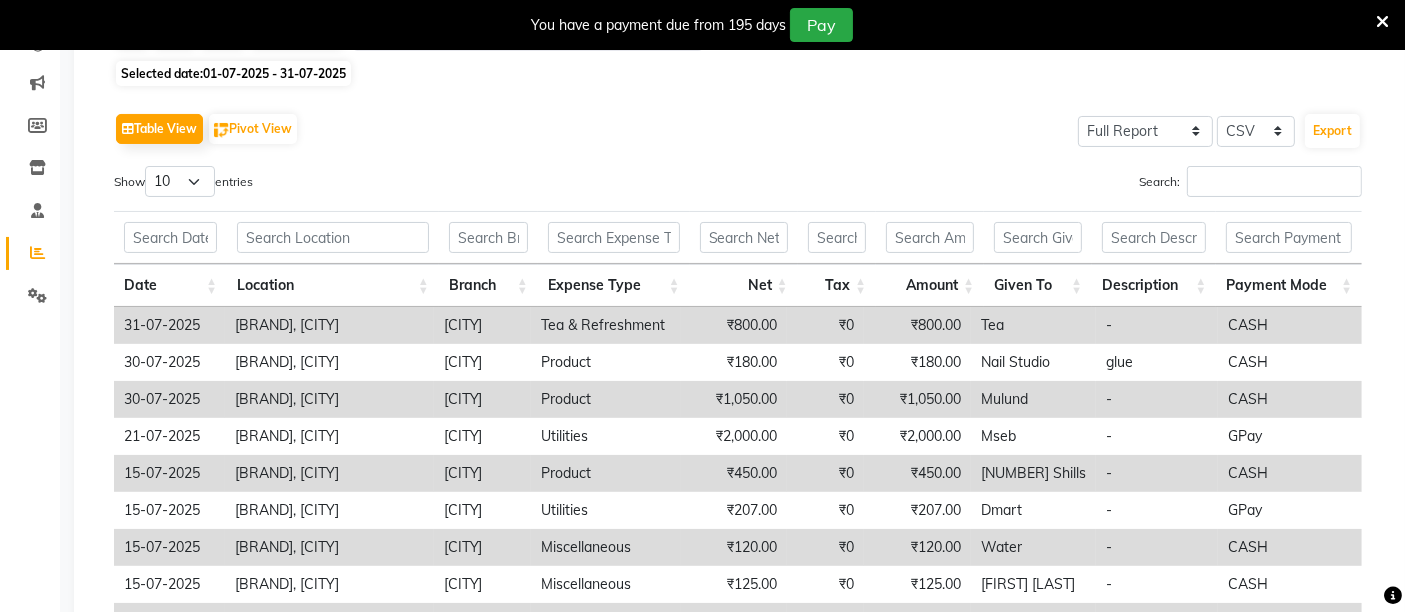 scroll, scrollTop: 0, scrollLeft: 0, axis: both 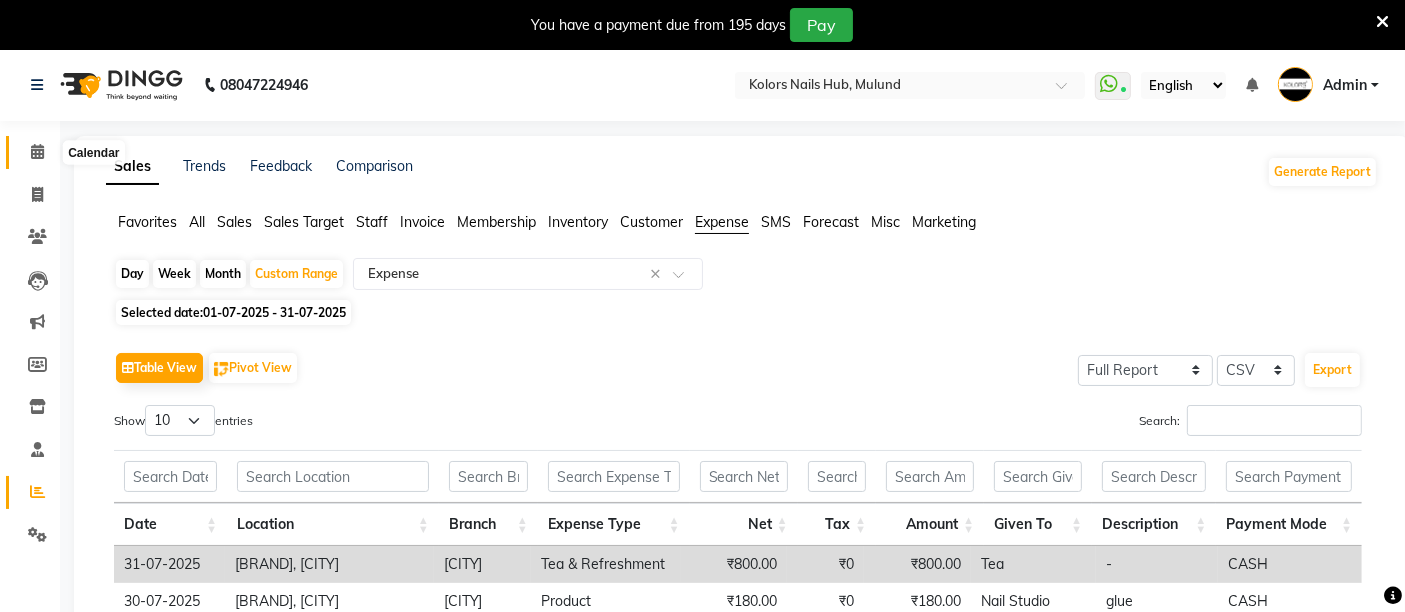 click 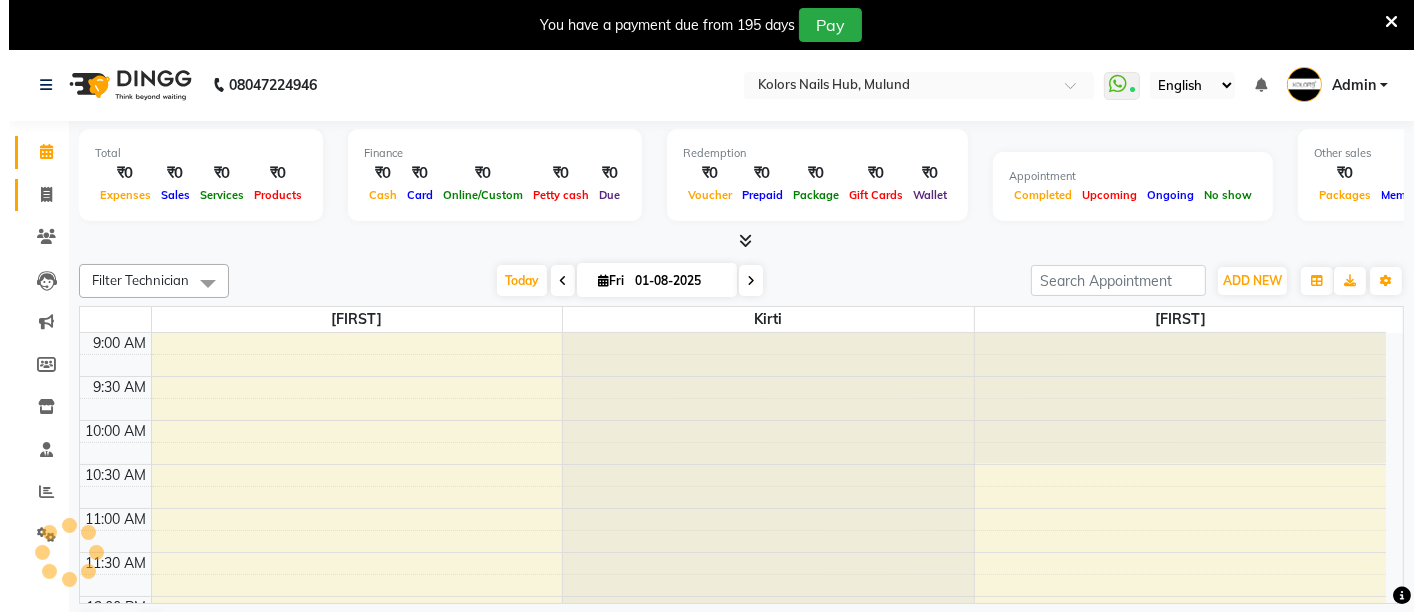 scroll, scrollTop: 0, scrollLeft: 0, axis: both 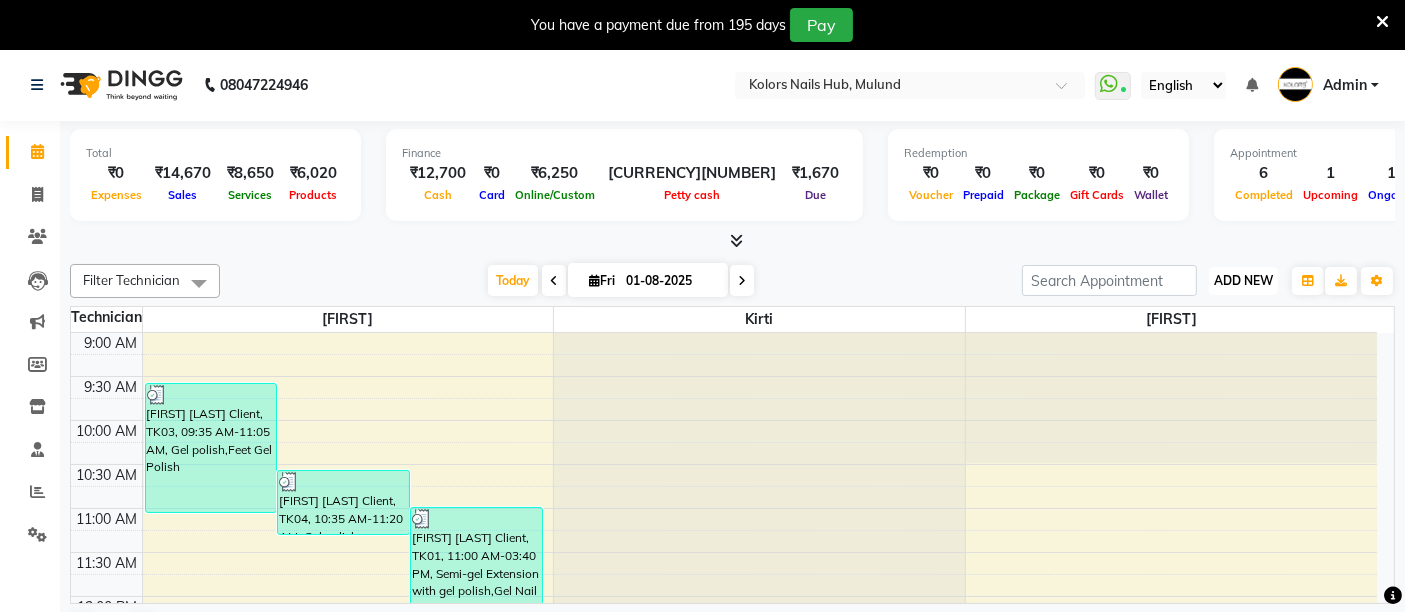 click on "ADD NEW Toggle Dropdown" at bounding box center [1243, 281] 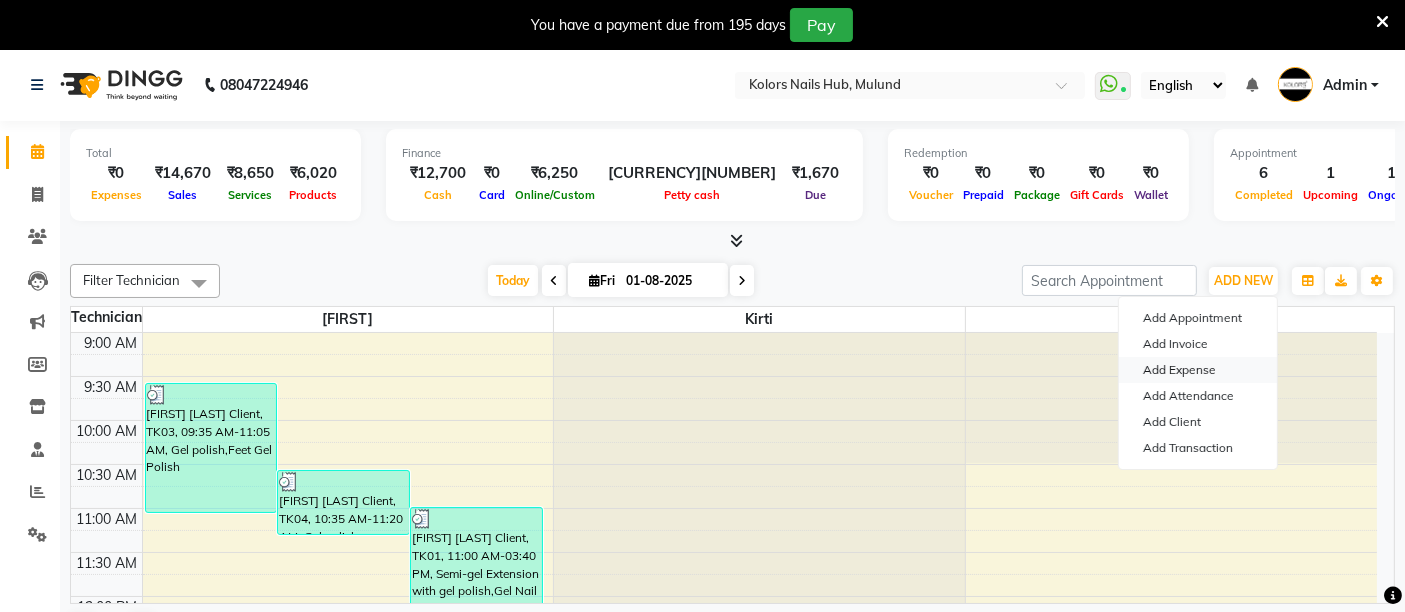 click on "Add Expense" at bounding box center [1198, 370] 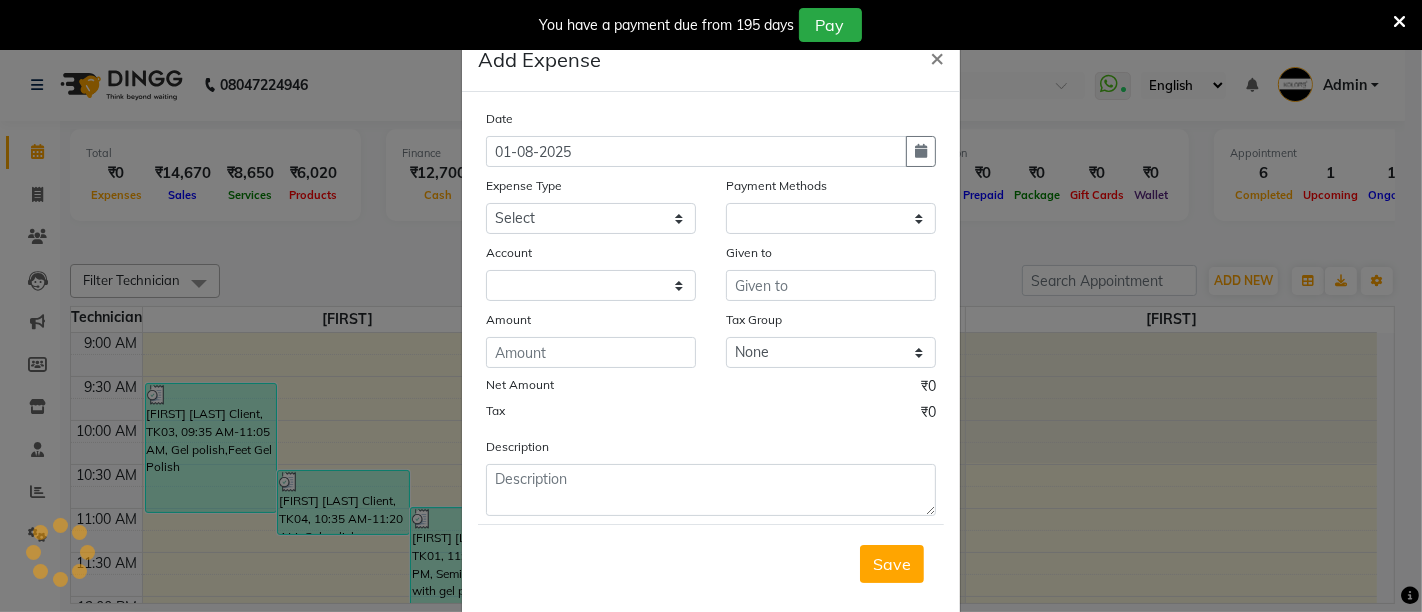 select on "1" 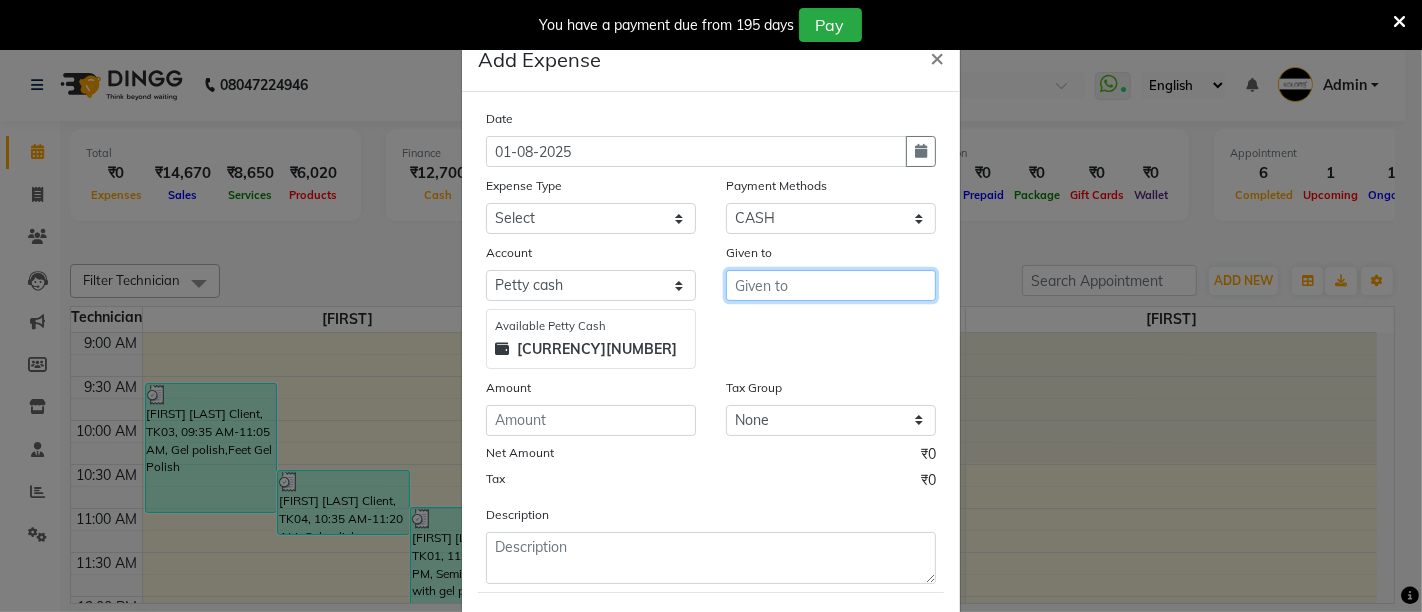 click at bounding box center (831, 285) 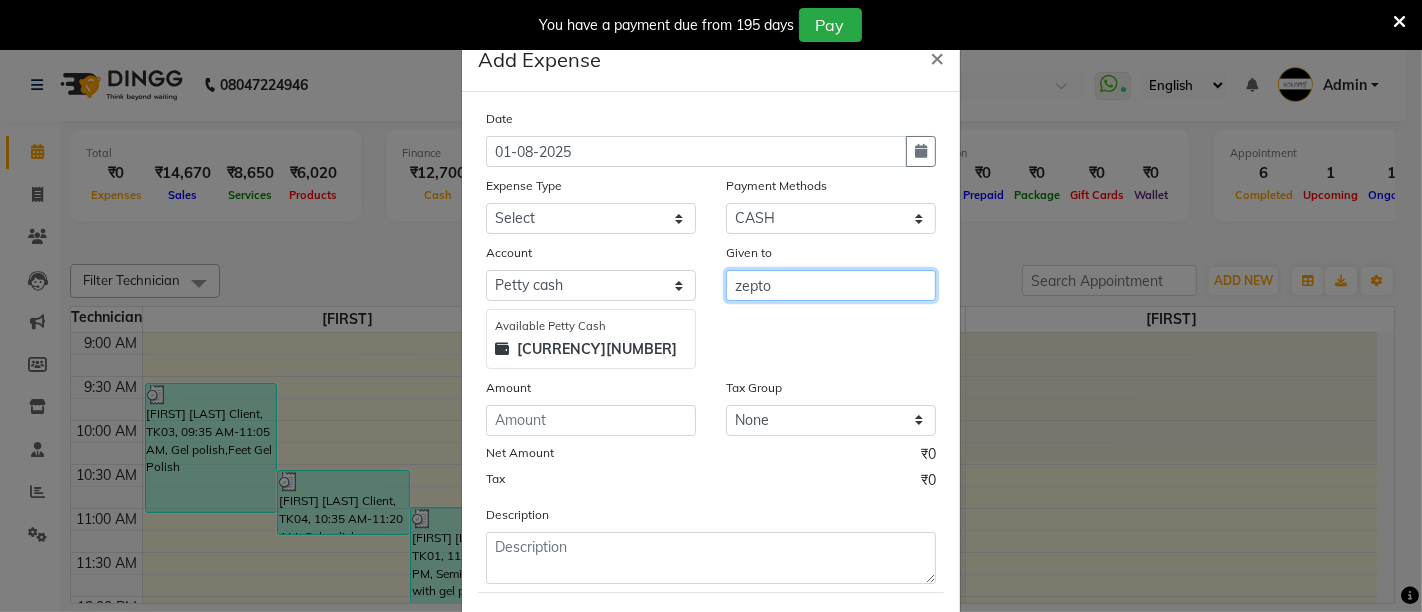 type on "zepto" 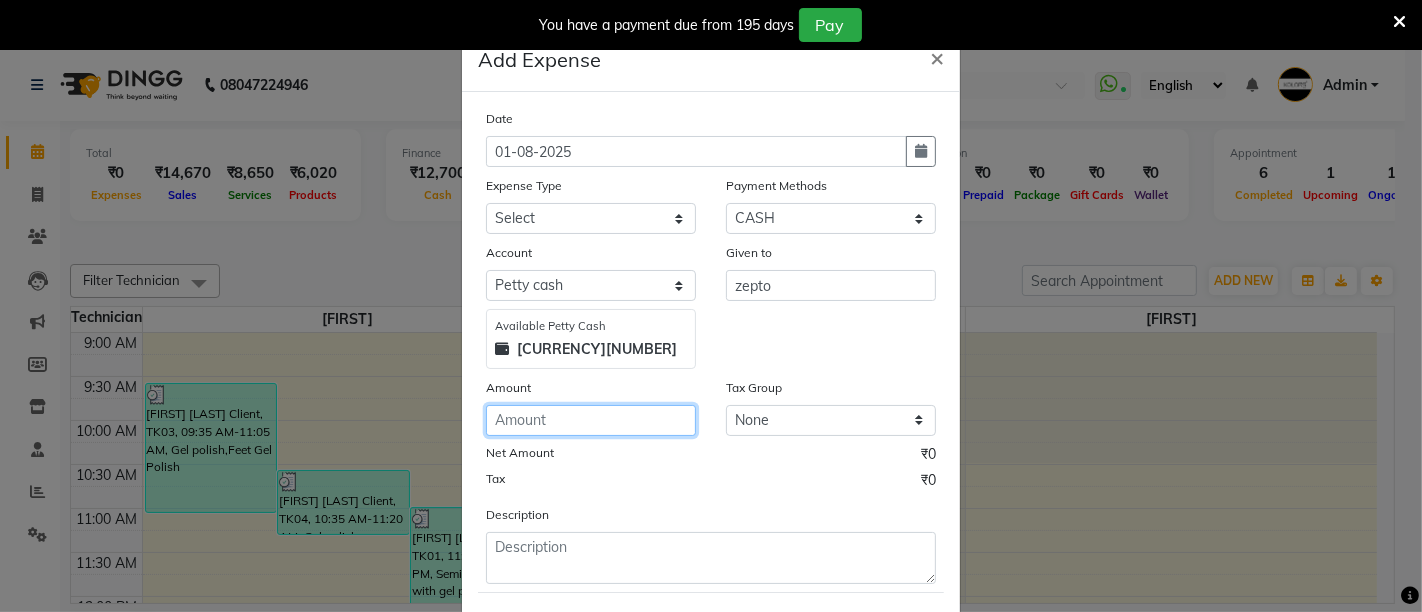 click 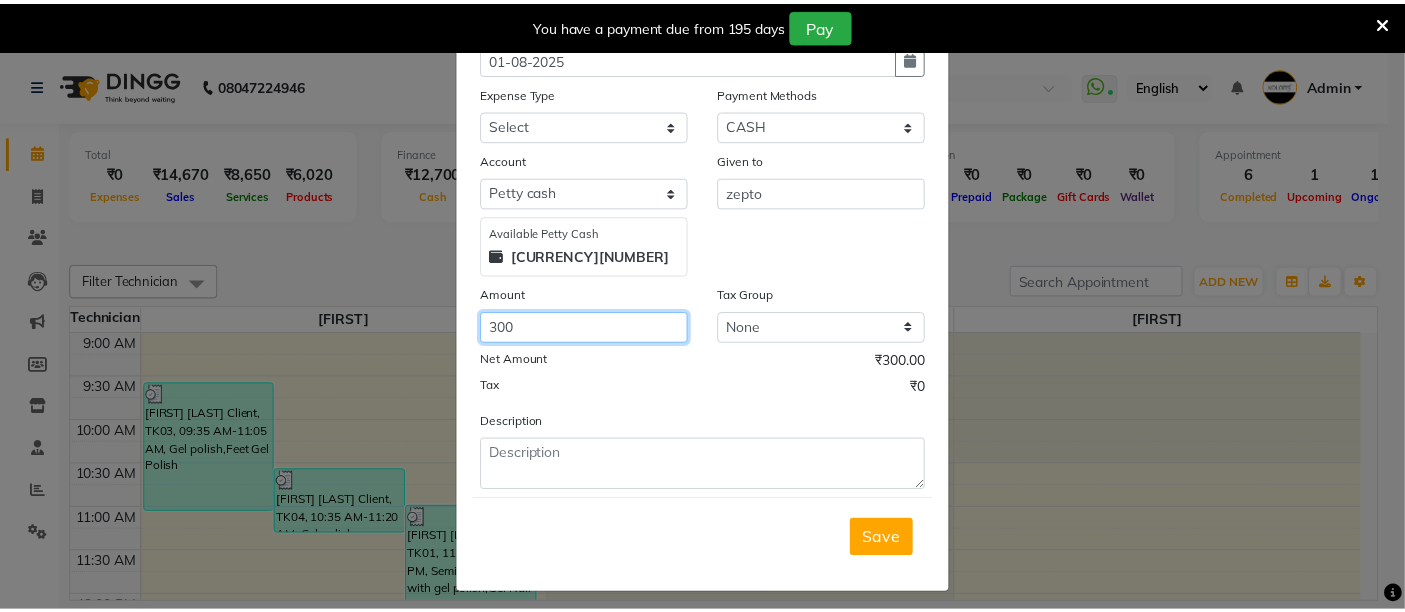 scroll, scrollTop: 101, scrollLeft: 0, axis: vertical 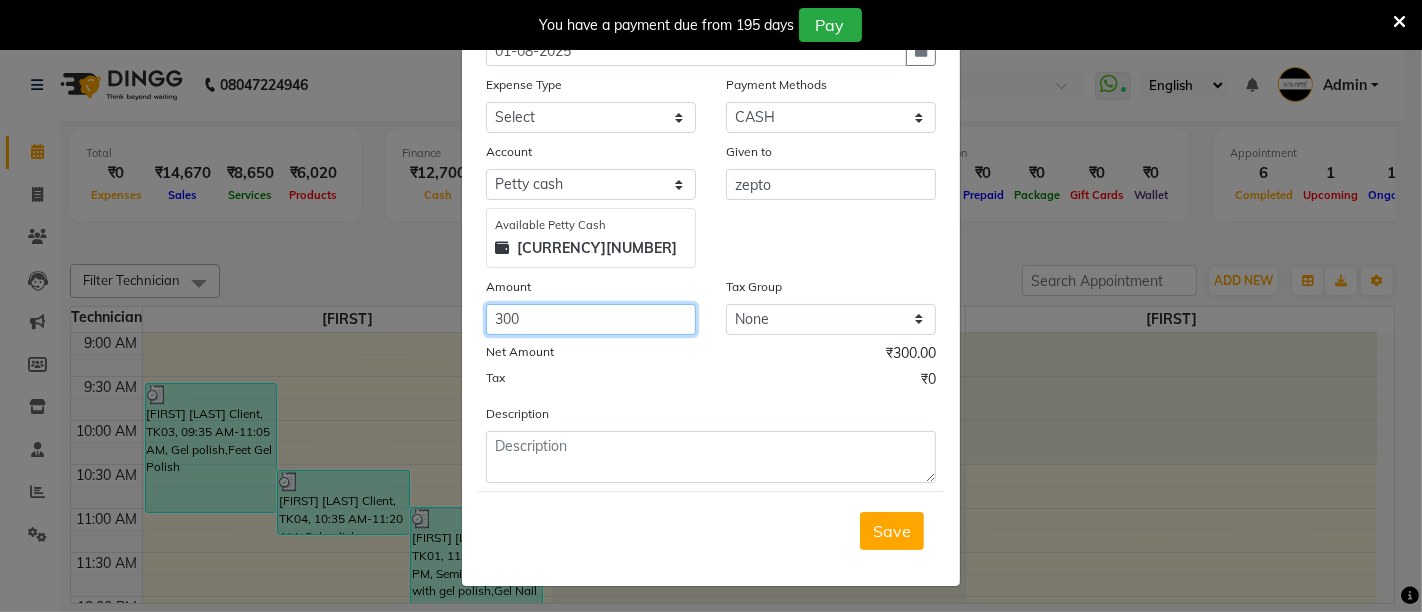 type on "300" 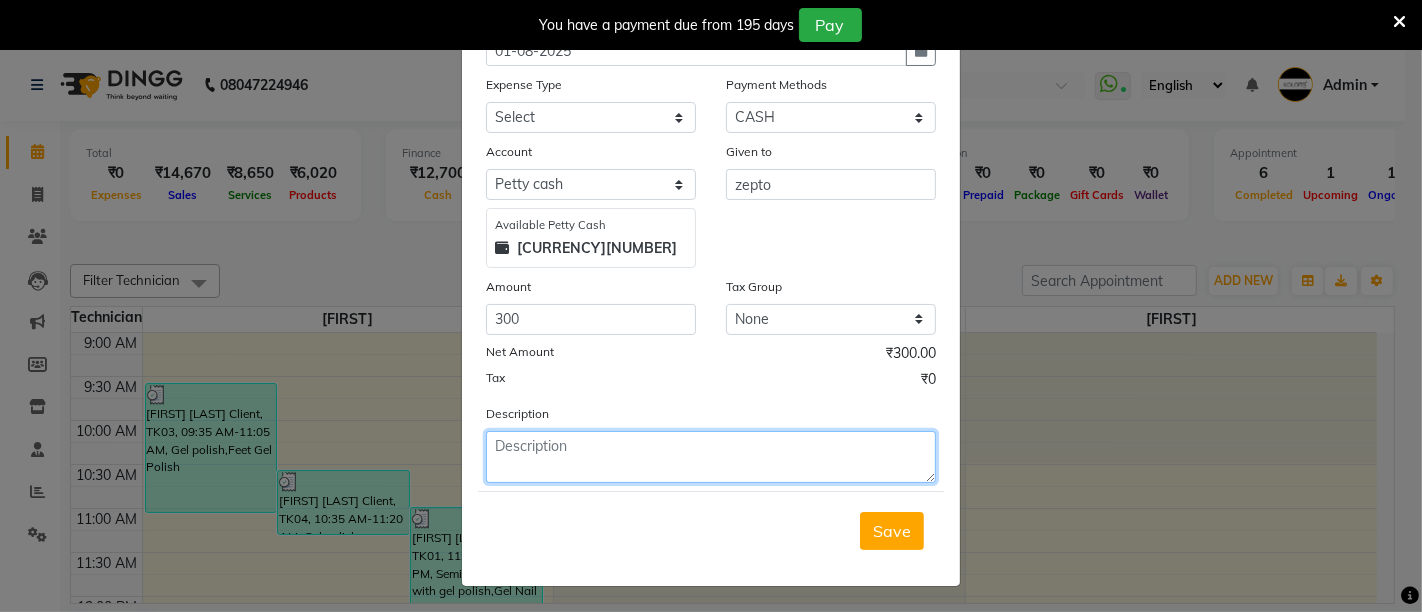 click 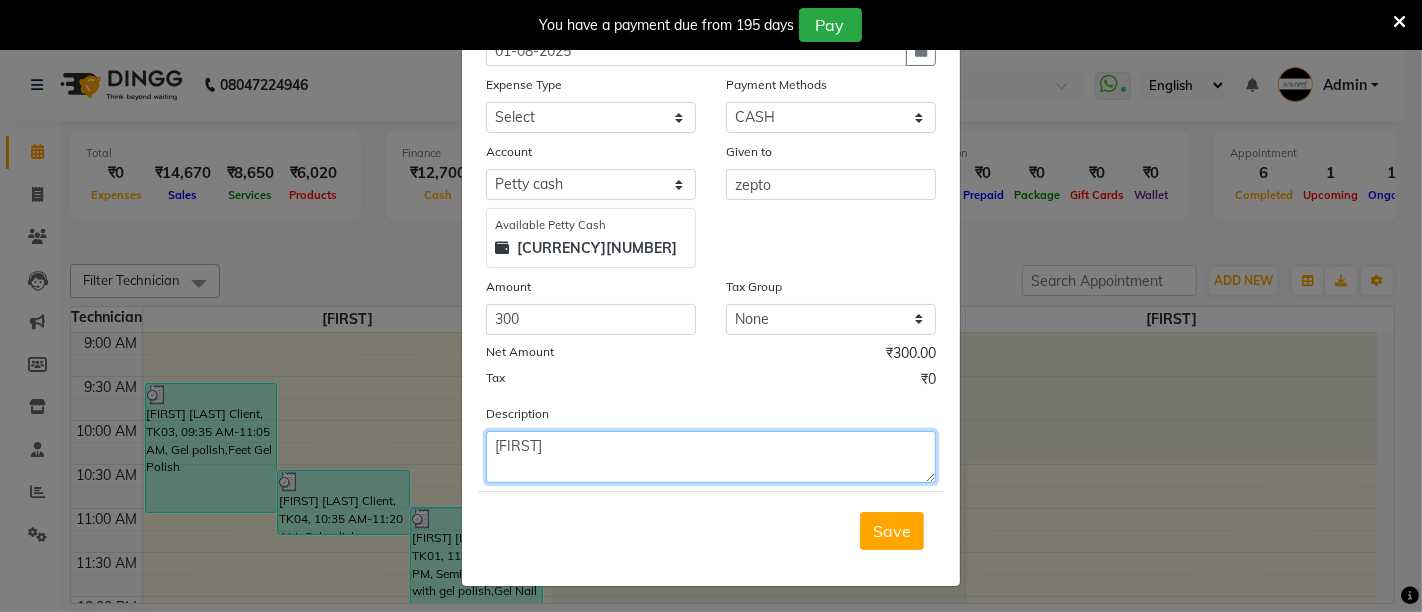 type on "[FIRST]" 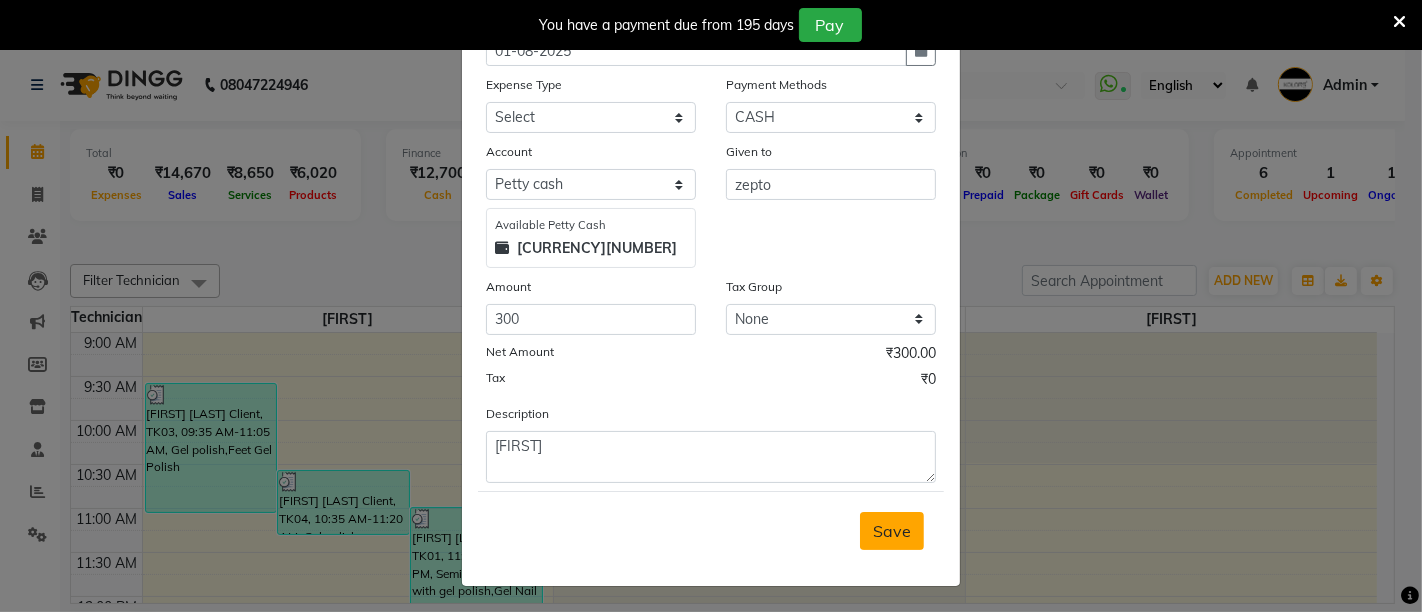 drag, startPoint x: 919, startPoint y: 535, endPoint x: 891, endPoint y: 535, distance: 28 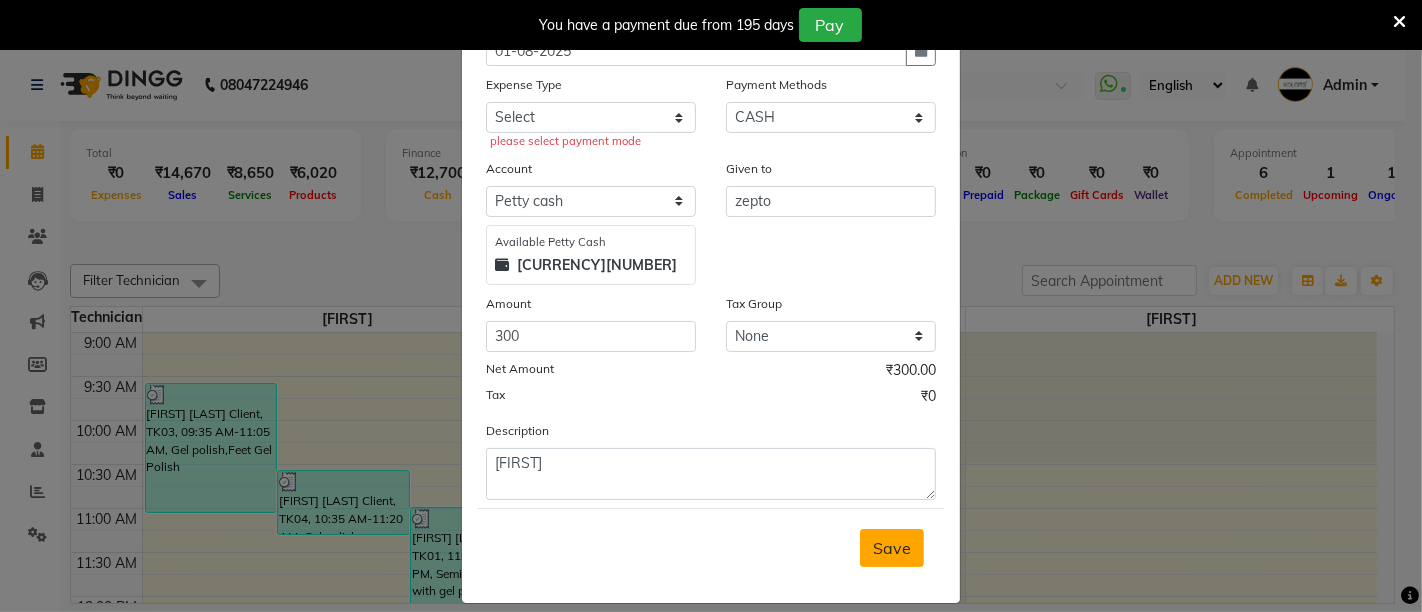 click on "Save" at bounding box center (892, 548) 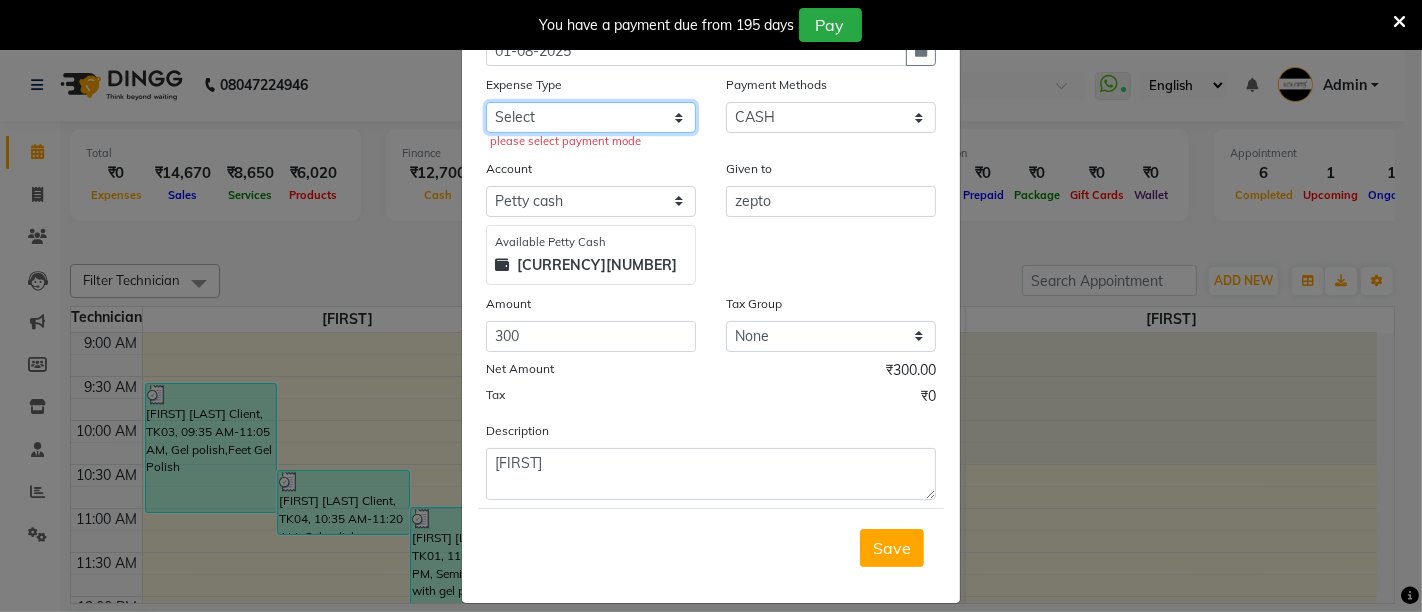 click on "Select Advance Salary Bank charges Car maintenance  Cash transfer to bank Cash transfer to hub Client Snacks Clinical charges Equipment Fuel Govt fee Incentive Insurance International purchase Loan Repayment Maintenance Marketing Miscellaneous MRA Other Pantry Product Rent Salary Staff Snacks Tax Tea & Refreshment Utilities" 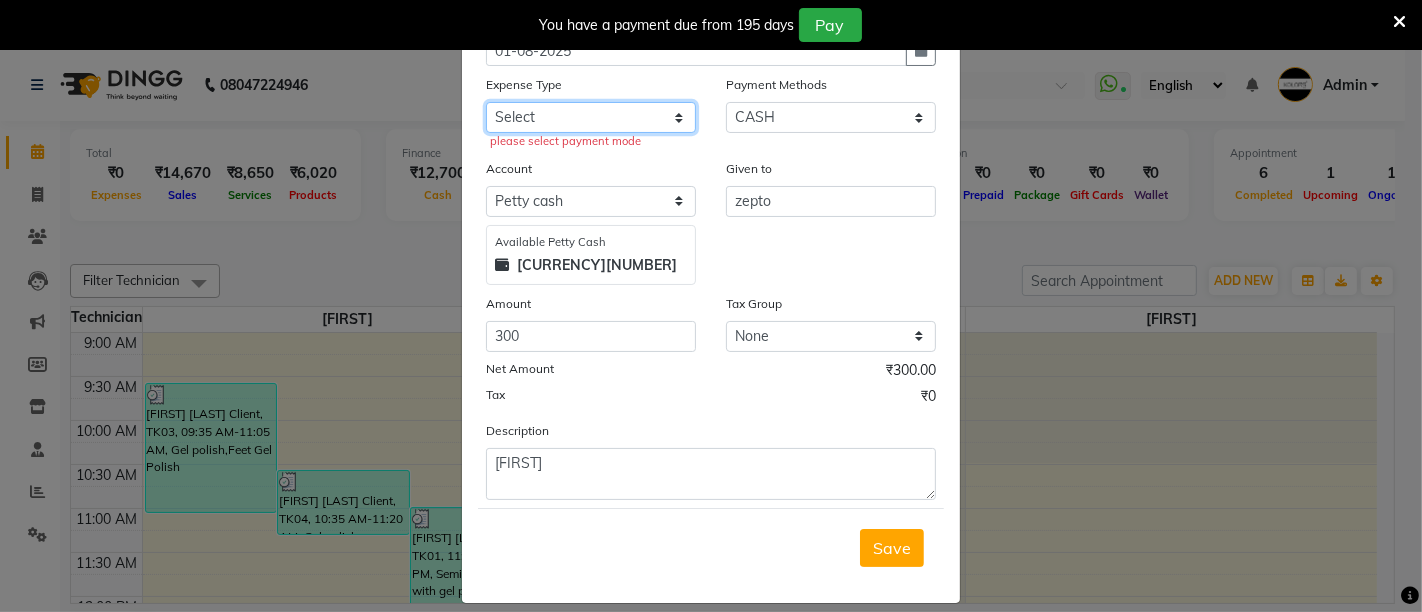 select on "9" 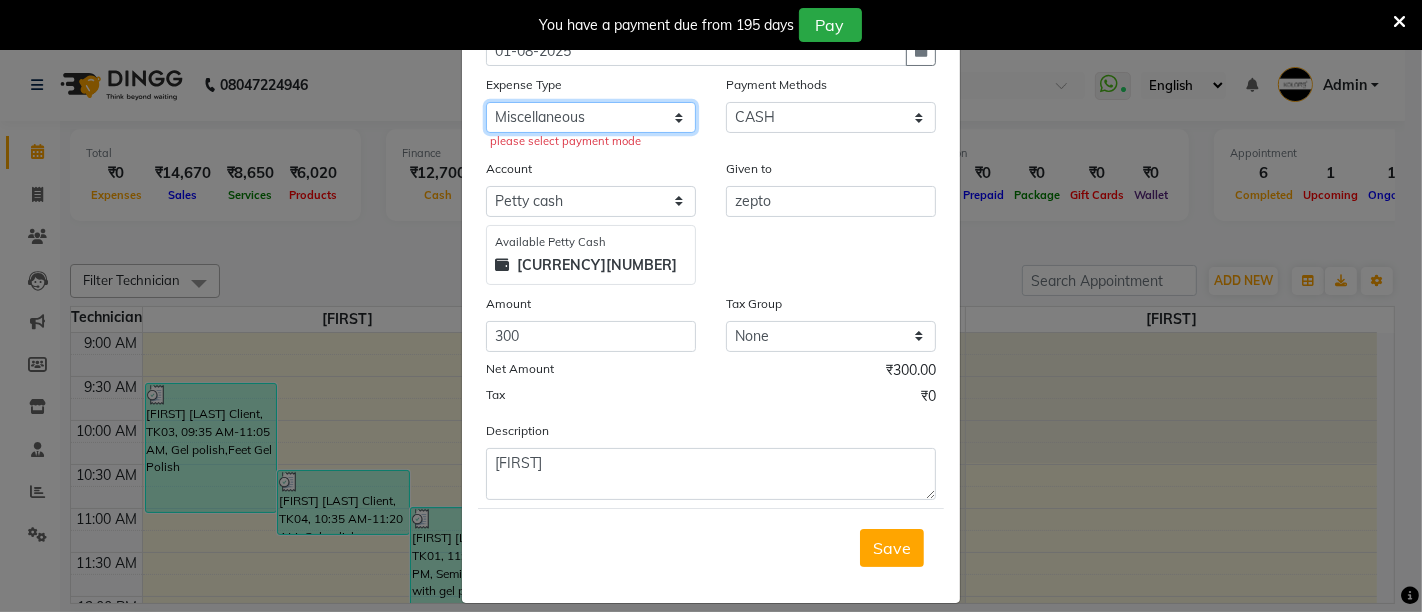 click on "Select Advance Salary Bank charges Car maintenance  Cash transfer to bank Cash transfer to hub Client Snacks Clinical charges Equipment Fuel Govt fee Incentive Insurance International purchase Loan Repayment Maintenance Marketing Miscellaneous MRA Other Pantry Product Rent Salary Staff Snacks Tax Tea & Refreshment Utilities" 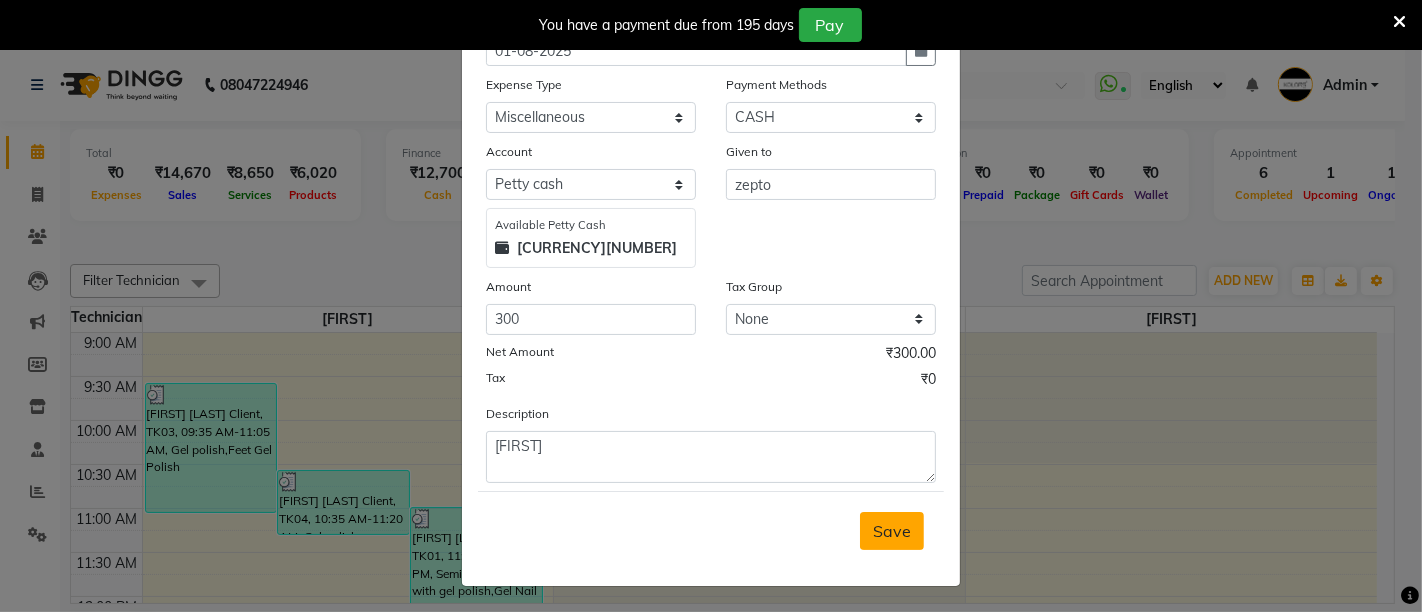 click on "Save" at bounding box center [892, 531] 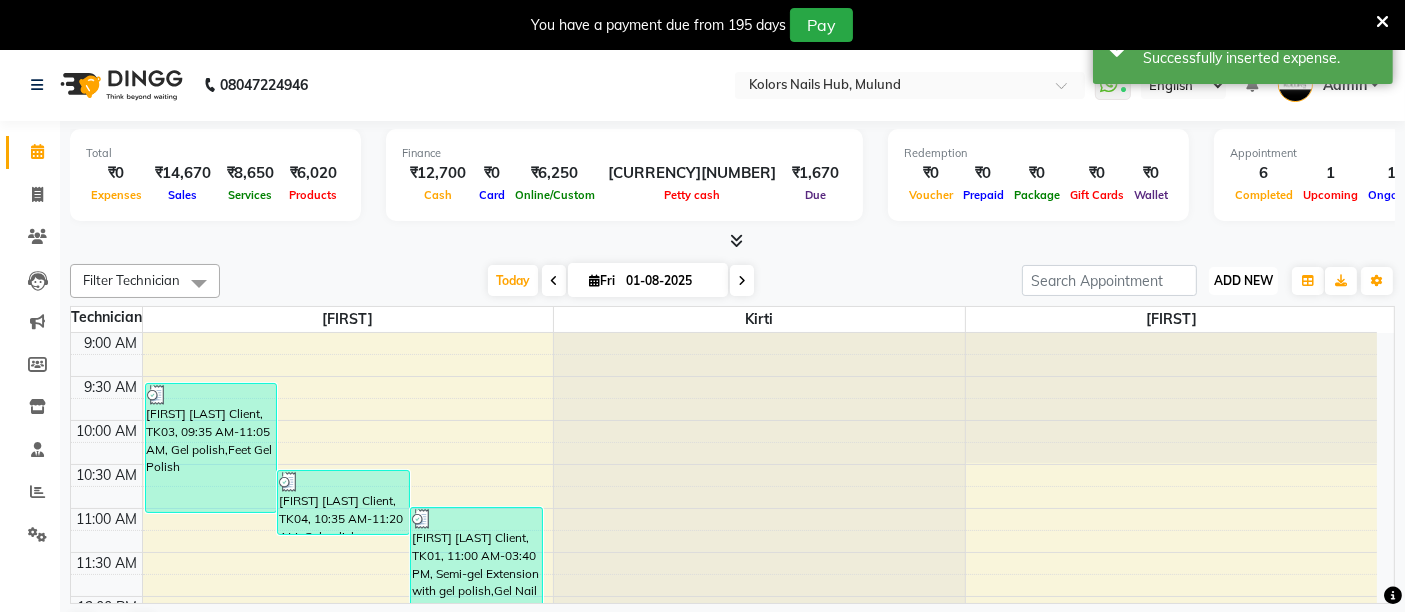 click on "ADD NEW" at bounding box center [1243, 280] 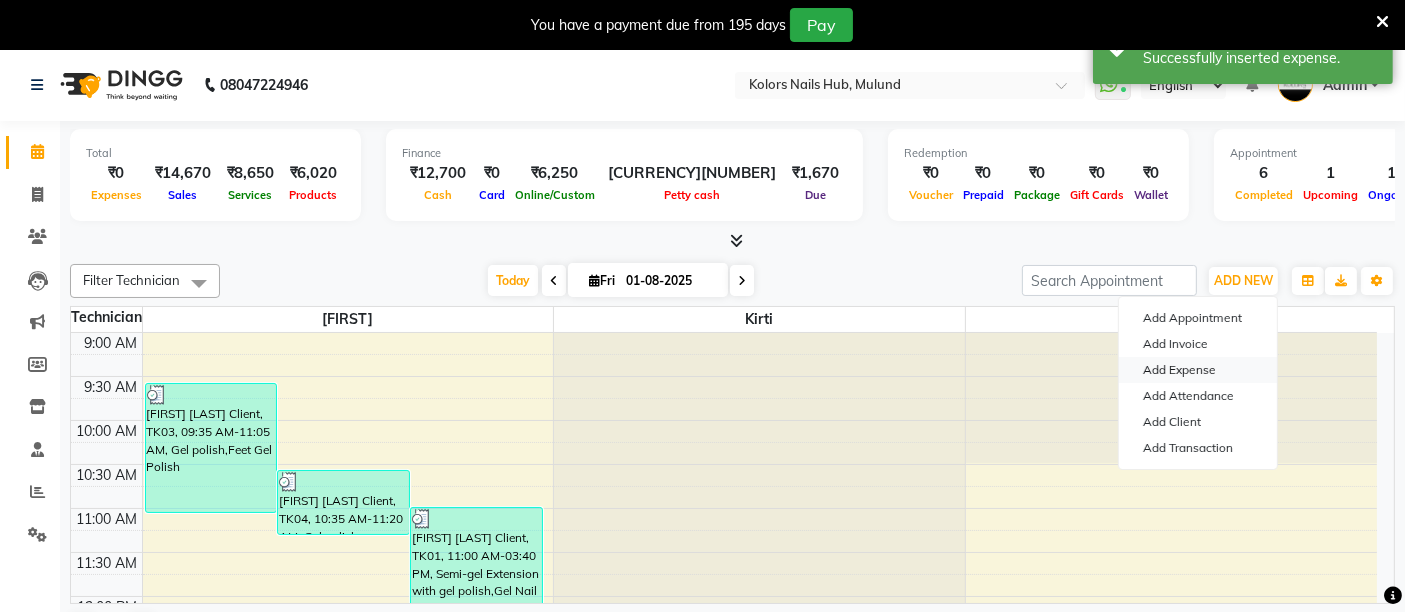 click on "Add Expense" at bounding box center [1198, 370] 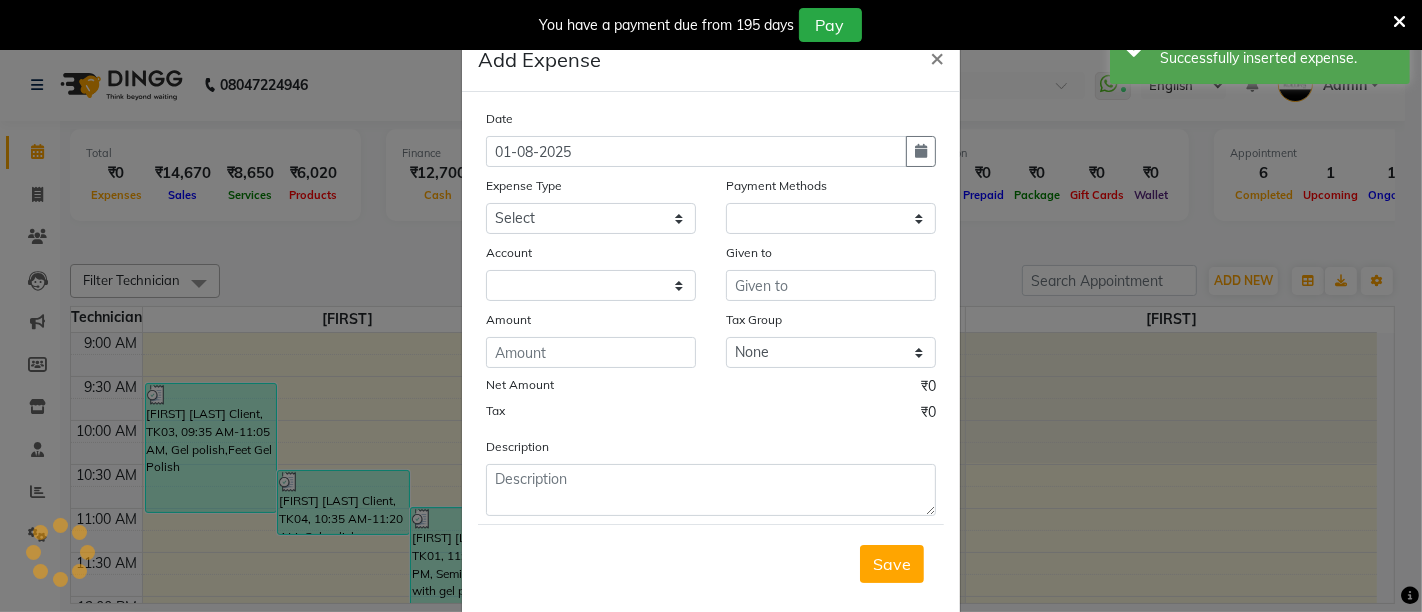 select on "1" 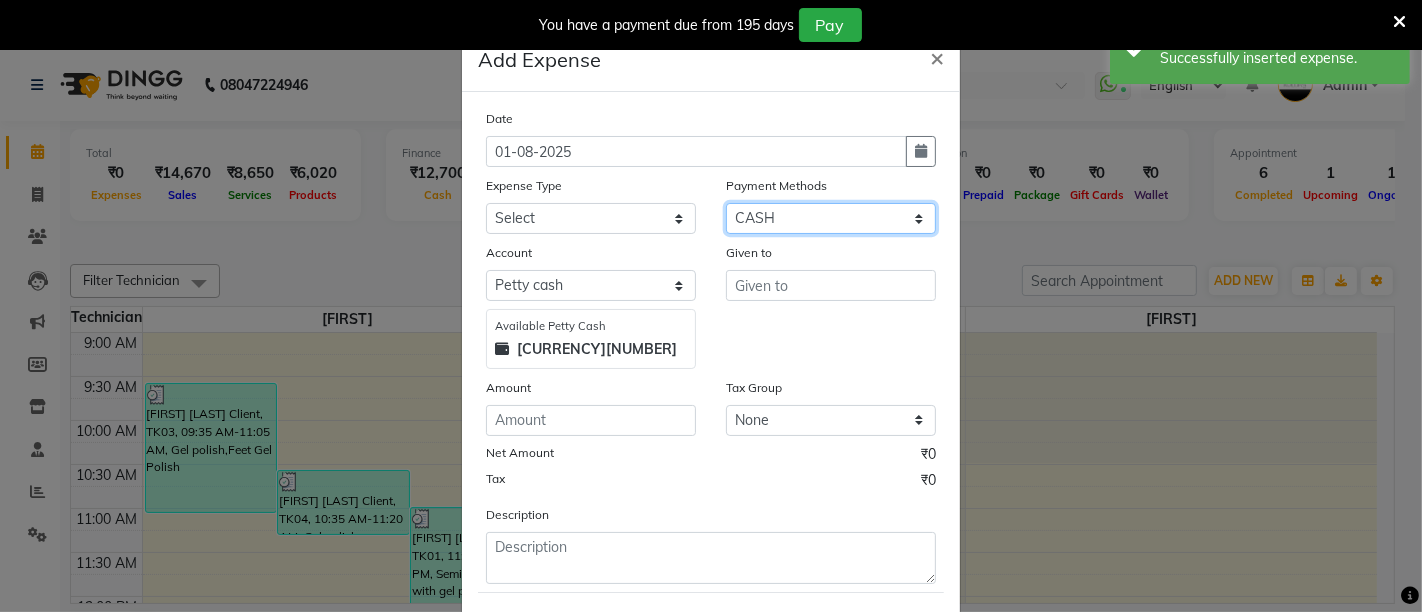 click on "Select Wallet Points Credit Card CARD Debit Card GPay Visa Card Prepaid Gift Card CASH Package PhonePe" 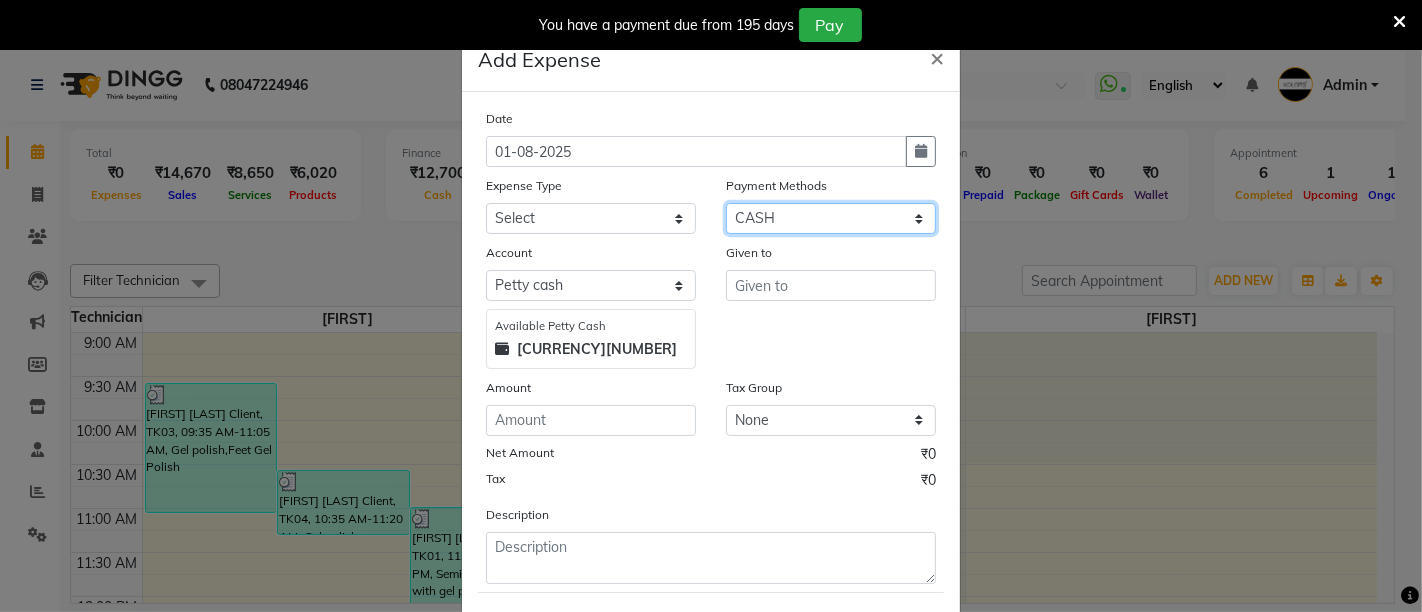 select on "5" 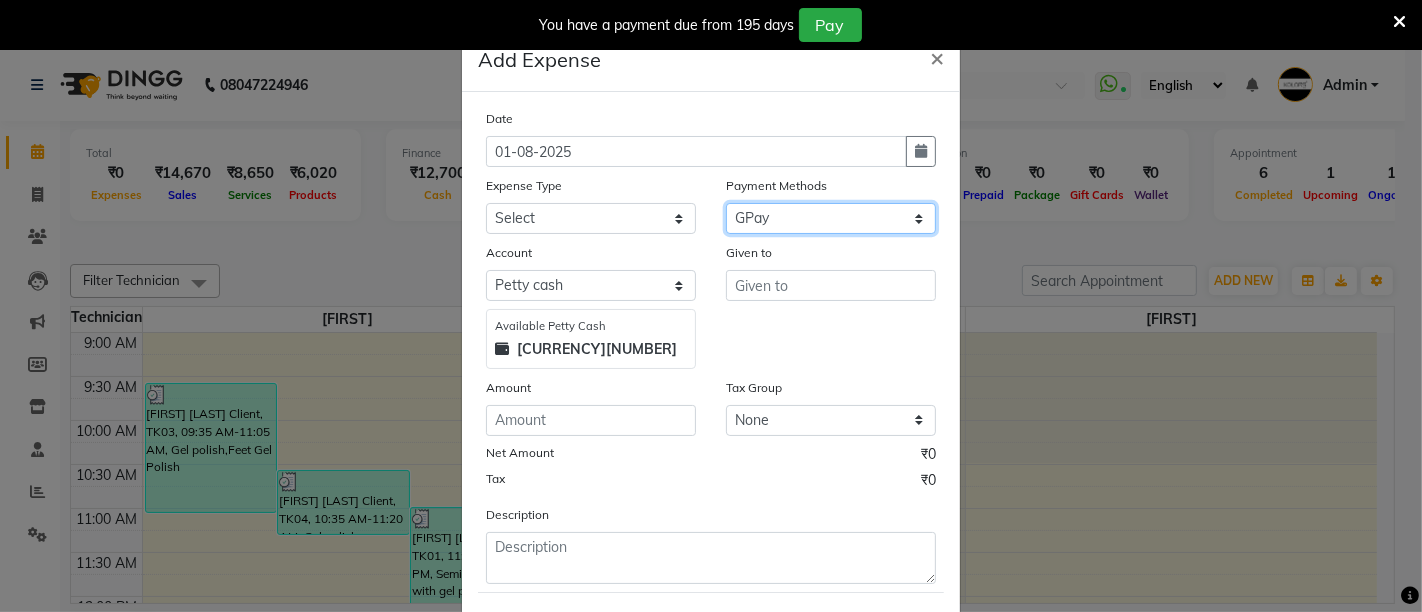 click on "Select Wallet Points Credit Card CARD Debit Card GPay Visa Card Prepaid Gift Card CASH Package PhonePe" 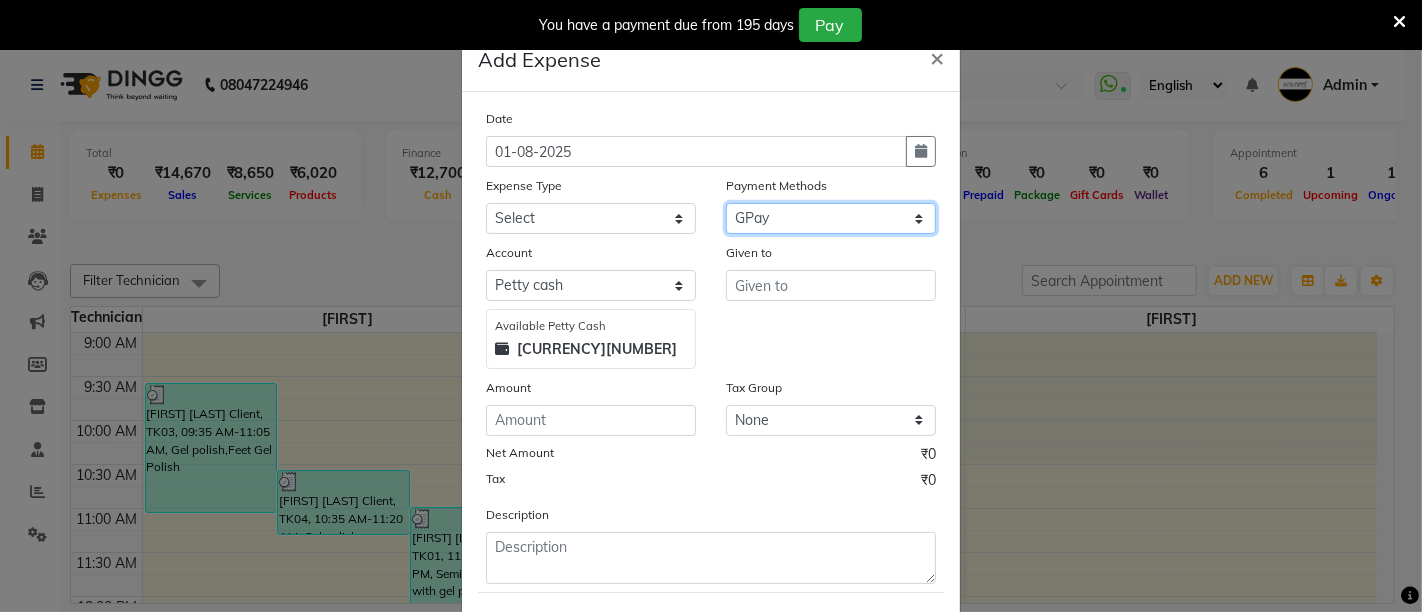 select on "6200" 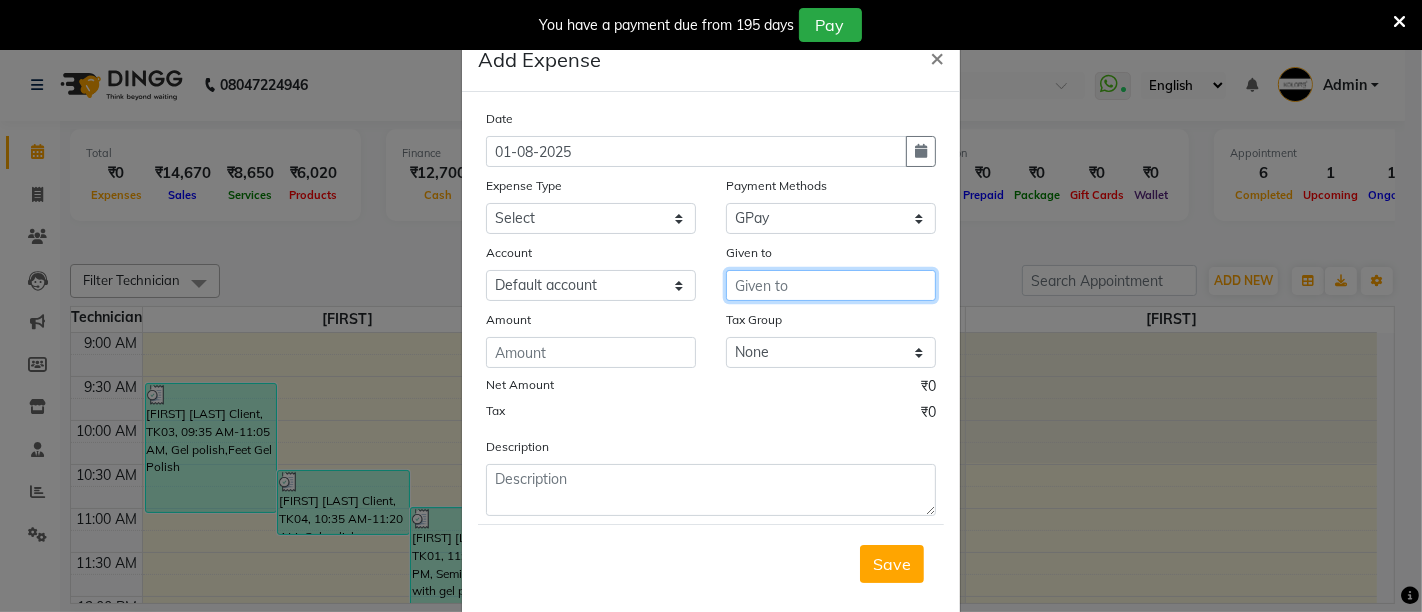click at bounding box center (831, 285) 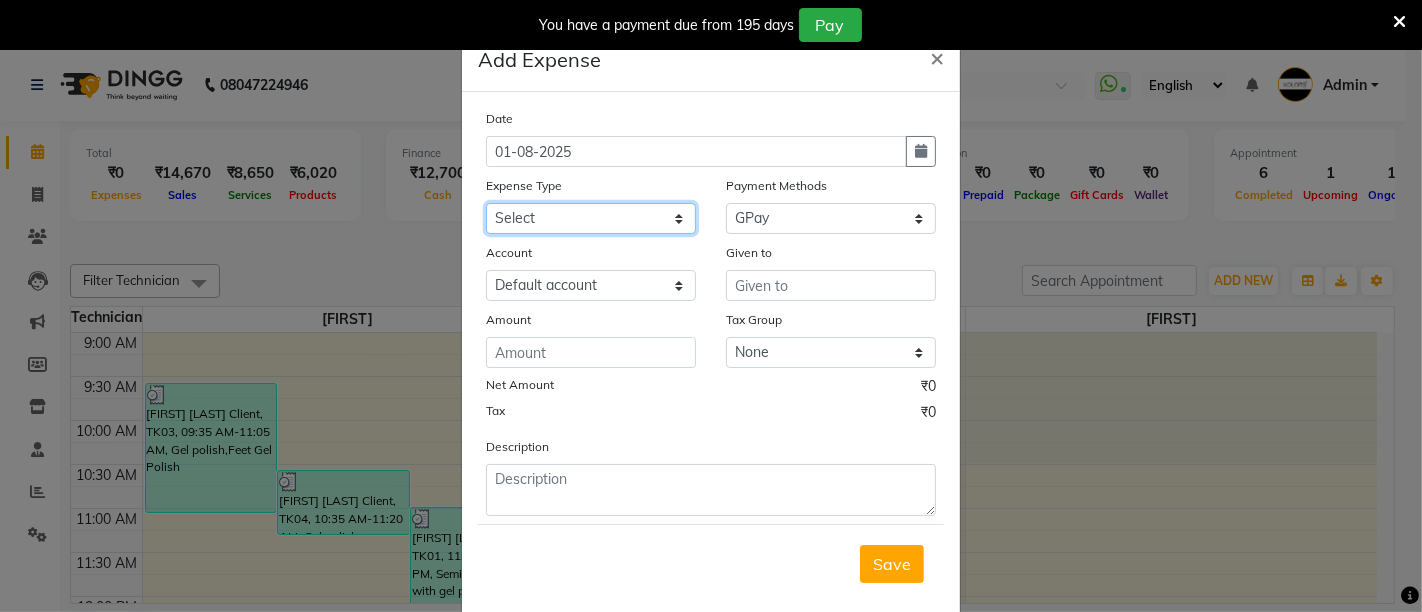 click on "Select Advance Salary Bank charges Car maintenance  Cash transfer to bank Cash transfer to hub Client Snacks Clinical charges Equipment Fuel Govt fee Incentive Insurance International purchase Loan Repayment Maintenance Marketing Miscellaneous MRA Other Pantry Product Rent Salary Staff Snacks Tax Tea & Refreshment Utilities" 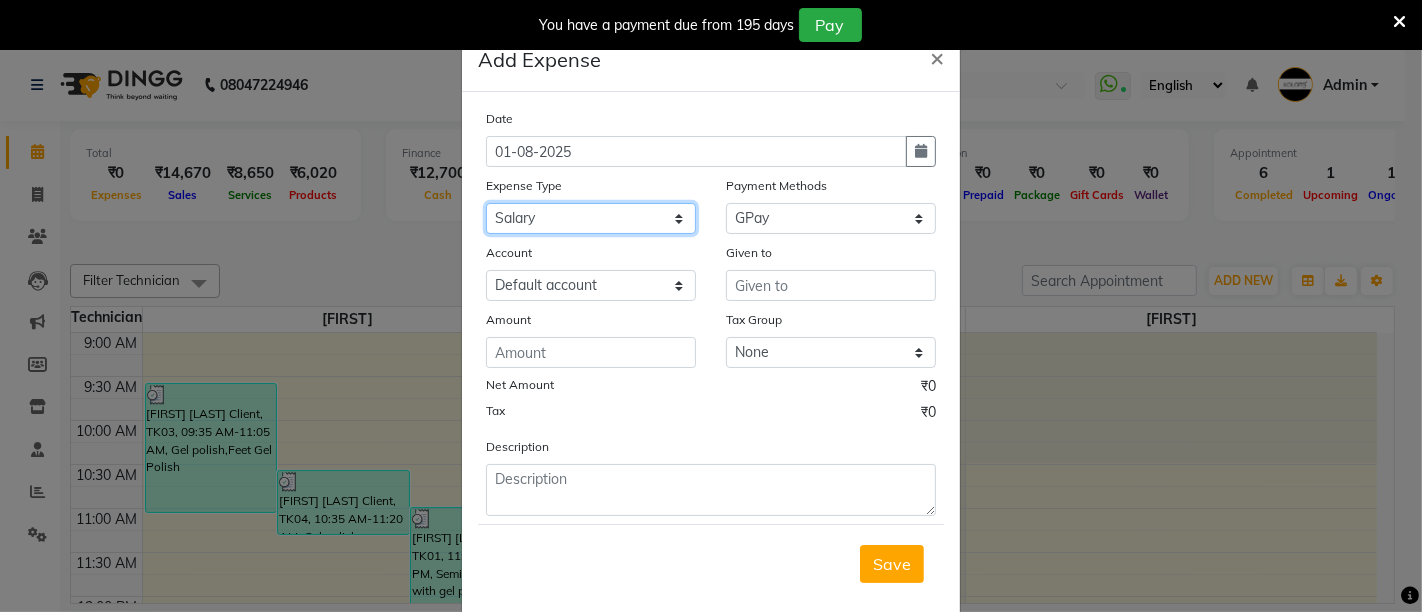click on "Select Advance Salary Bank charges Car maintenance  Cash transfer to bank Cash transfer to hub Client Snacks Clinical charges Equipment Fuel Govt fee Incentive Insurance International purchase Loan Repayment Maintenance Marketing Miscellaneous MRA Other Pantry Product Rent Salary Staff Snacks Tax Tea & Refreshment Utilities" 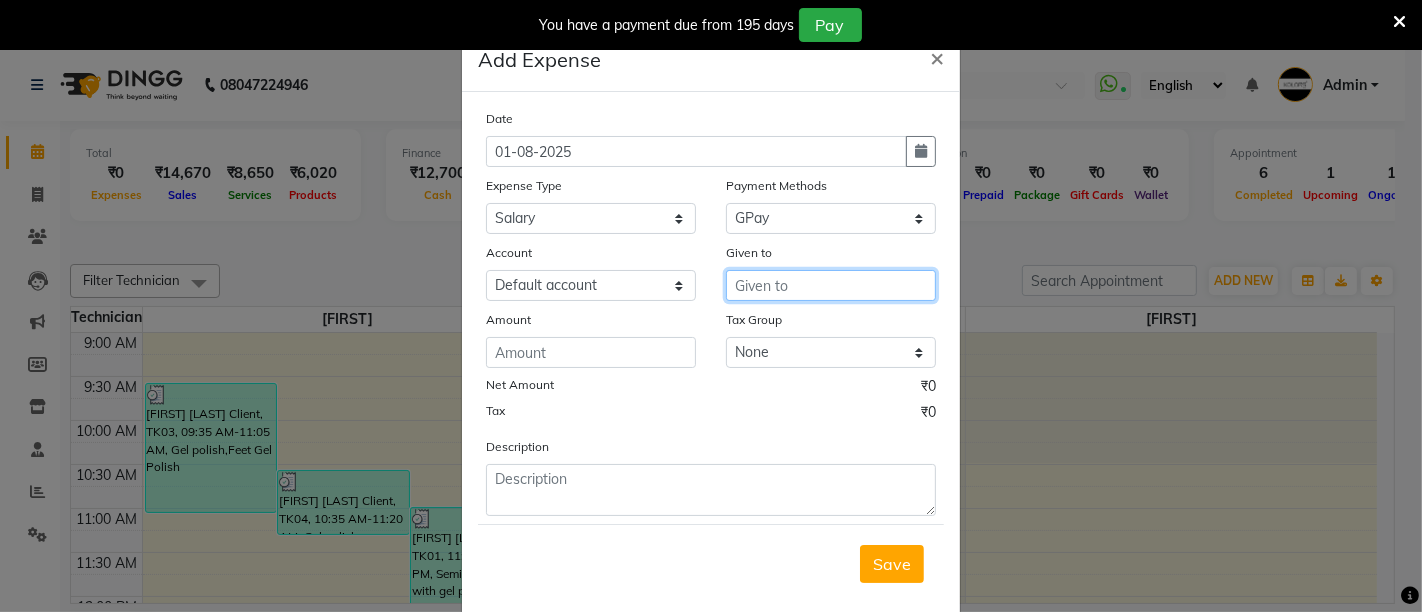 click at bounding box center (831, 285) 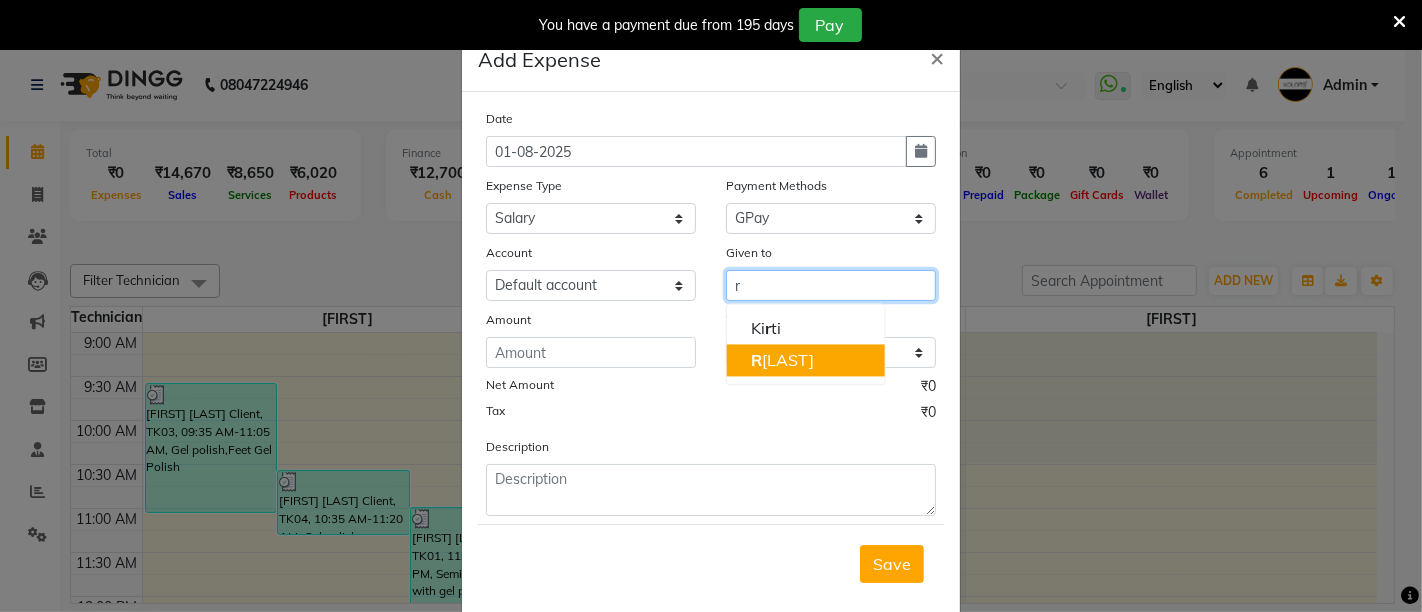 click on "[FIRST]" at bounding box center (806, 360) 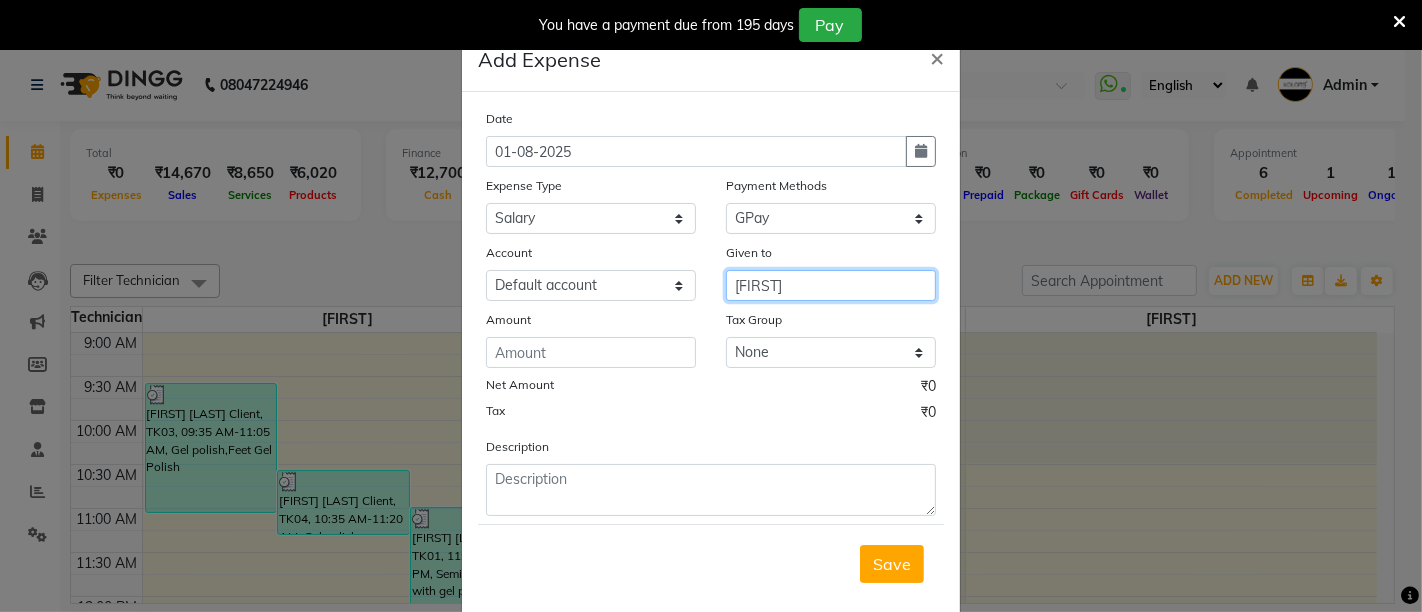 type on "[FIRST]" 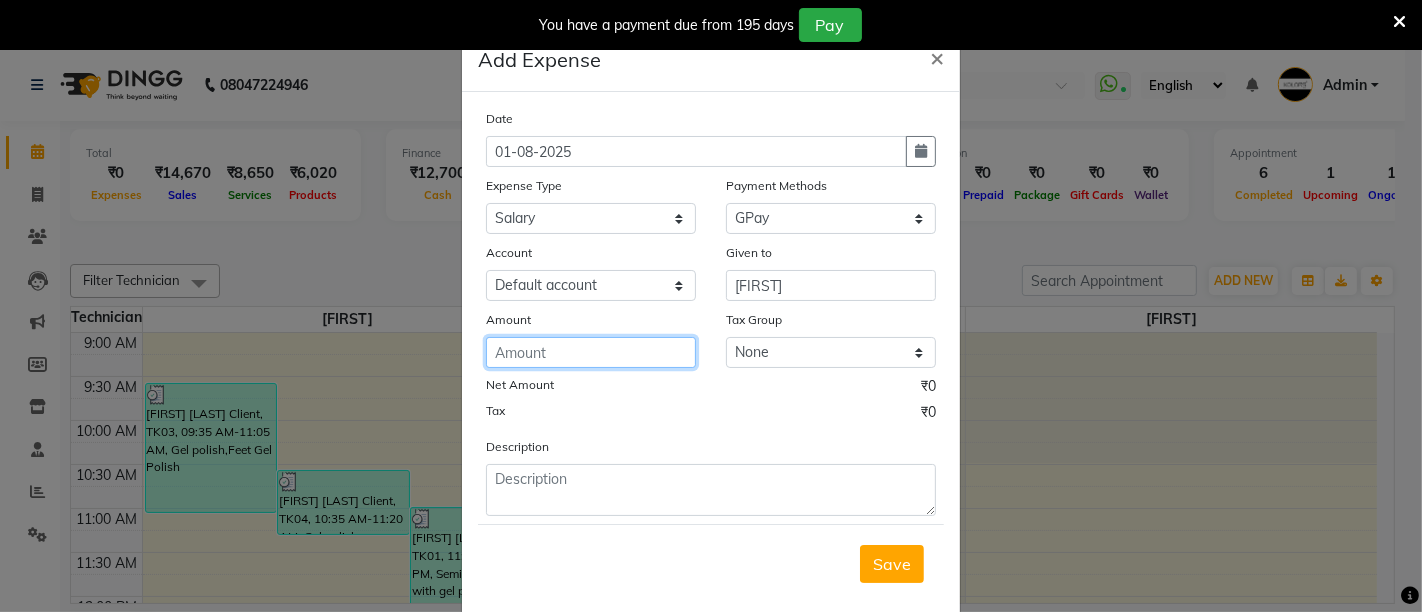 click 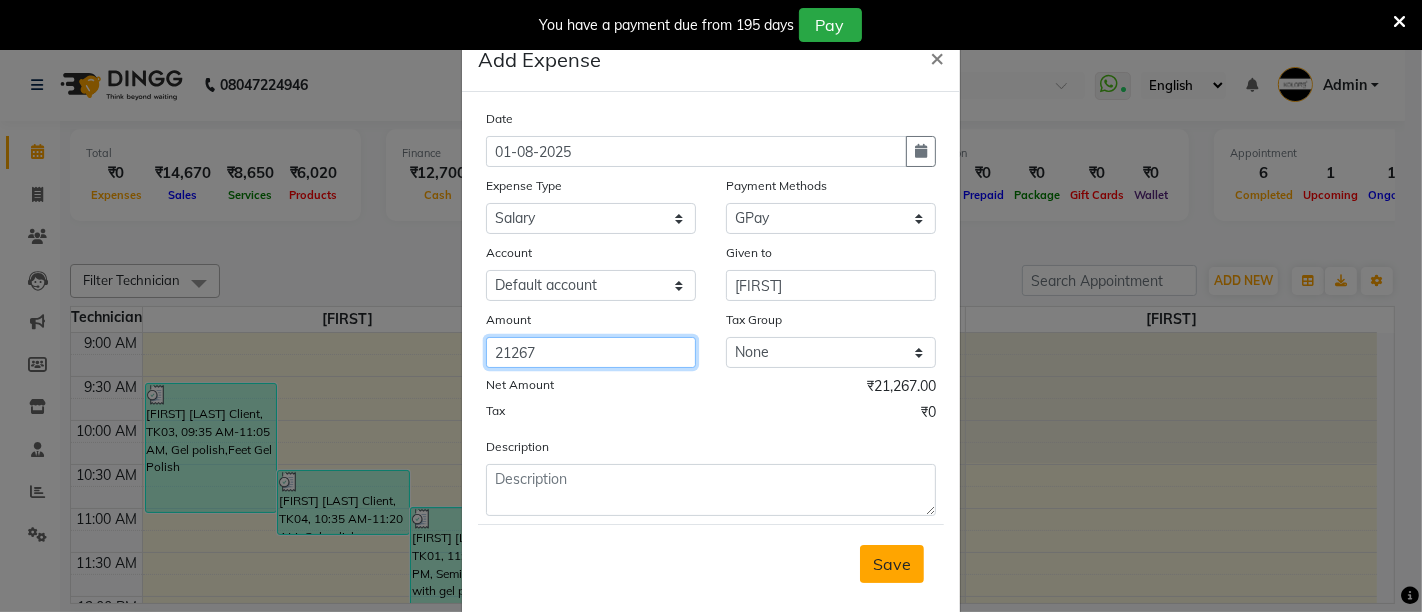 type on "21267" 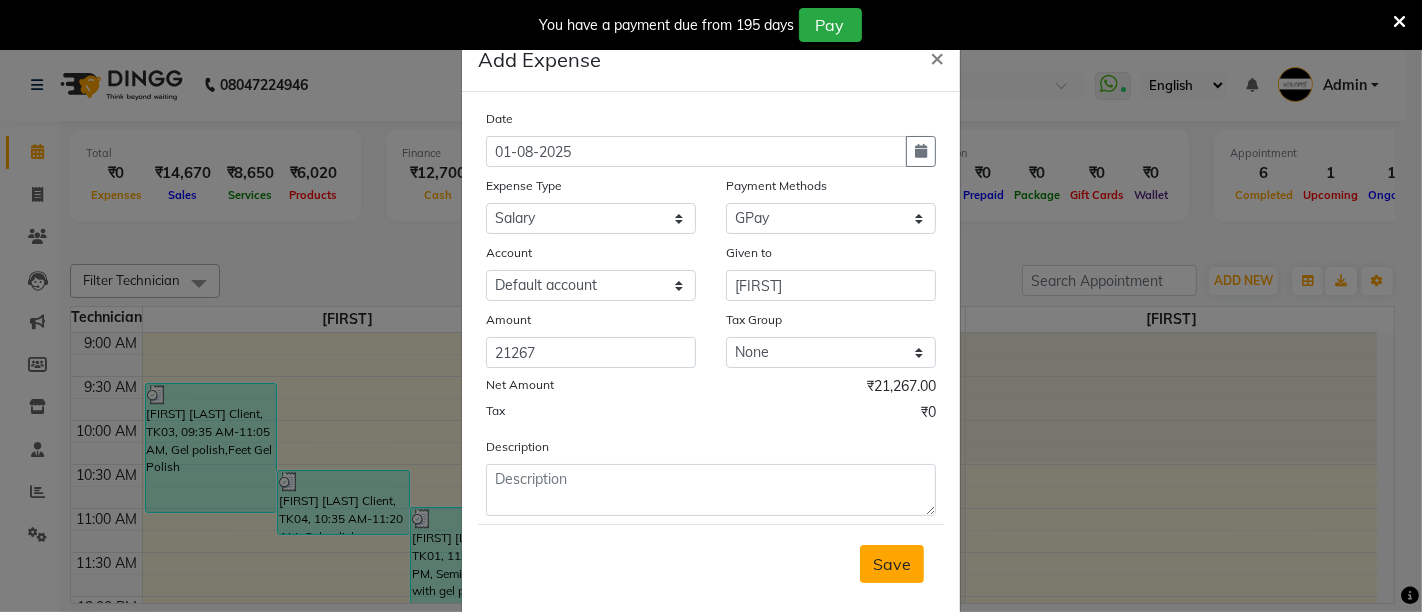 click on "Save" at bounding box center (892, 564) 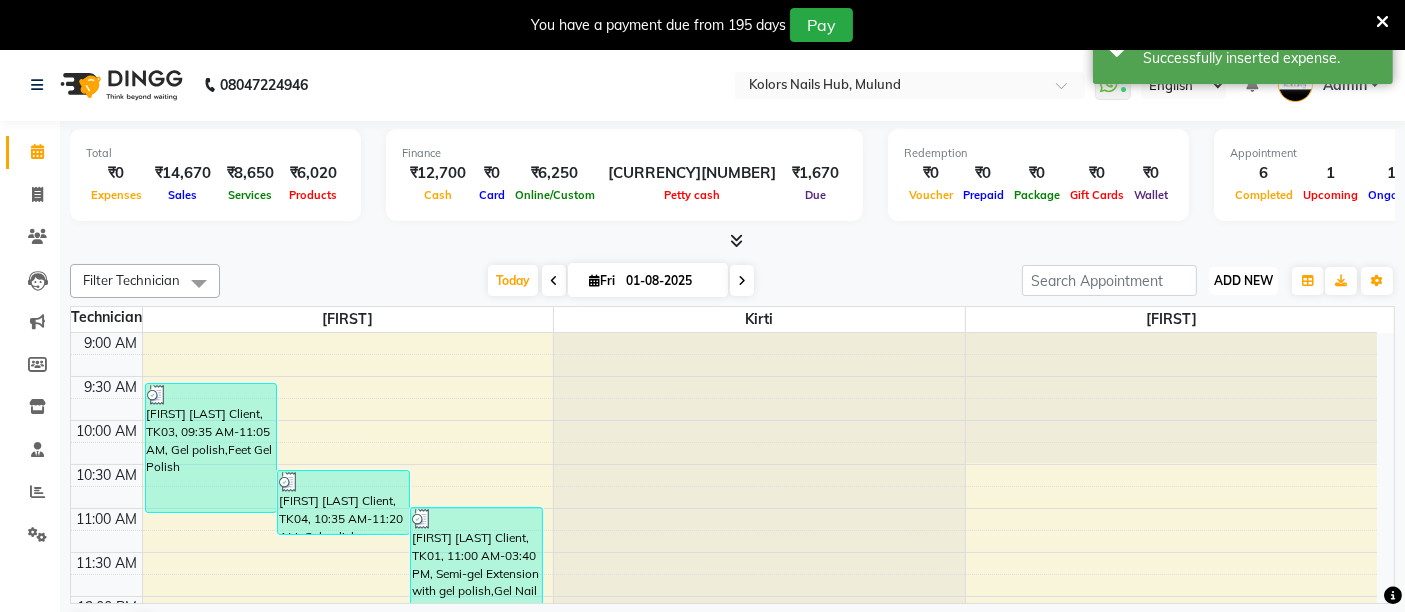 click on "ADD NEW Toggle Dropdown" at bounding box center [1243, 281] 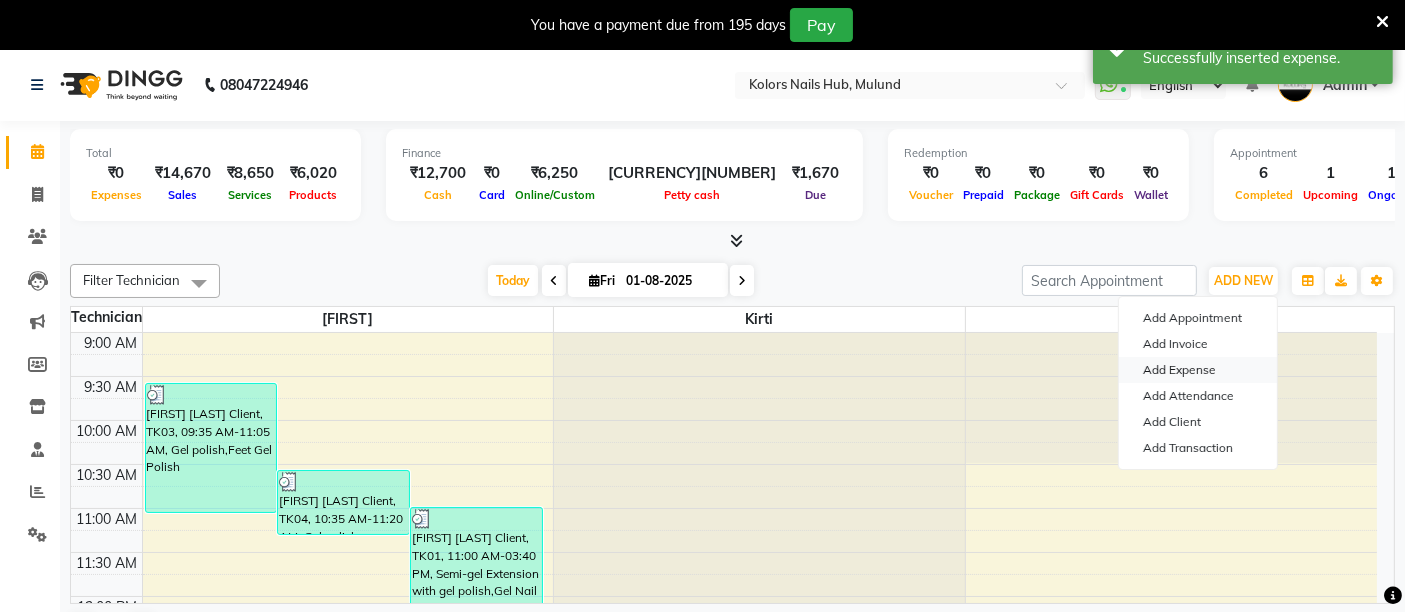 click on "Add Expense" at bounding box center (1198, 370) 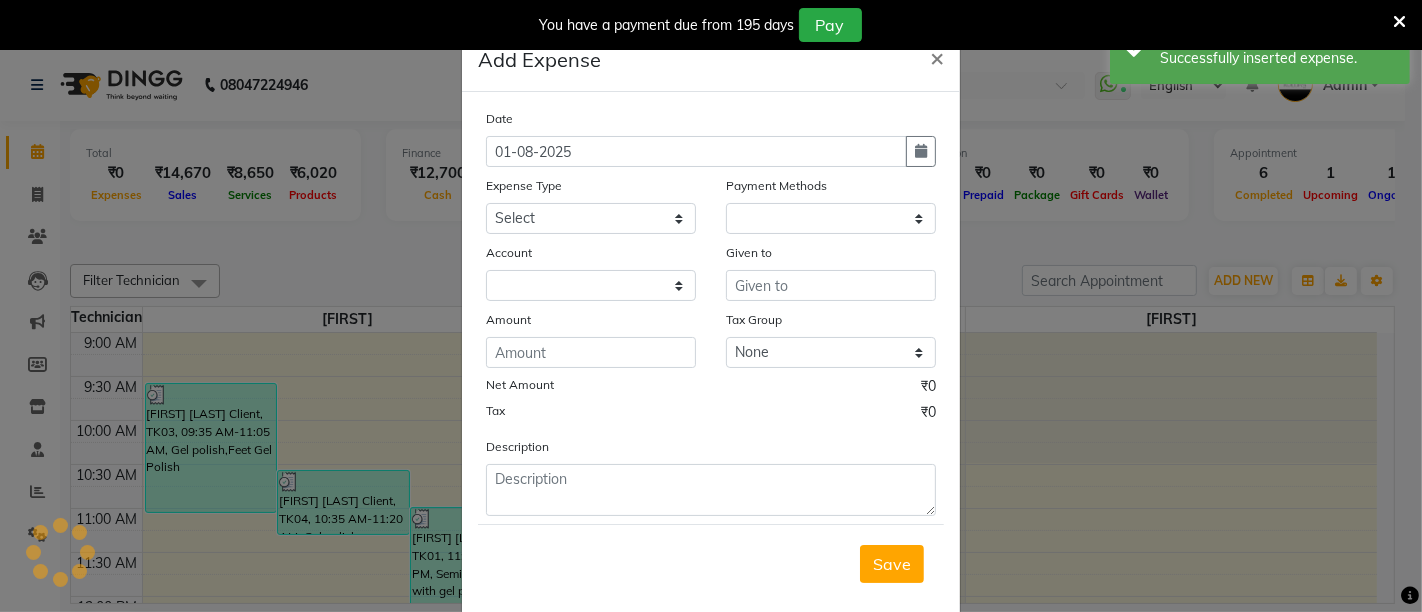 select on "1" 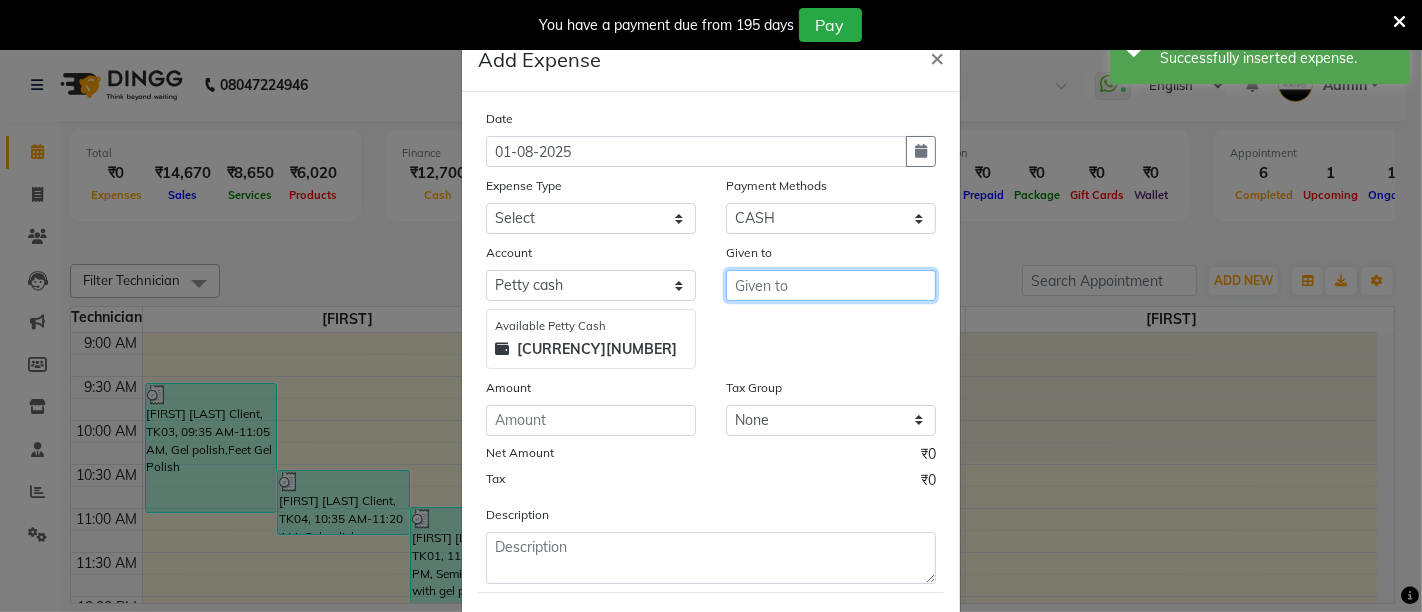 click at bounding box center (831, 285) 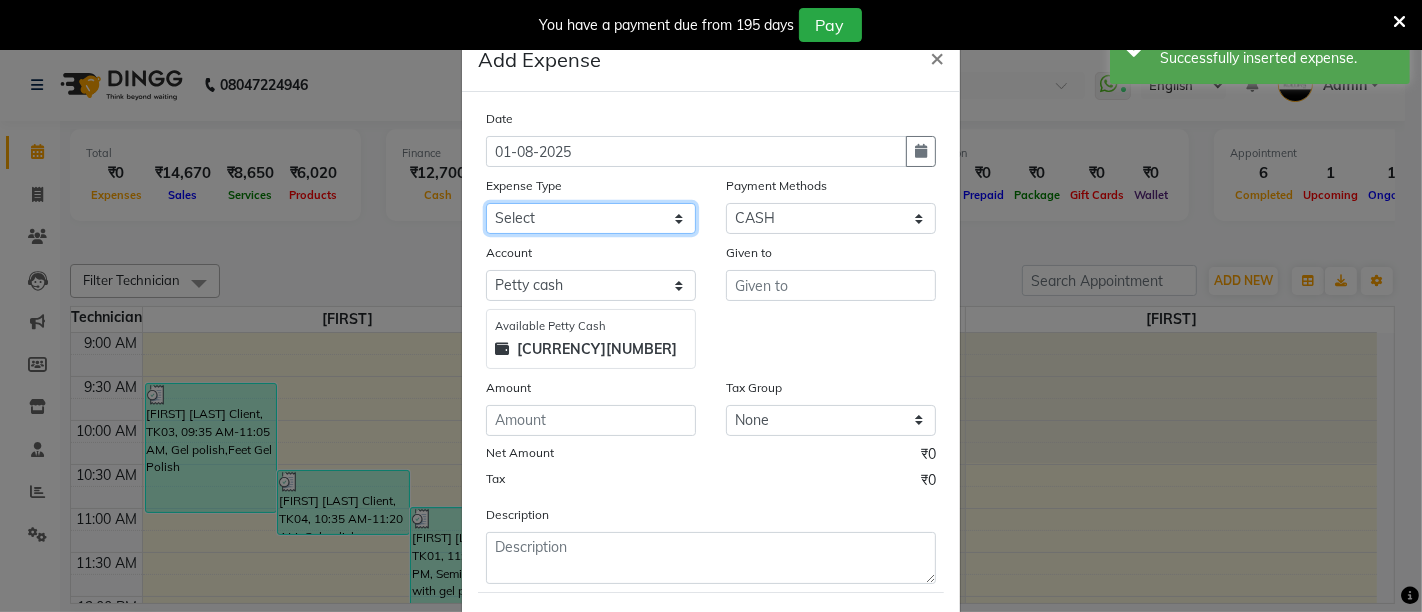 click on "Select Advance Salary Bank charges Car maintenance  Cash transfer to bank Cash transfer to hub Client Snacks Clinical charges Equipment Fuel Govt fee Incentive Insurance International purchase Loan Repayment Maintenance Marketing Miscellaneous MRA Other Pantry Product Rent Salary Staff Snacks Tax Tea & Refreshment Utilities" 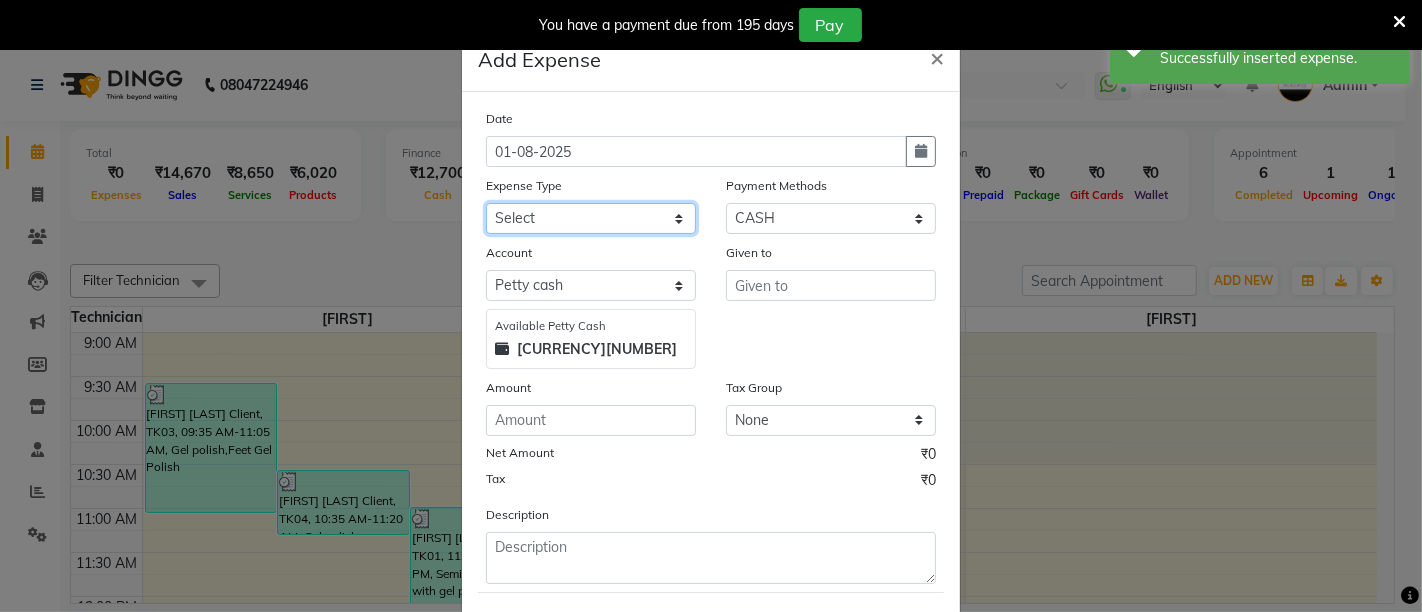 select on "2" 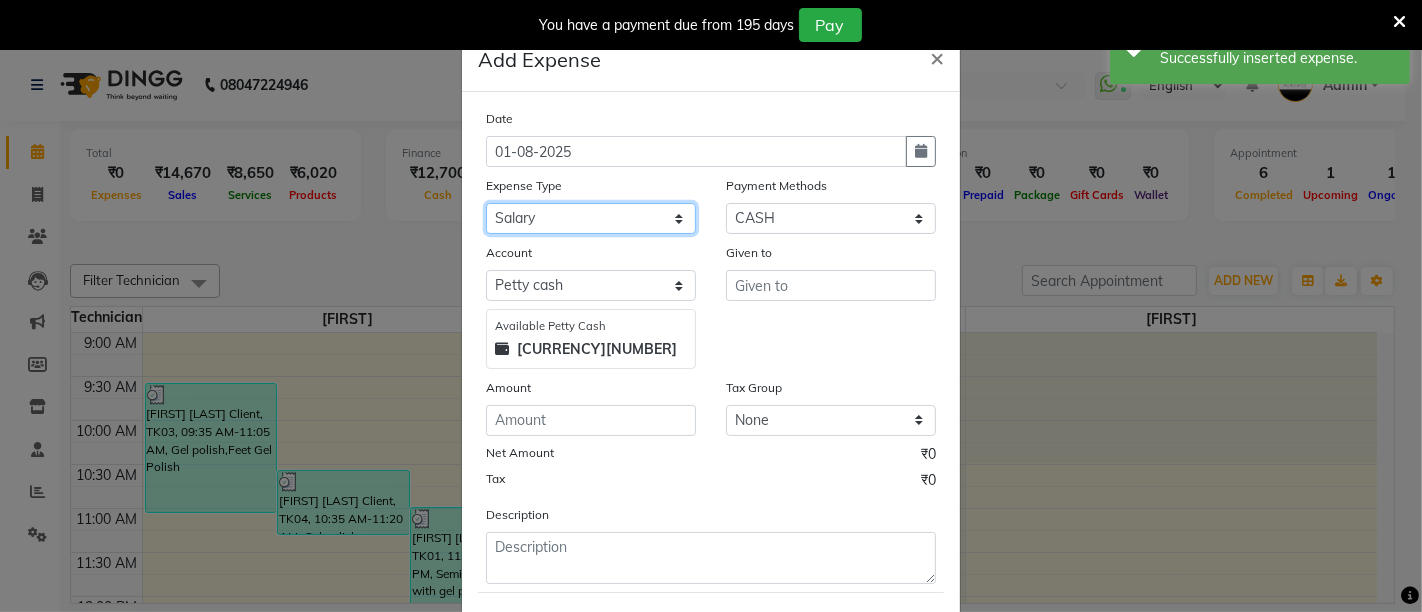 click on "Select Advance Salary Bank charges Car maintenance  Cash transfer to bank Cash transfer to hub Client Snacks Clinical charges Equipment Fuel Govt fee Incentive Insurance International purchase Loan Repayment Maintenance Marketing Miscellaneous MRA Other Pantry Product Rent Salary Staff Snacks Tax Tea & Refreshment Utilities" 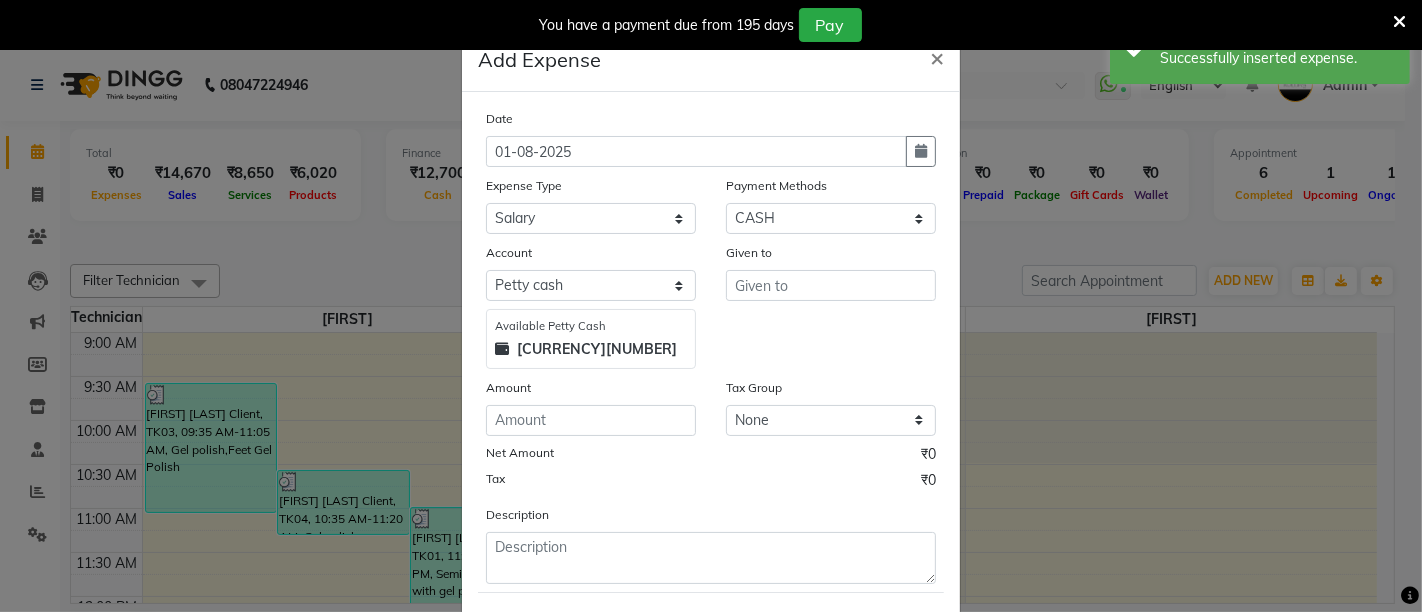 click on "Payment Methods Select Wallet Points Credit Card CARD Debit Card GPay Visa Card Prepaid Gift Card CASH Package PhonePe" 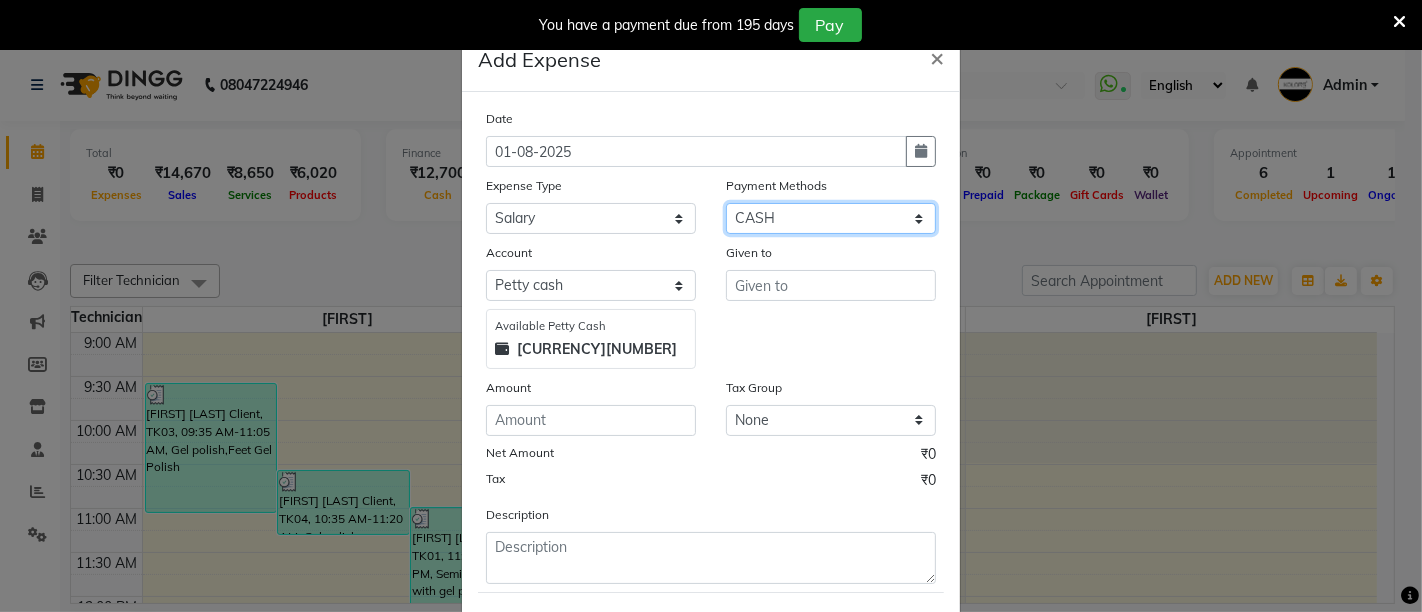 click on "Select Wallet Points Credit Card CARD Debit Card GPay Visa Card Prepaid Gift Card CASH Package PhonePe" 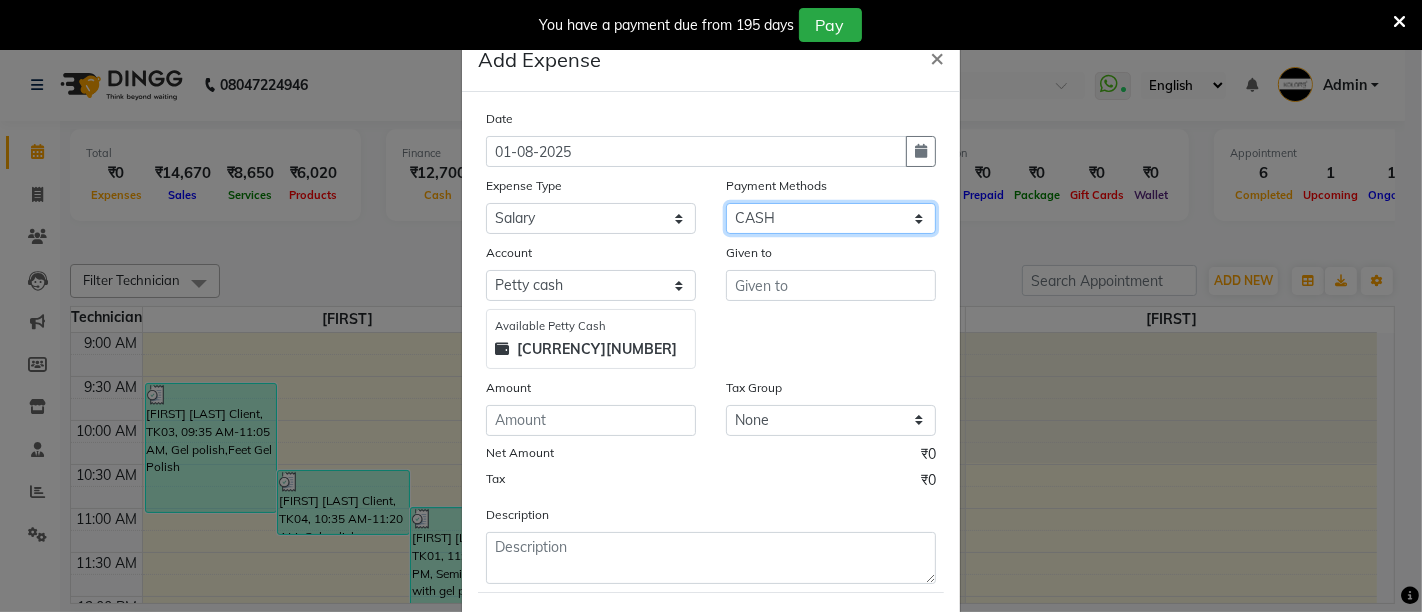 select on "5" 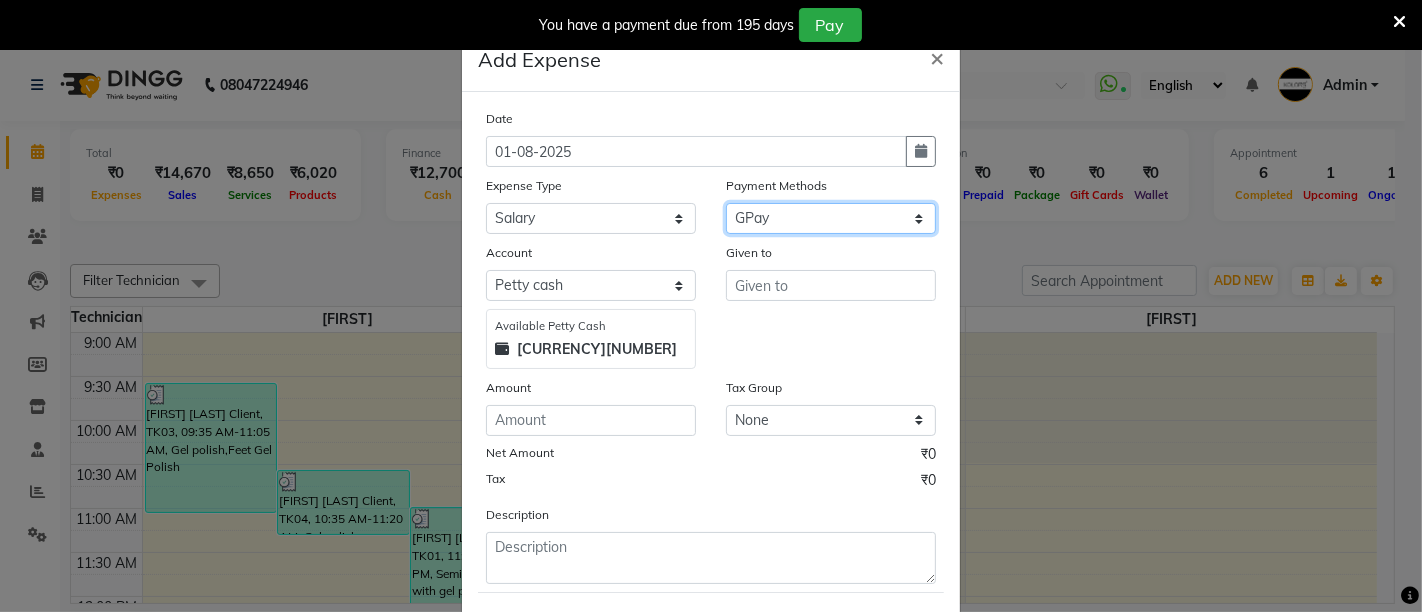 select on "6200" 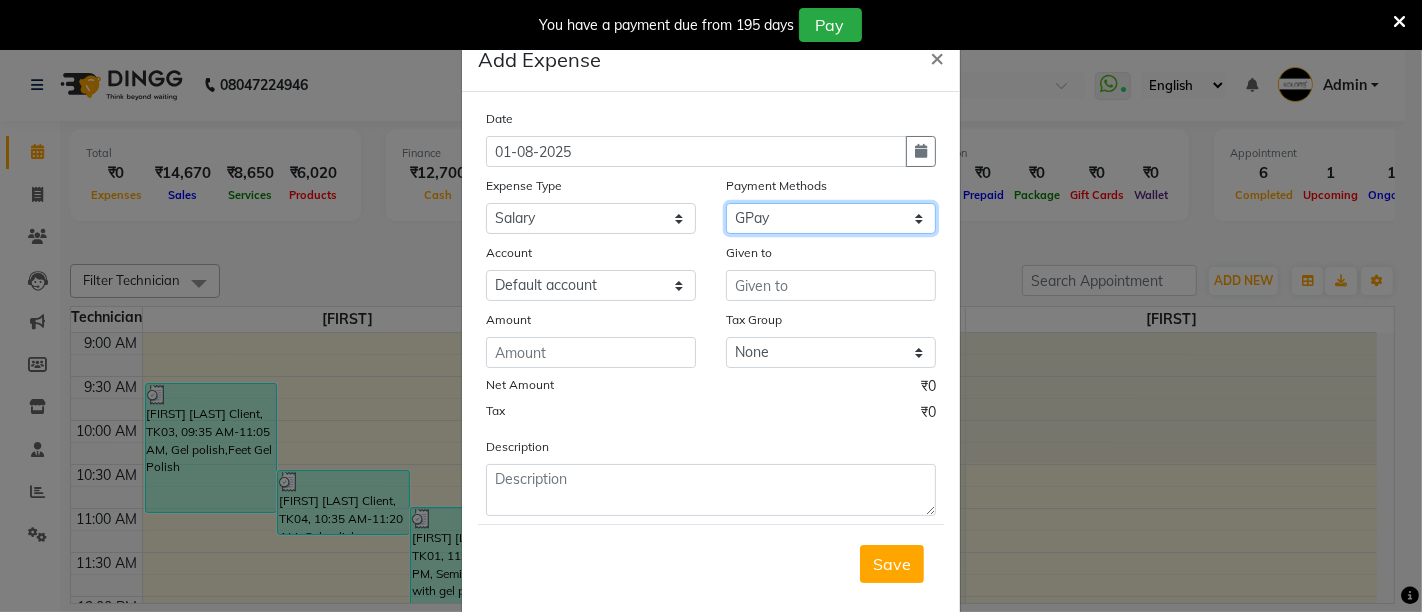 click on "Select Wallet Points Credit Card CARD Debit Card GPay Visa Card Prepaid Gift Card CASH Package PhonePe" 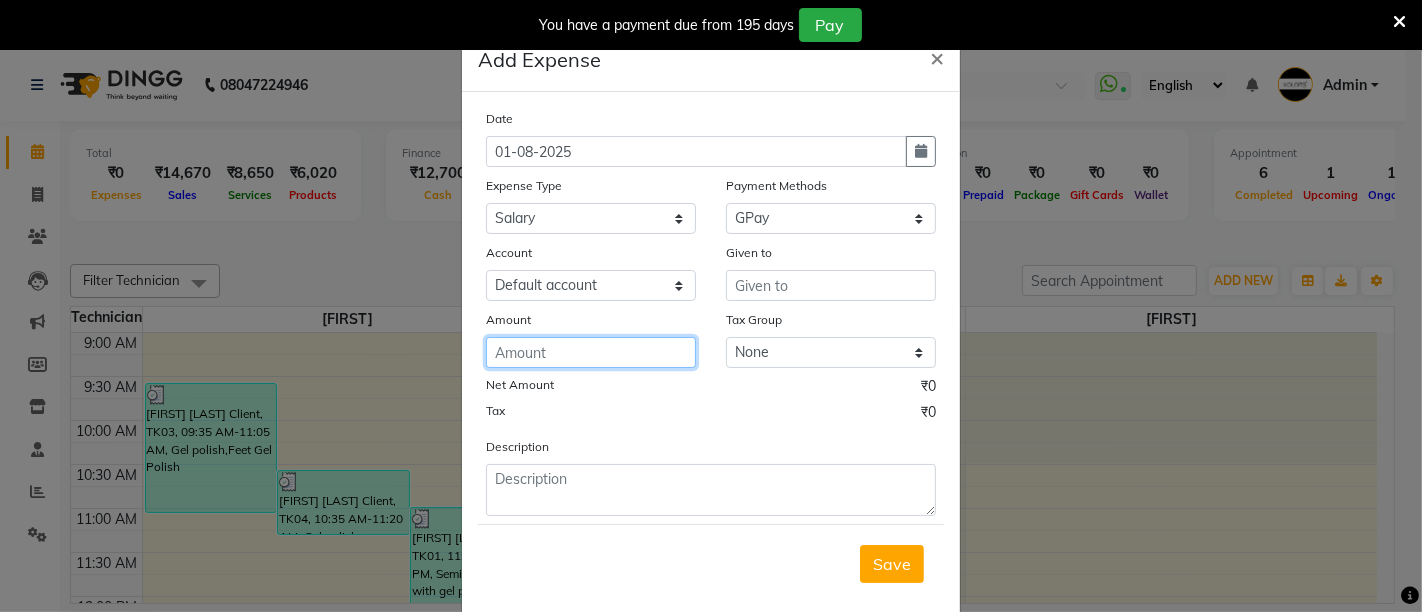 click 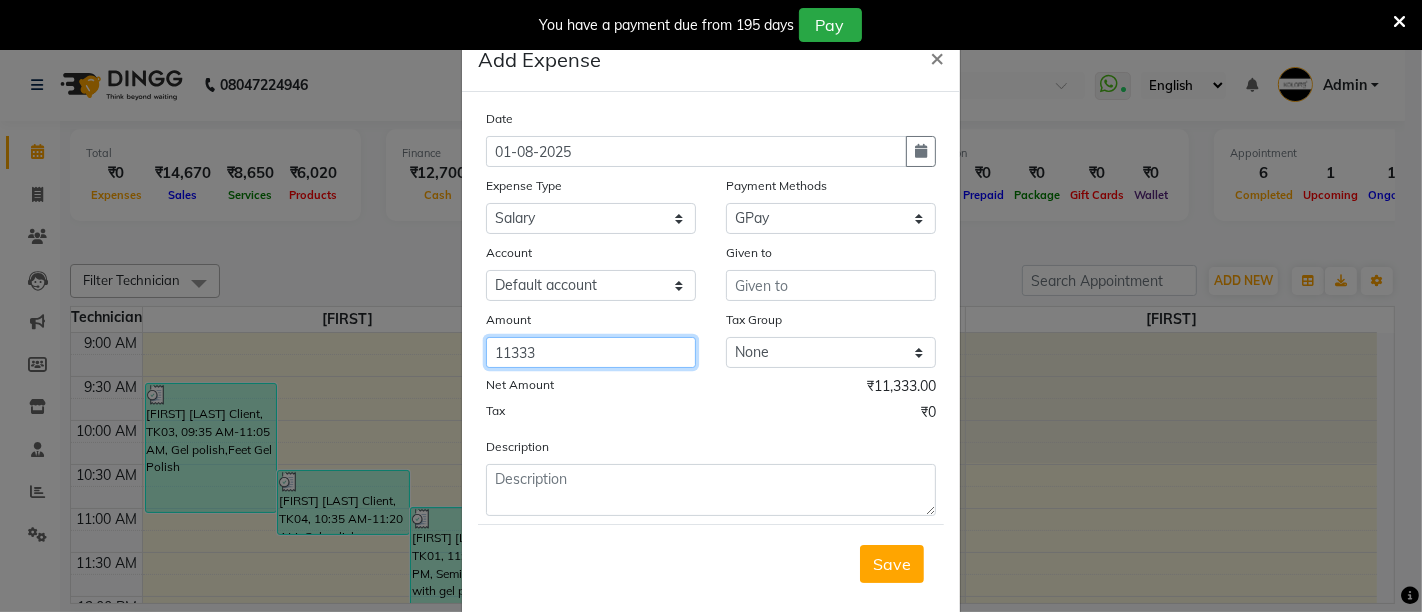 type on "11333" 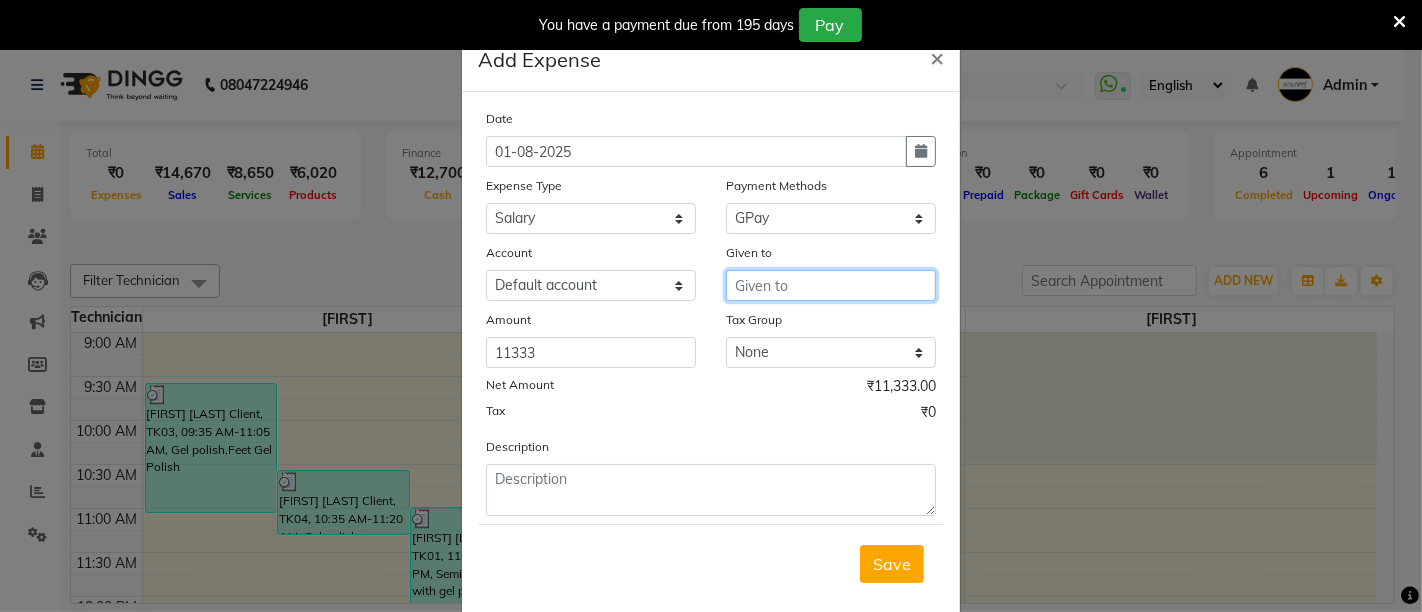 click at bounding box center [831, 285] 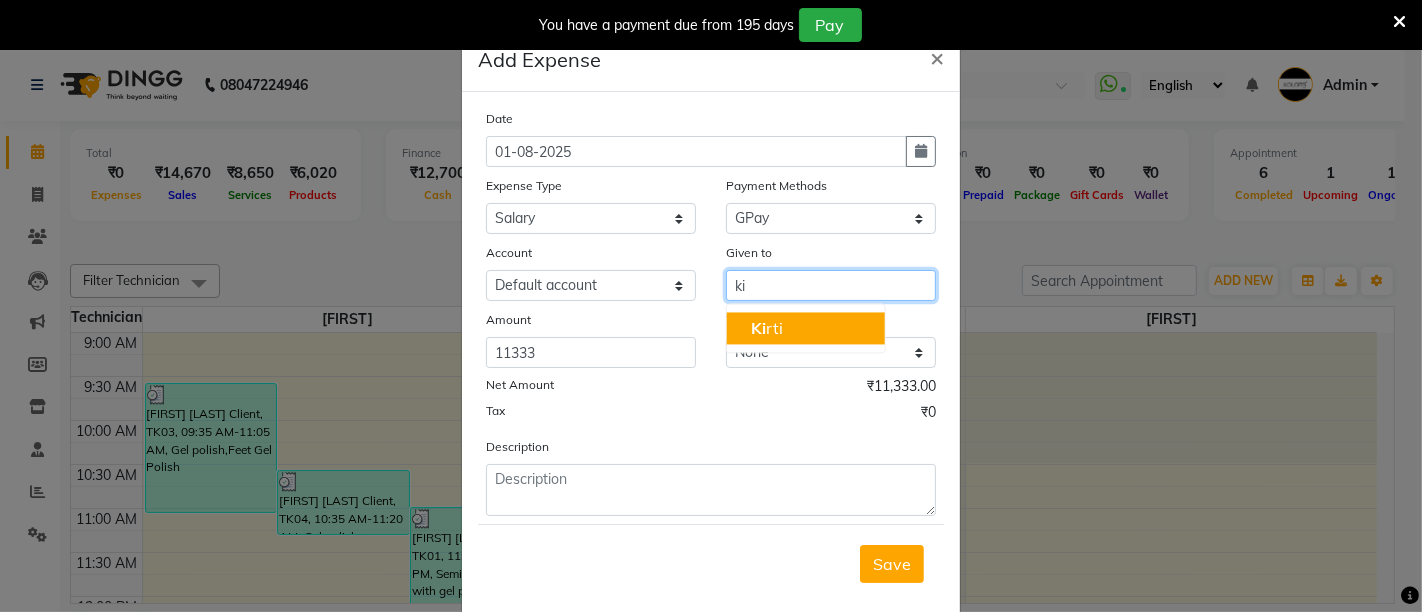click on "[FIRST]" at bounding box center [806, 328] 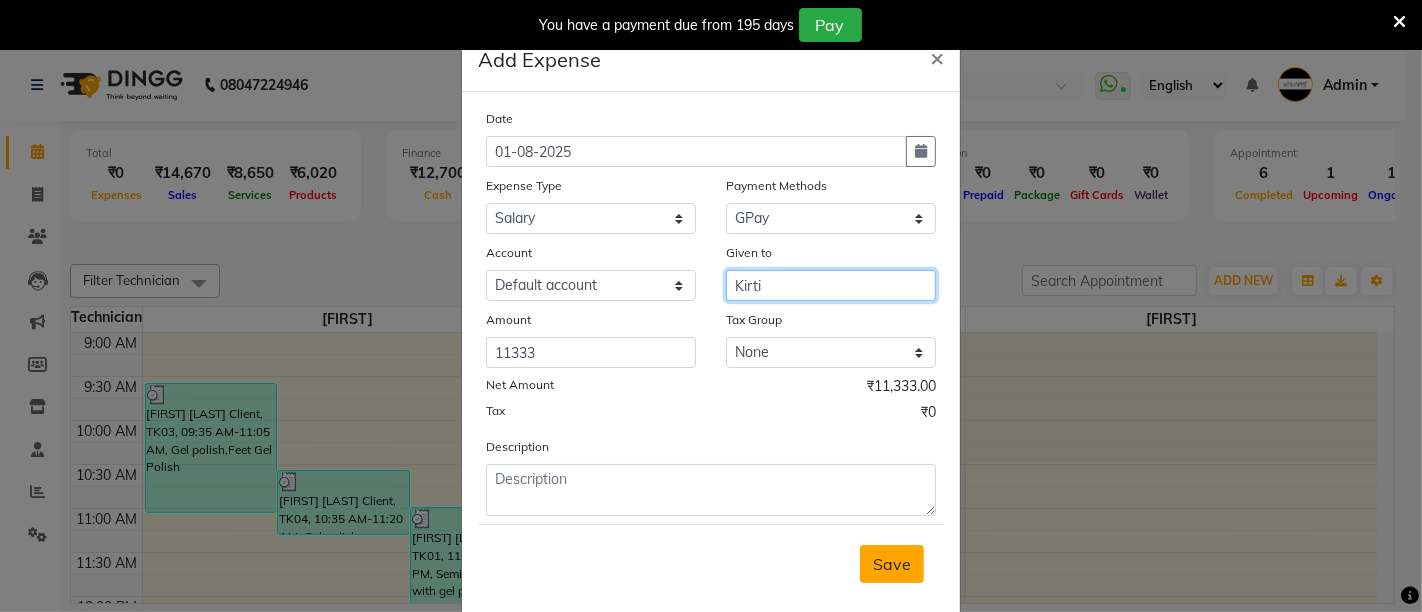 type on "Kirti" 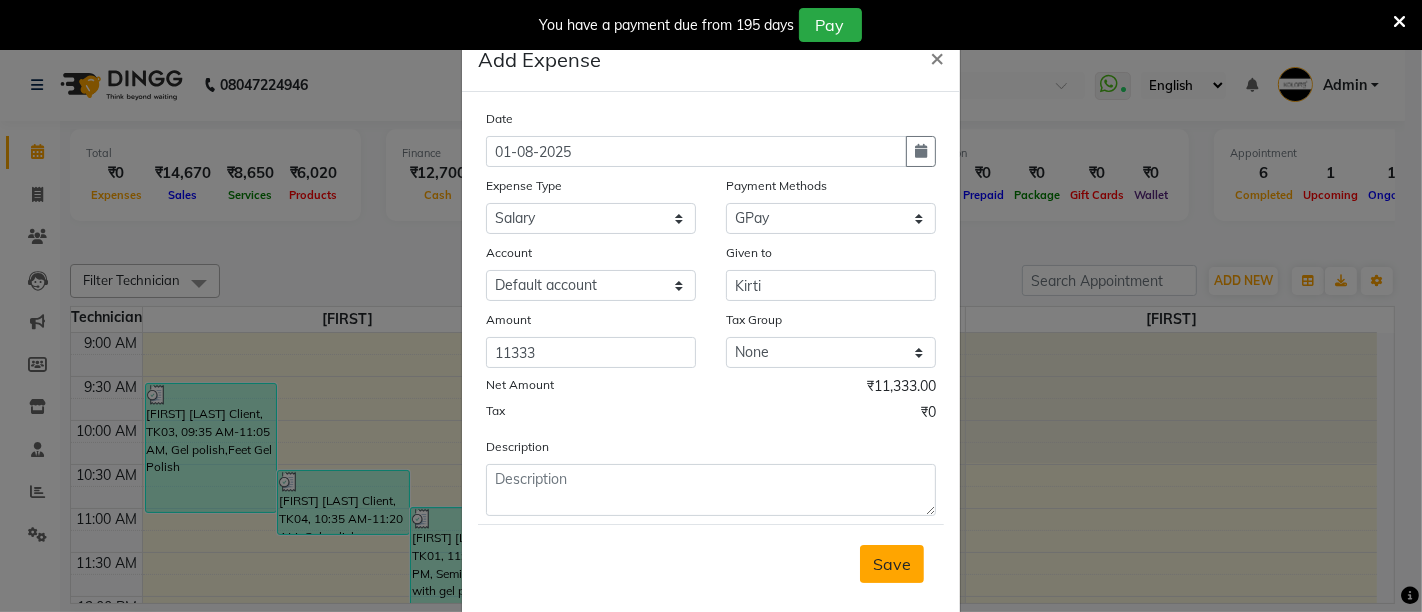 click on "Save" at bounding box center [892, 564] 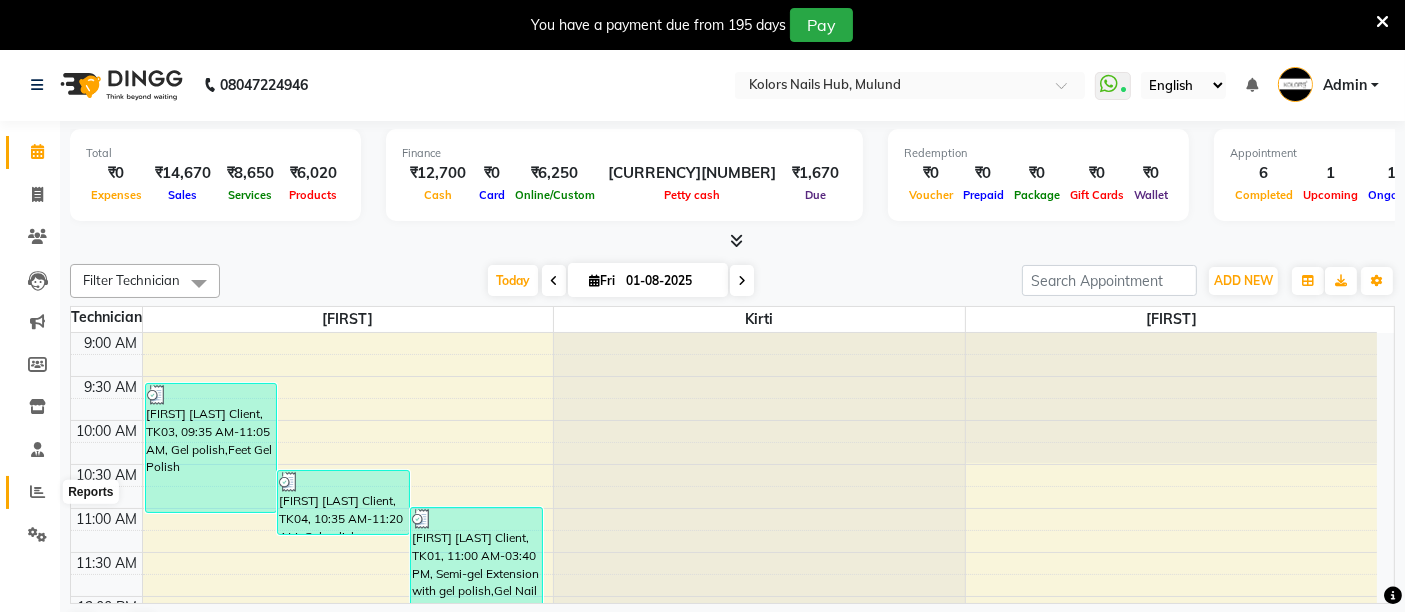 click 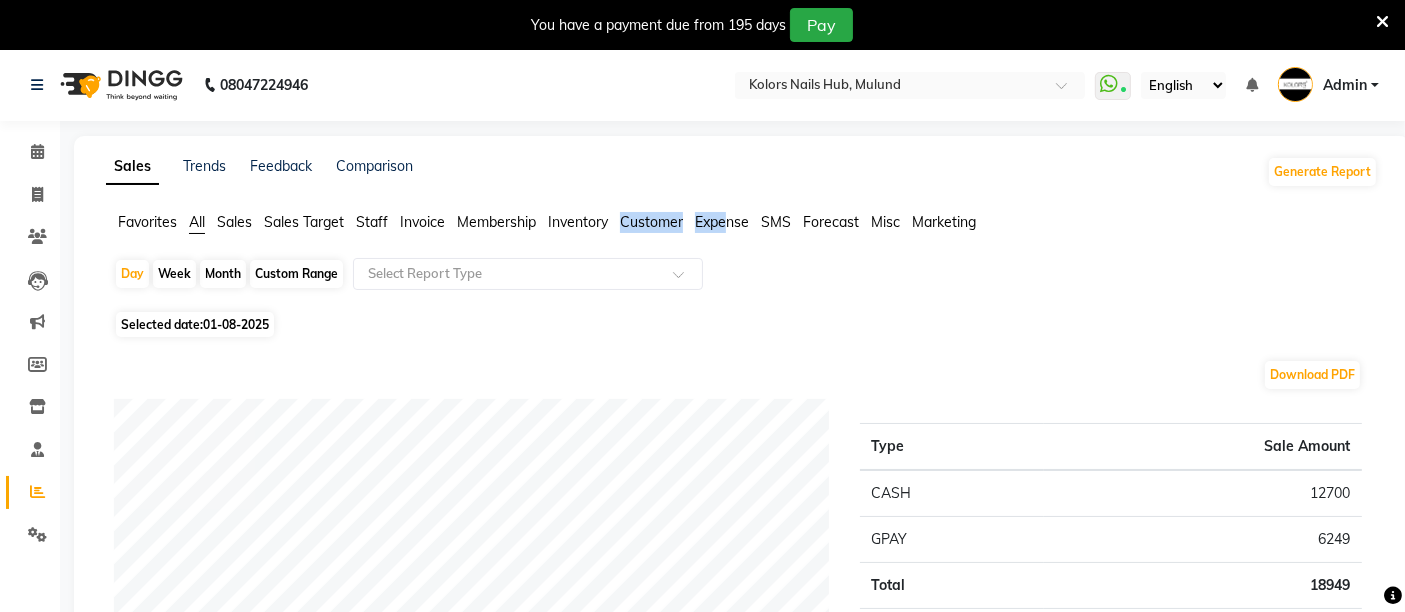 drag, startPoint x: 556, startPoint y: 233, endPoint x: 731, endPoint y: 217, distance: 175.7299 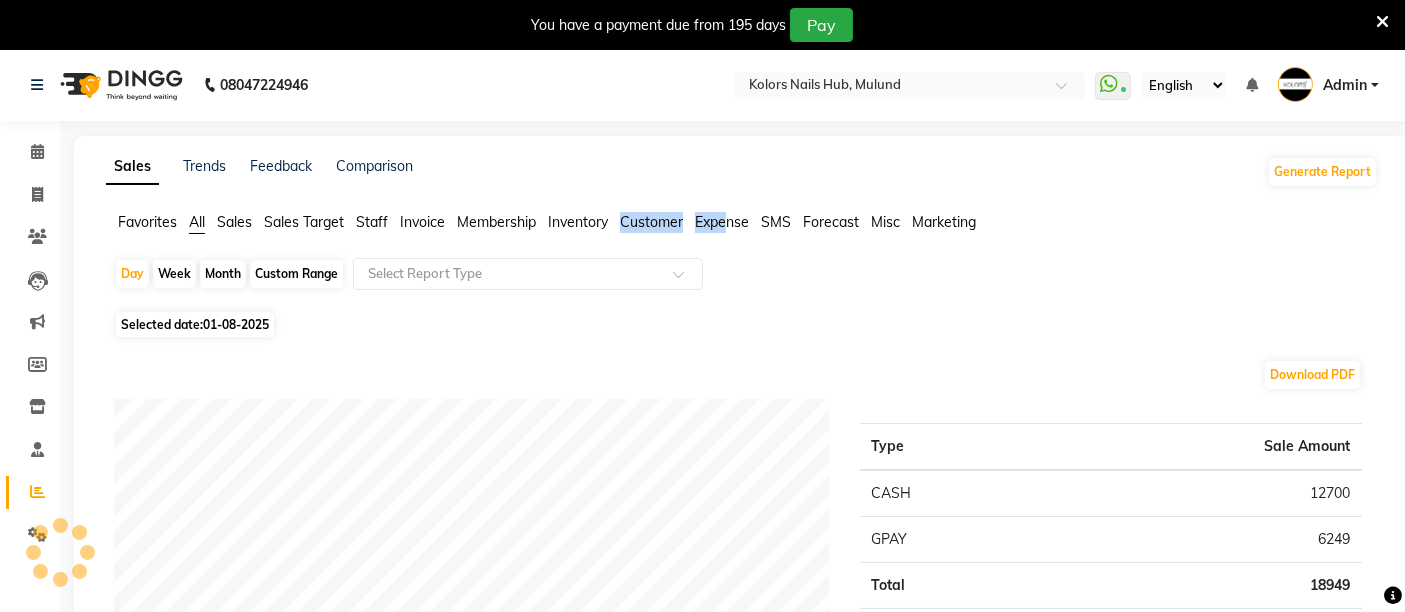 click on "Expense" 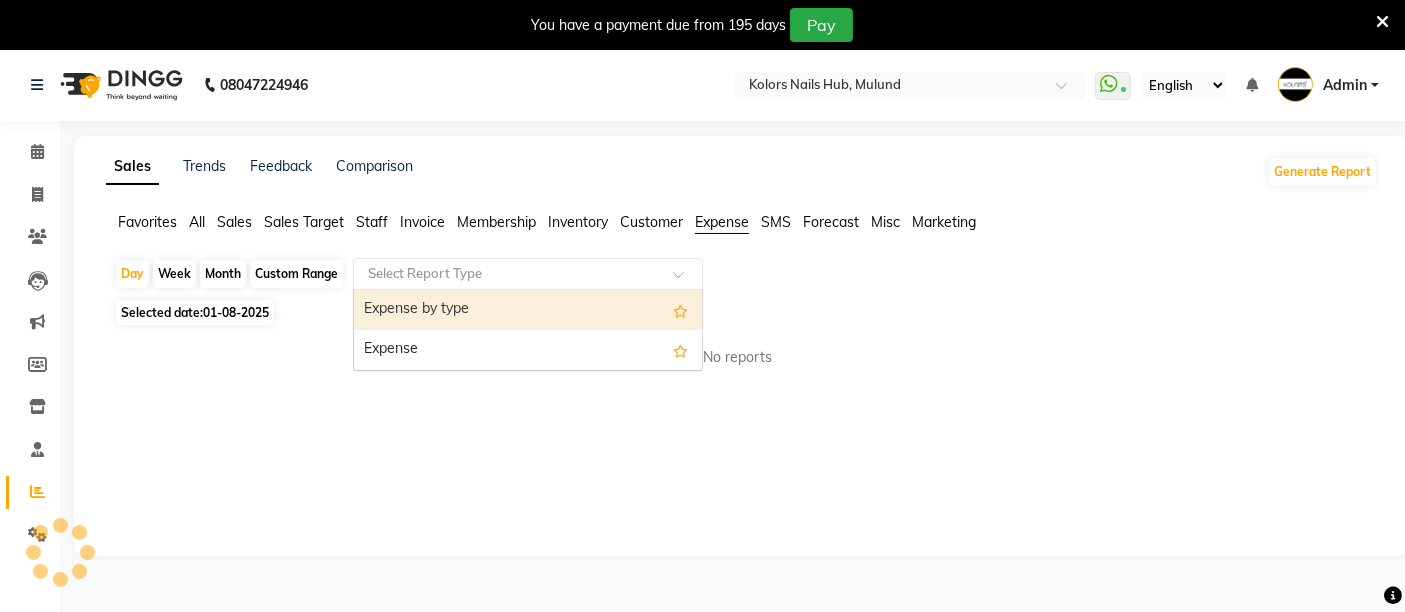 click 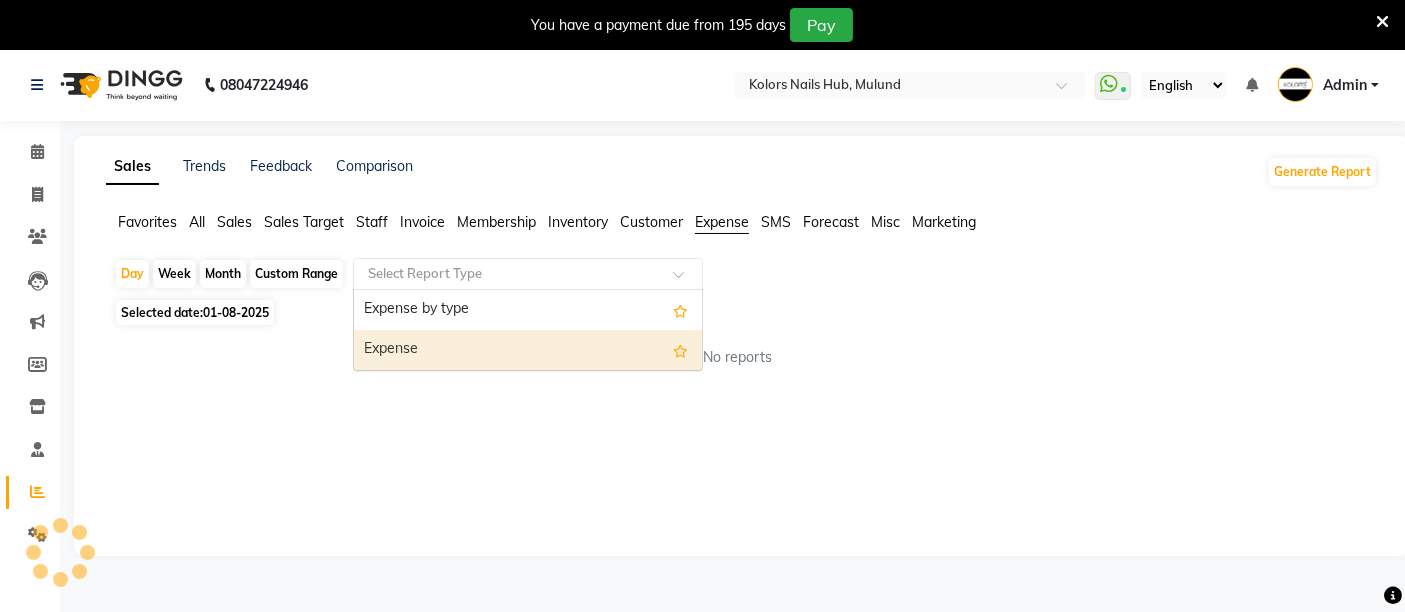 click on "Expense" at bounding box center [528, 350] 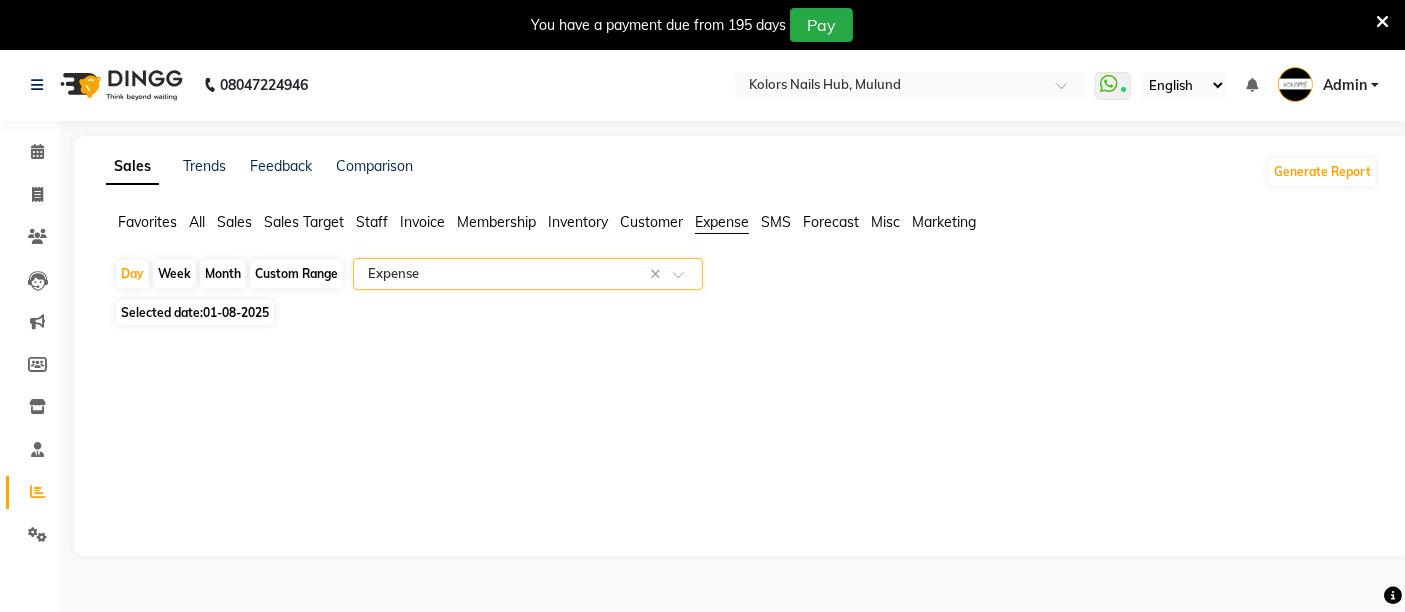 select on "full_report" 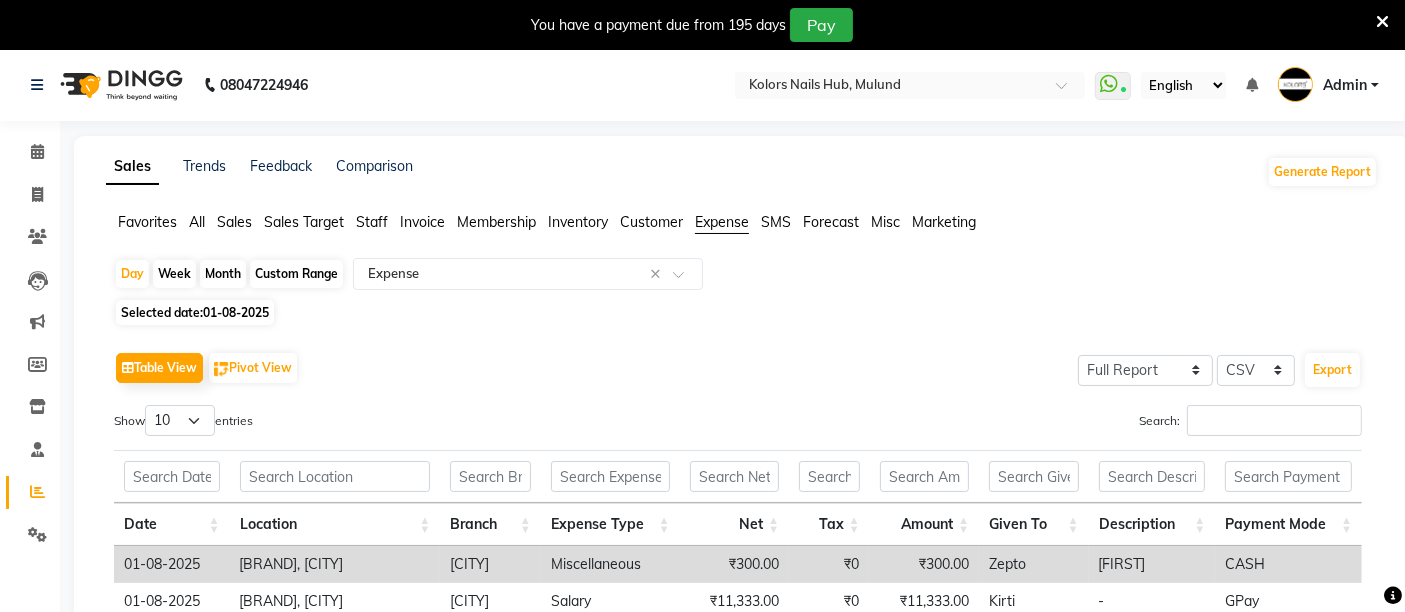 click on "Month" 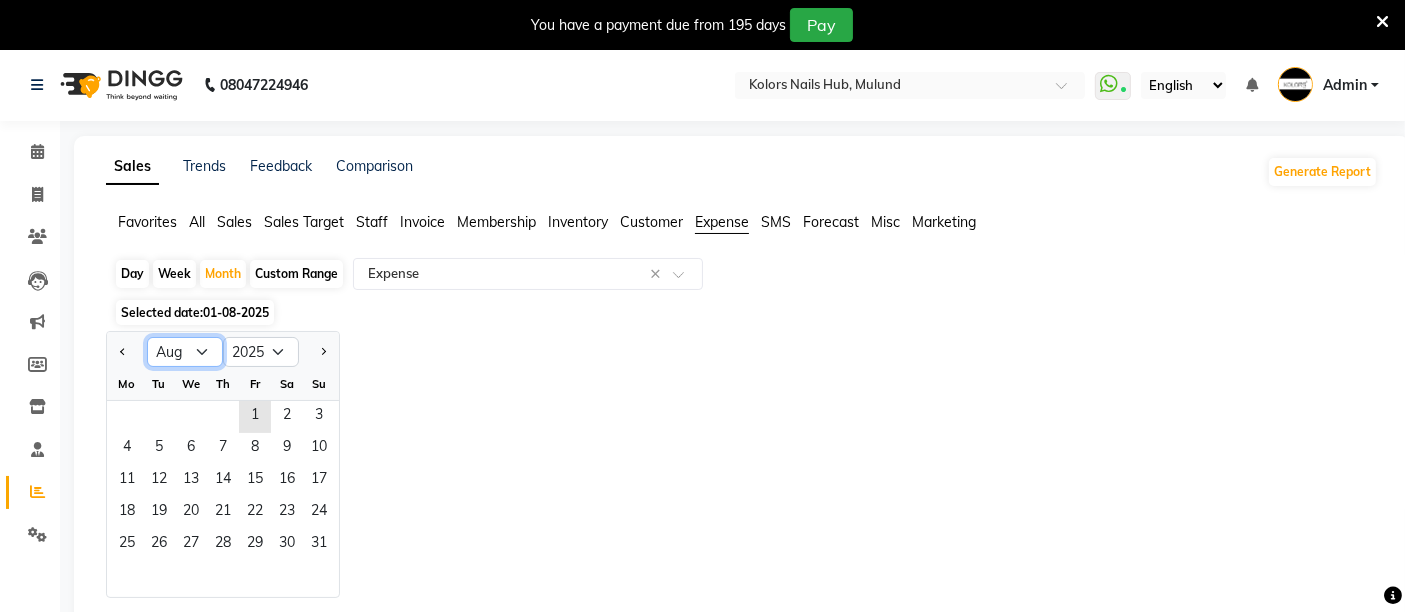 click on "Jan Feb Mar Apr May Jun Jul Aug Sep Oct Nov Dec" 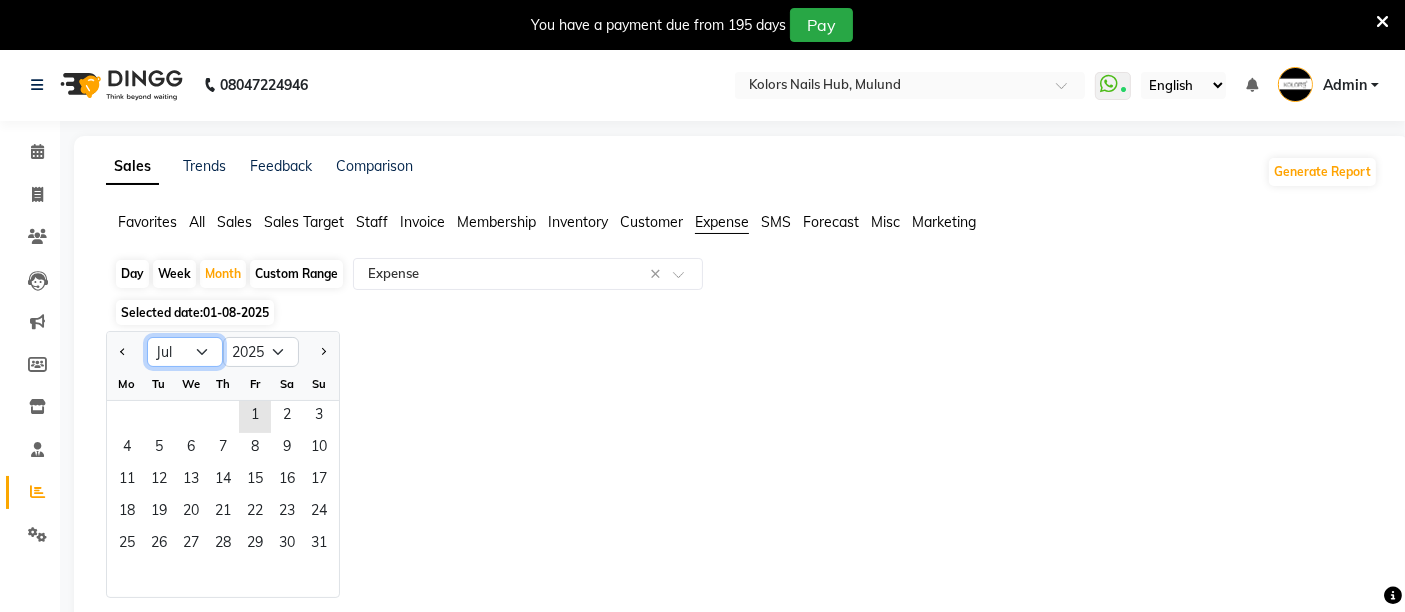 click on "Jan Feb Mar Apr May Jun Jul Aug Sep Oct Nov Dec" 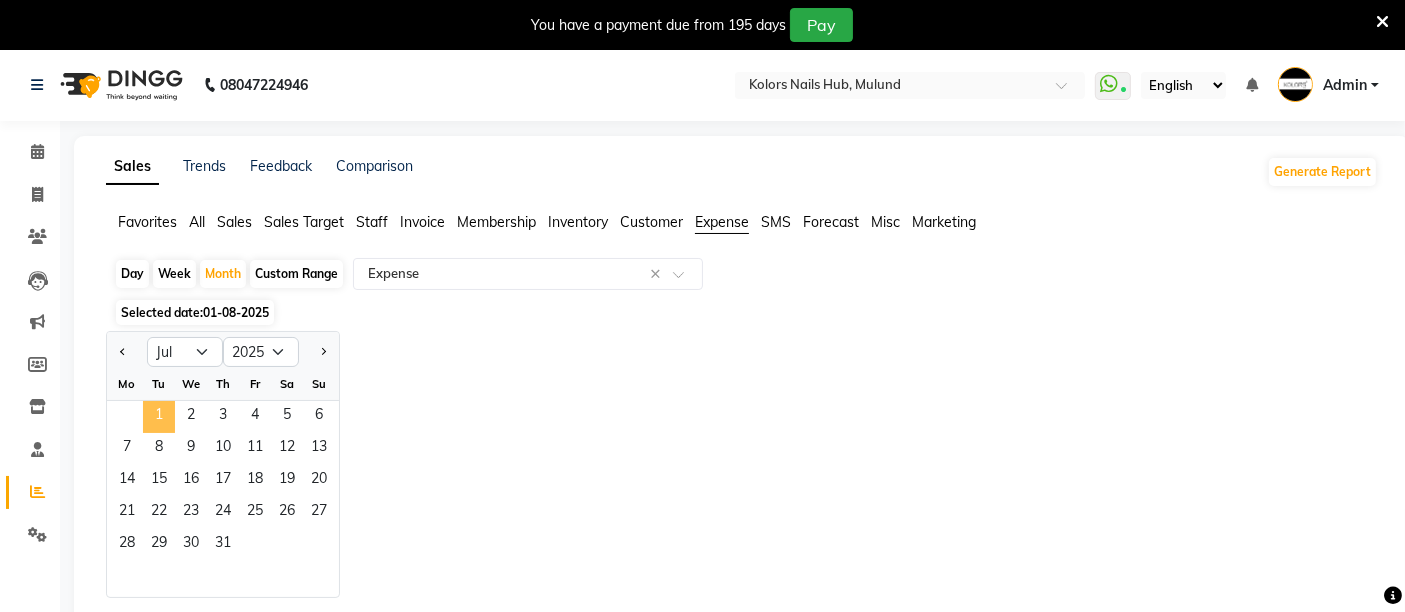 drag, startPoint x: 163, startPoint y: 398, endPoint x: 158, endPoint y: 410, distance: 13 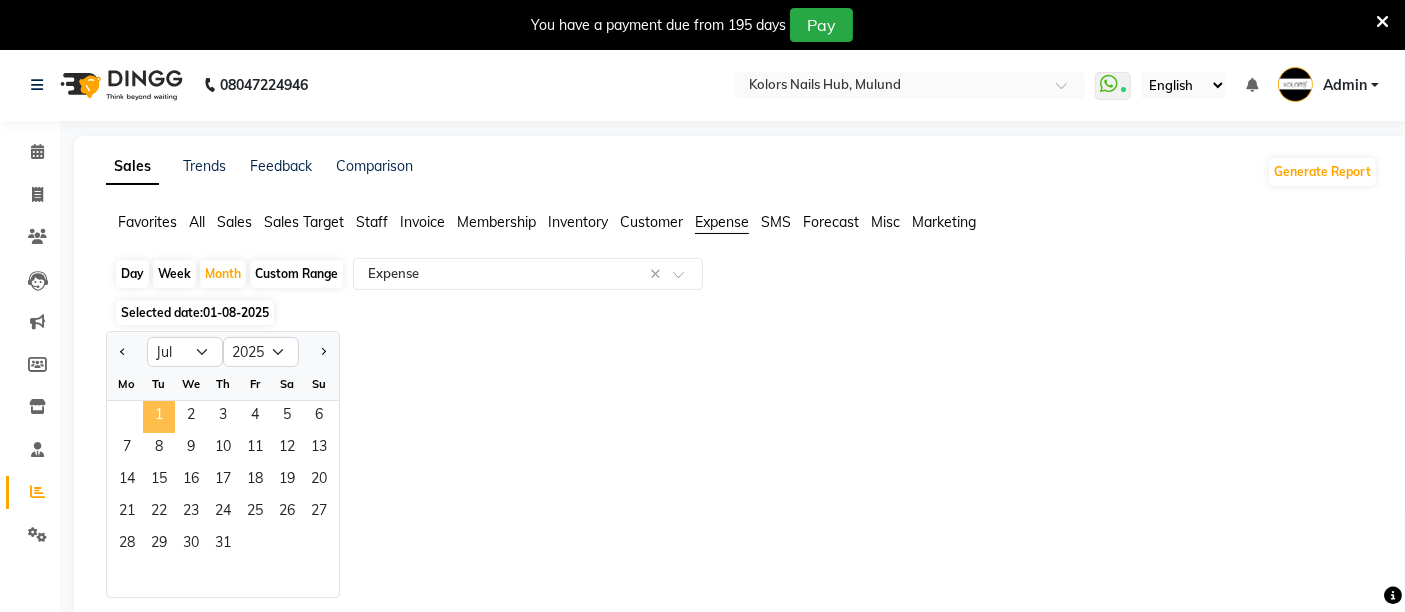 click on "Mo Tu We Th Fr Sa Su  1   2   3   4   5   6   7   8   9   10   11   12   13   14   15   16   17   18   19   20   21   22   23   24   25   26   27   28   29   30   31" 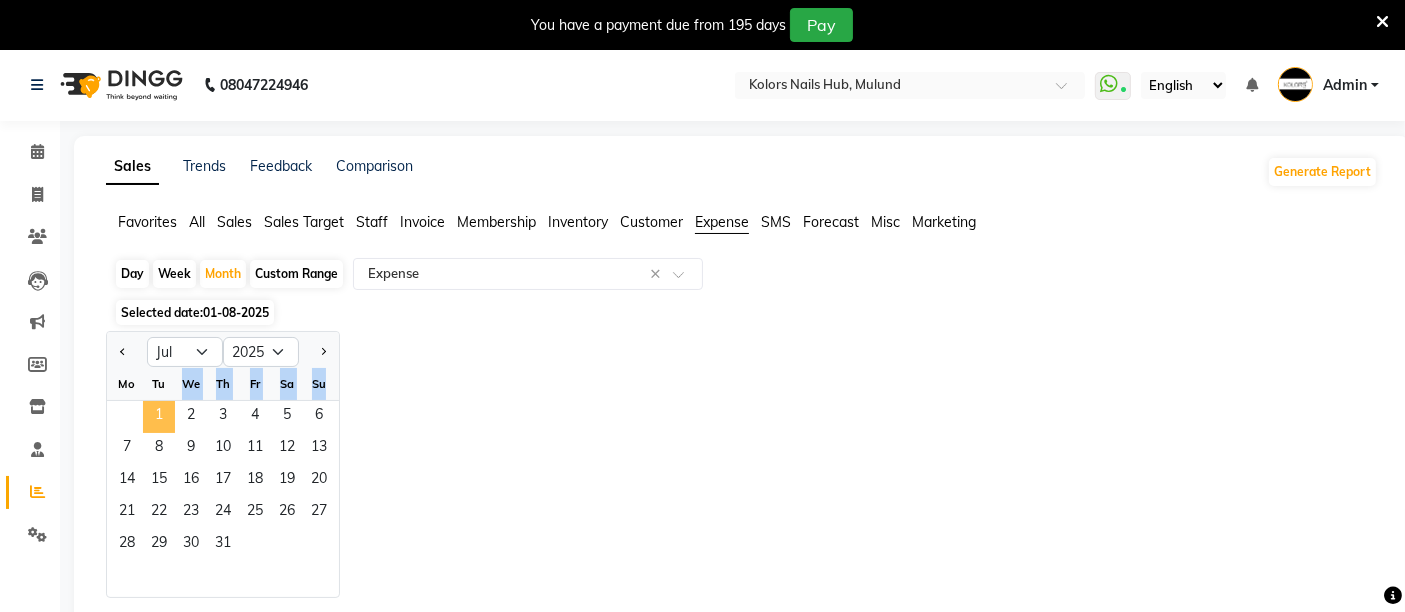 click on "1" 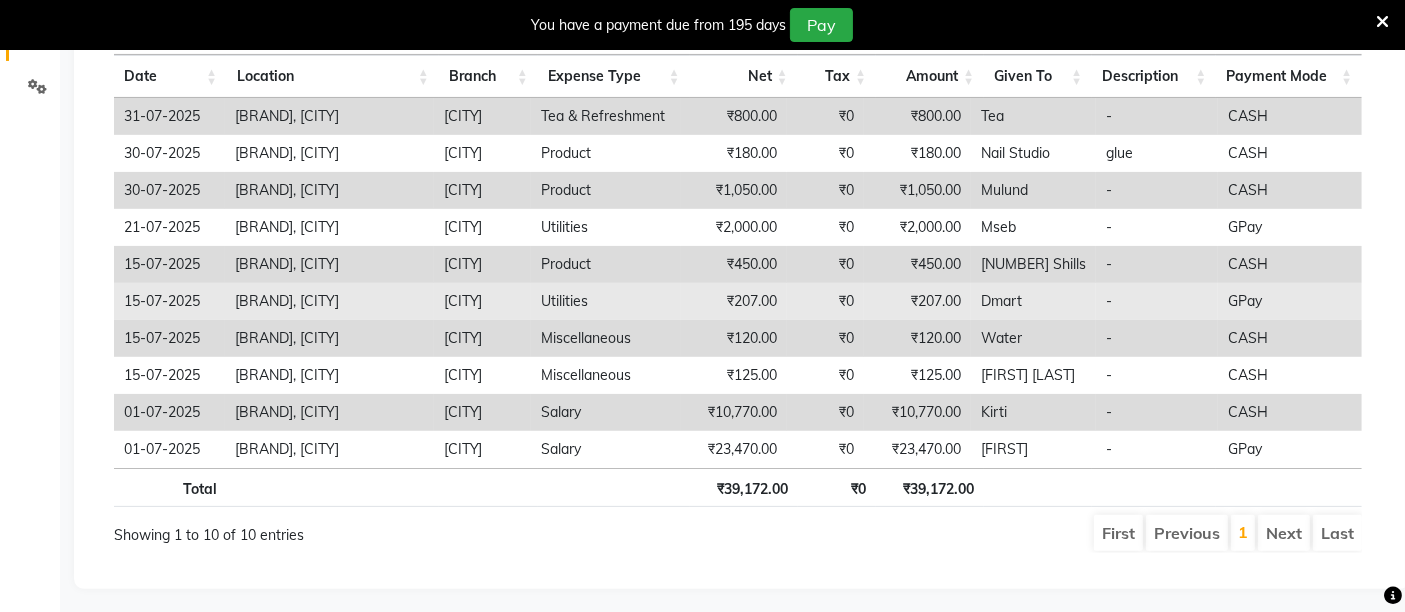 scroll, scrollTop: 0, scrollLeft: 0, axis: both 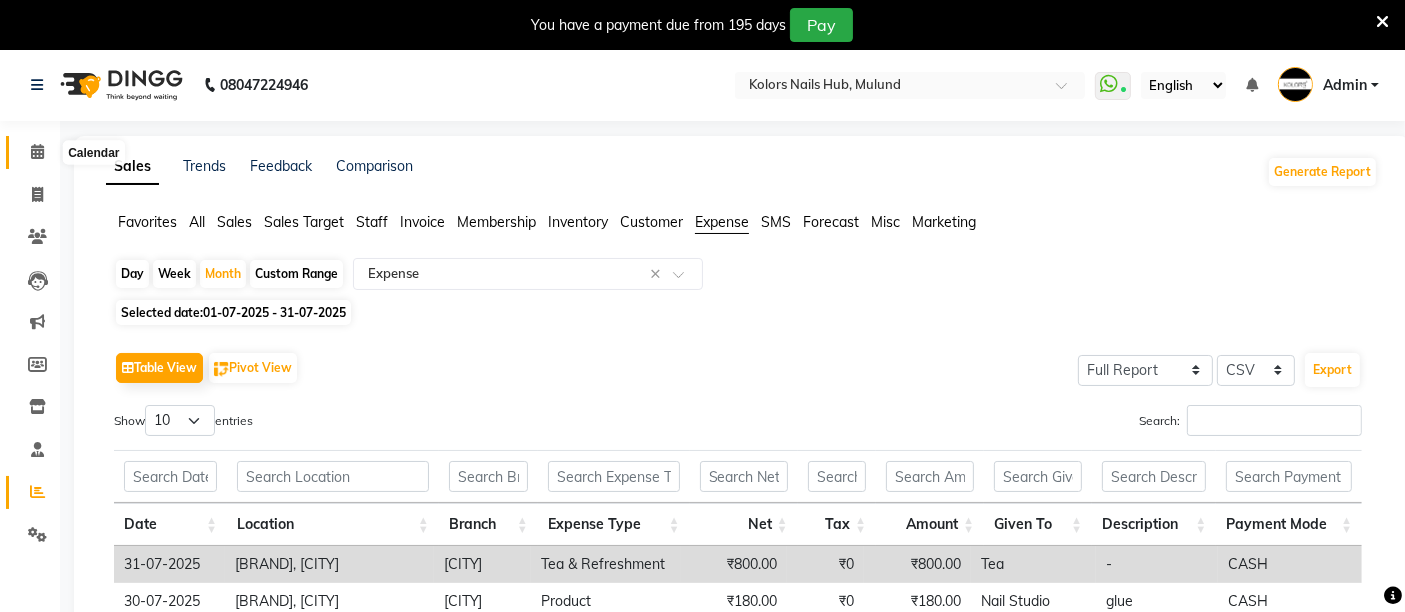 click 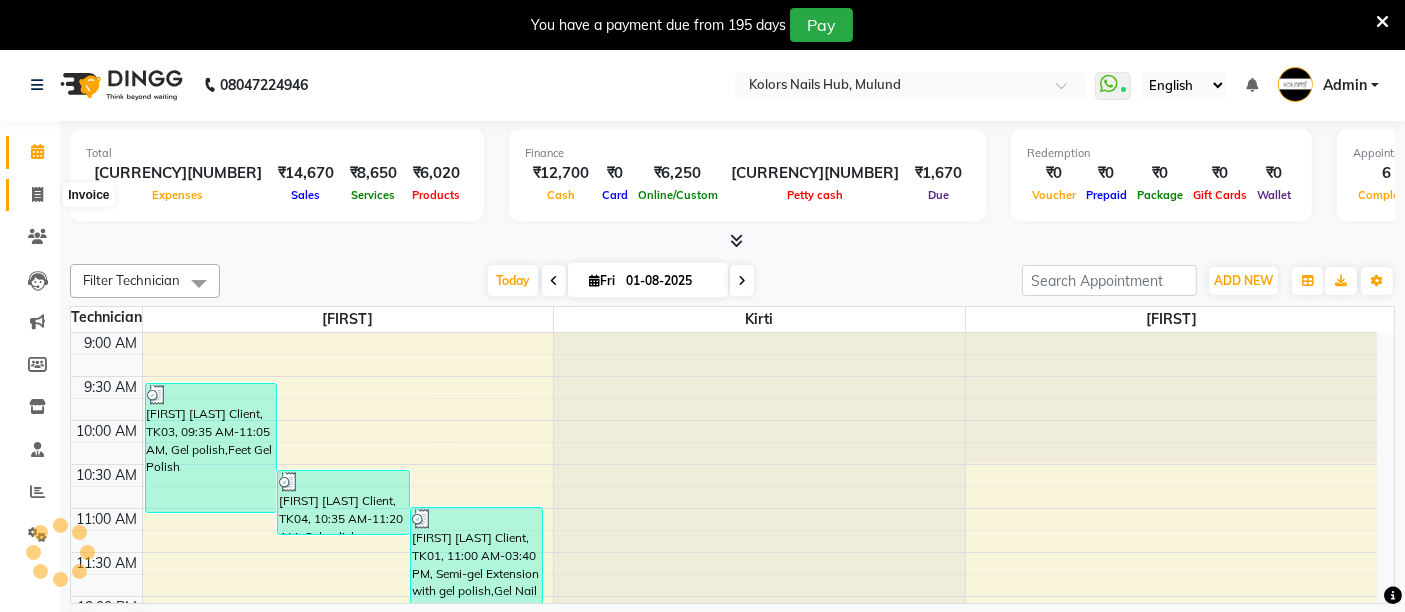 click 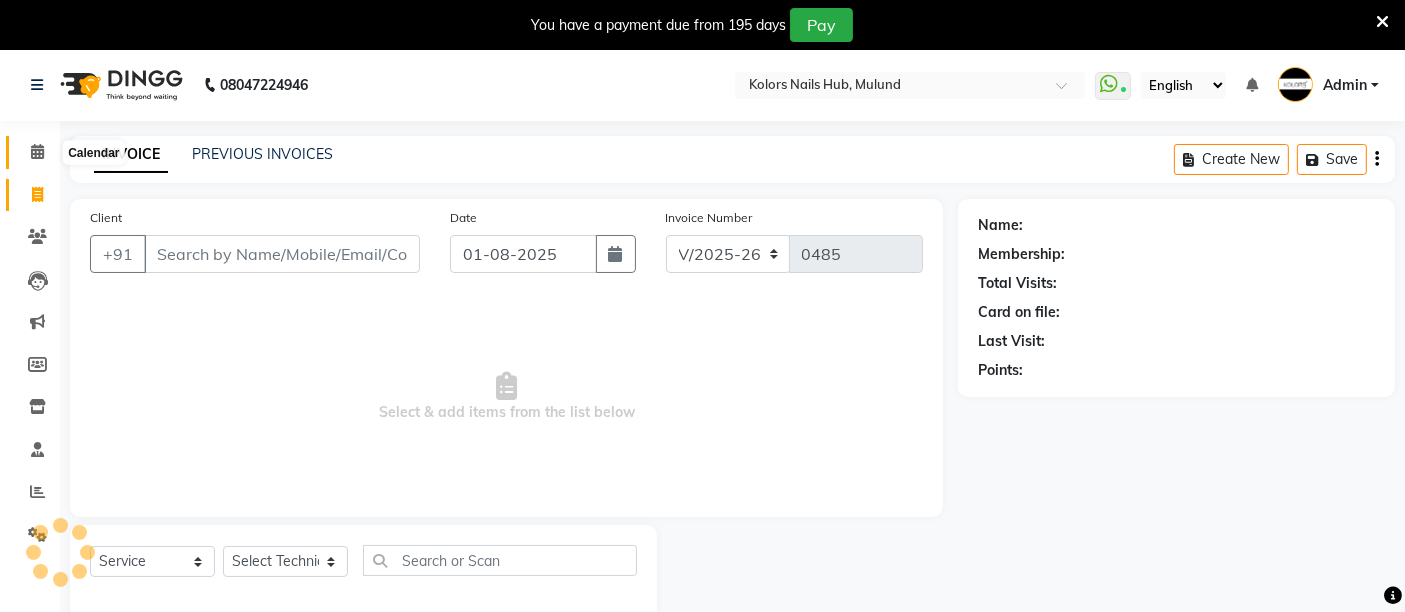 click 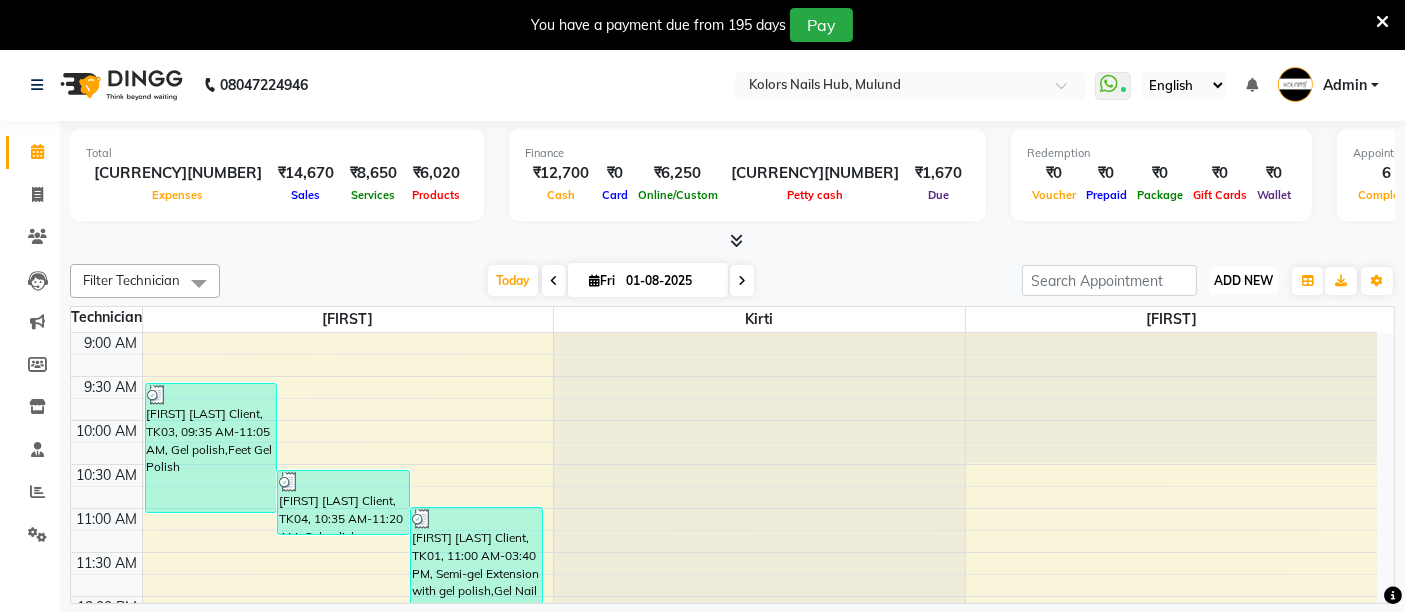 click on "ADD NEW" at bounding box center (1243, 280) 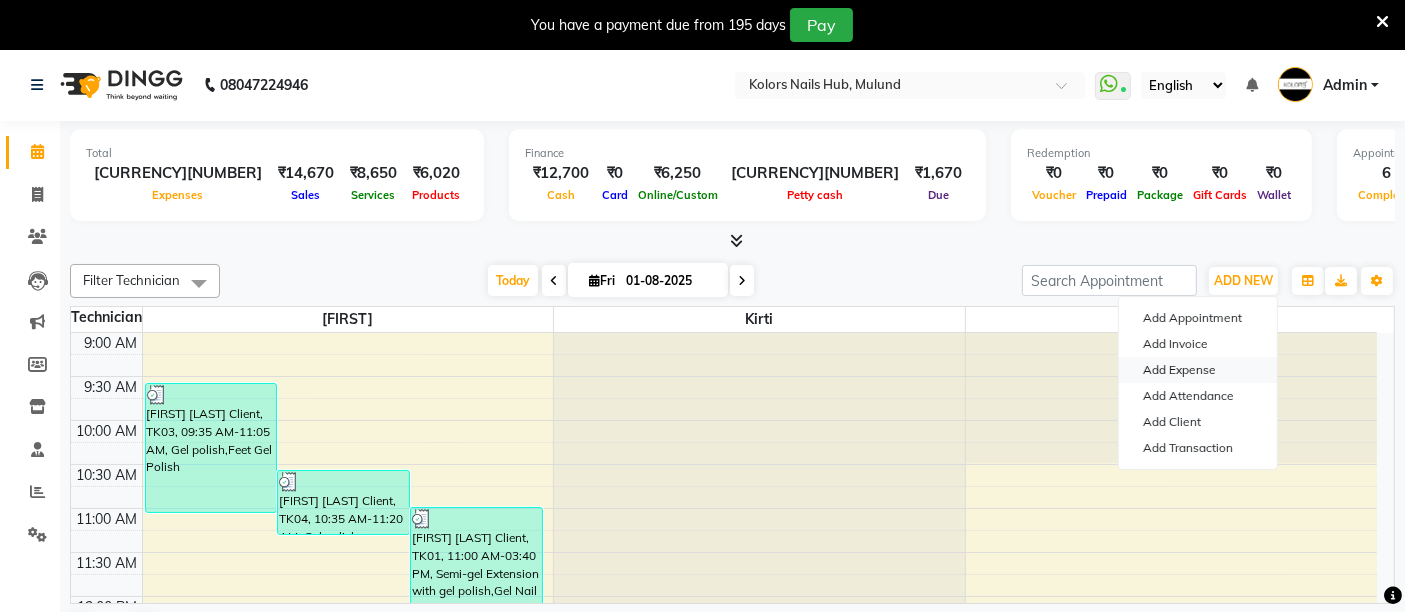 click on "Add Expense" at bounding box center (1198, 370) 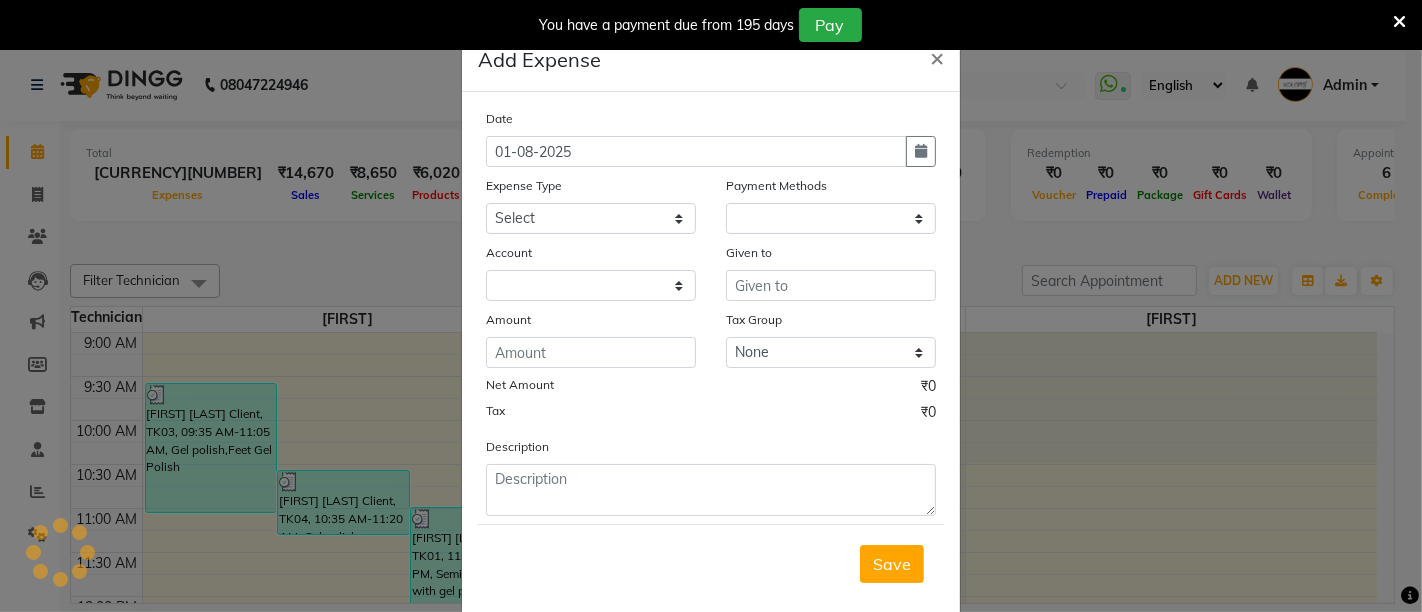select on "1" 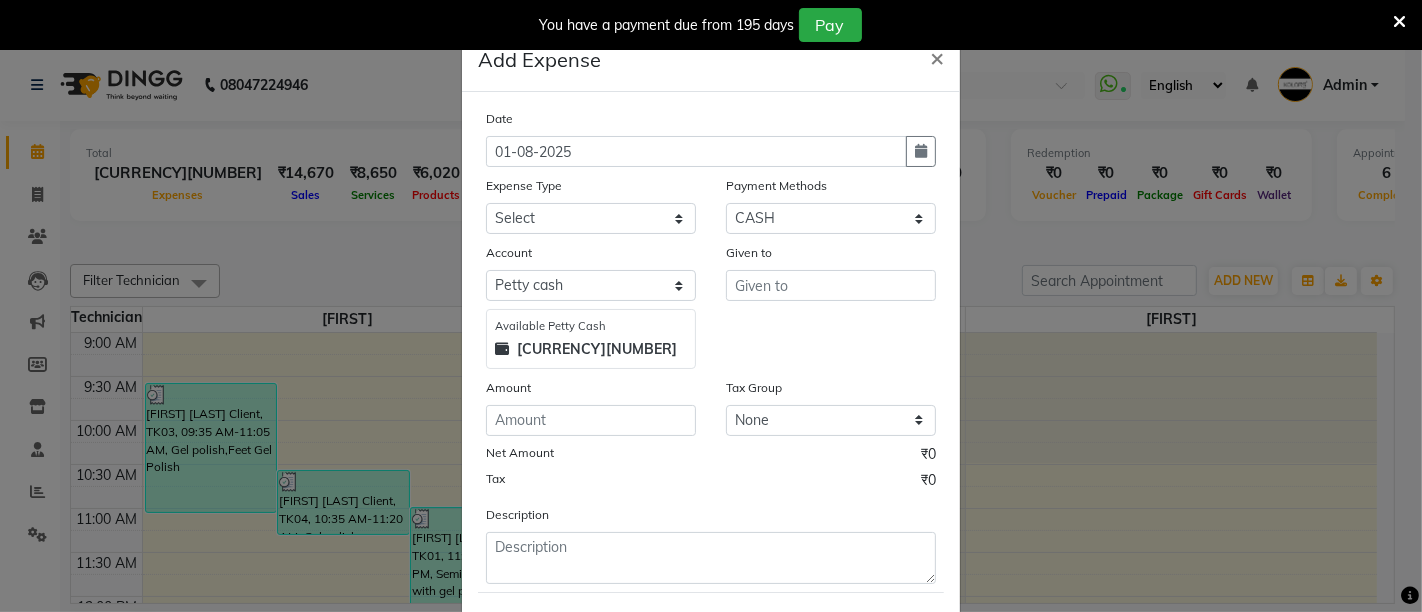 click on "Given to" 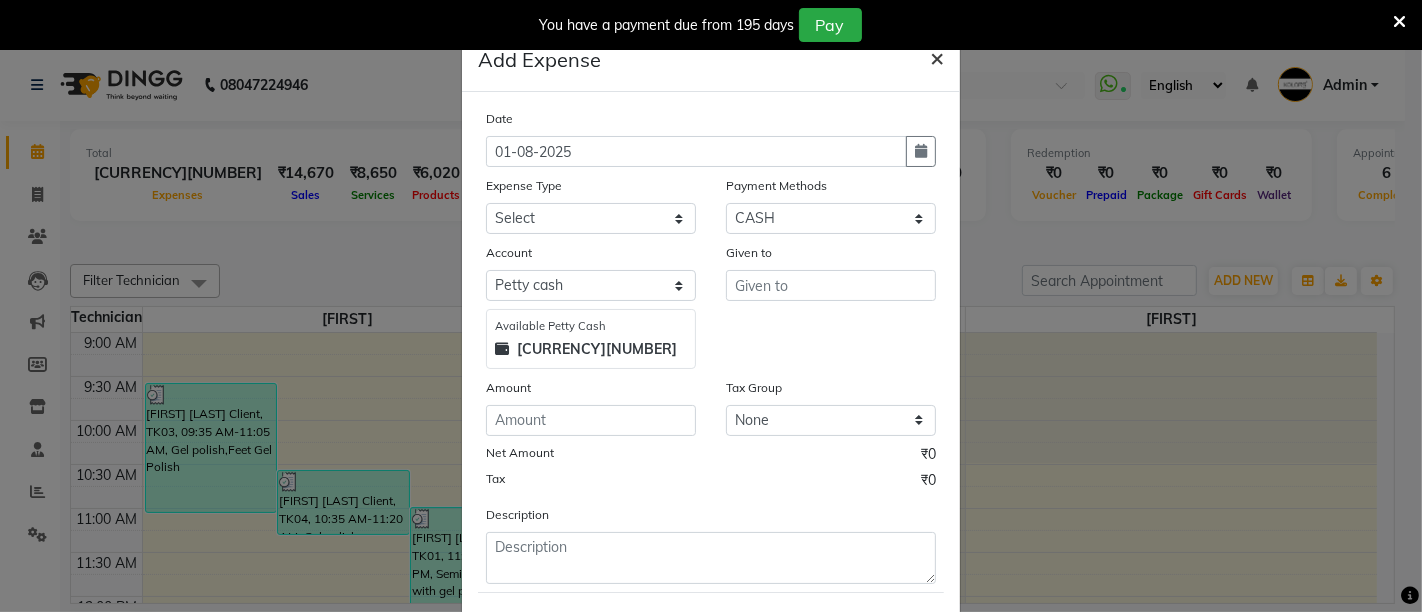 click on "×" 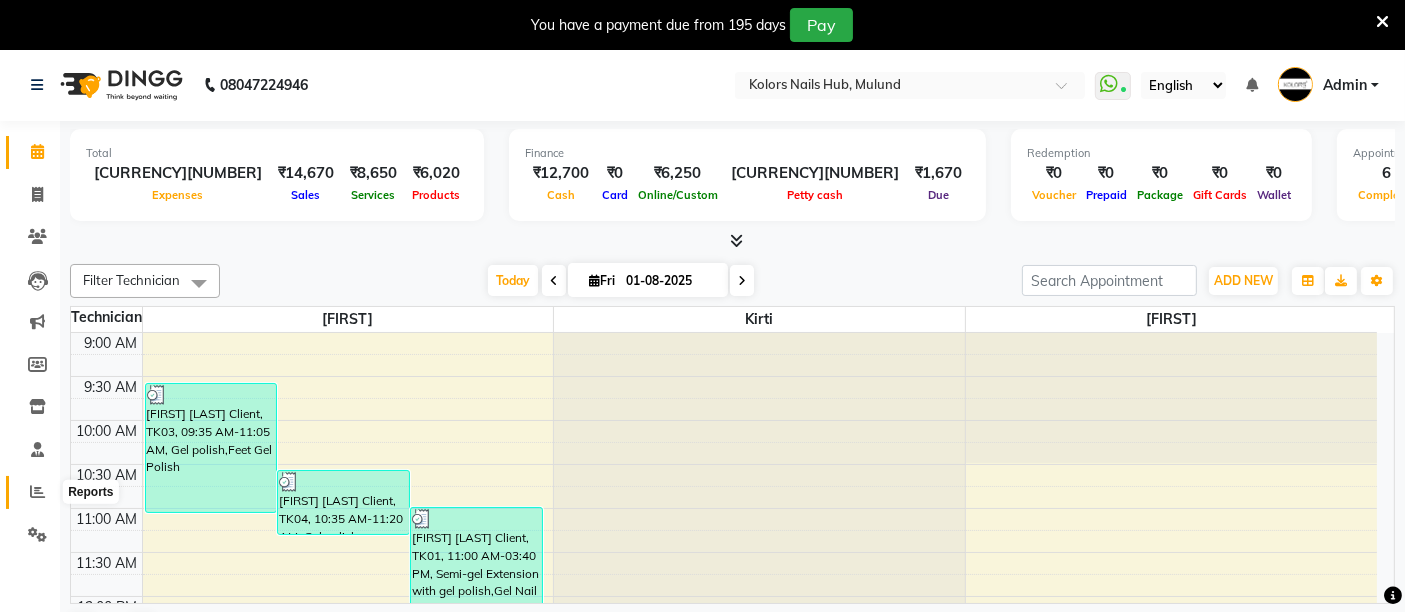click 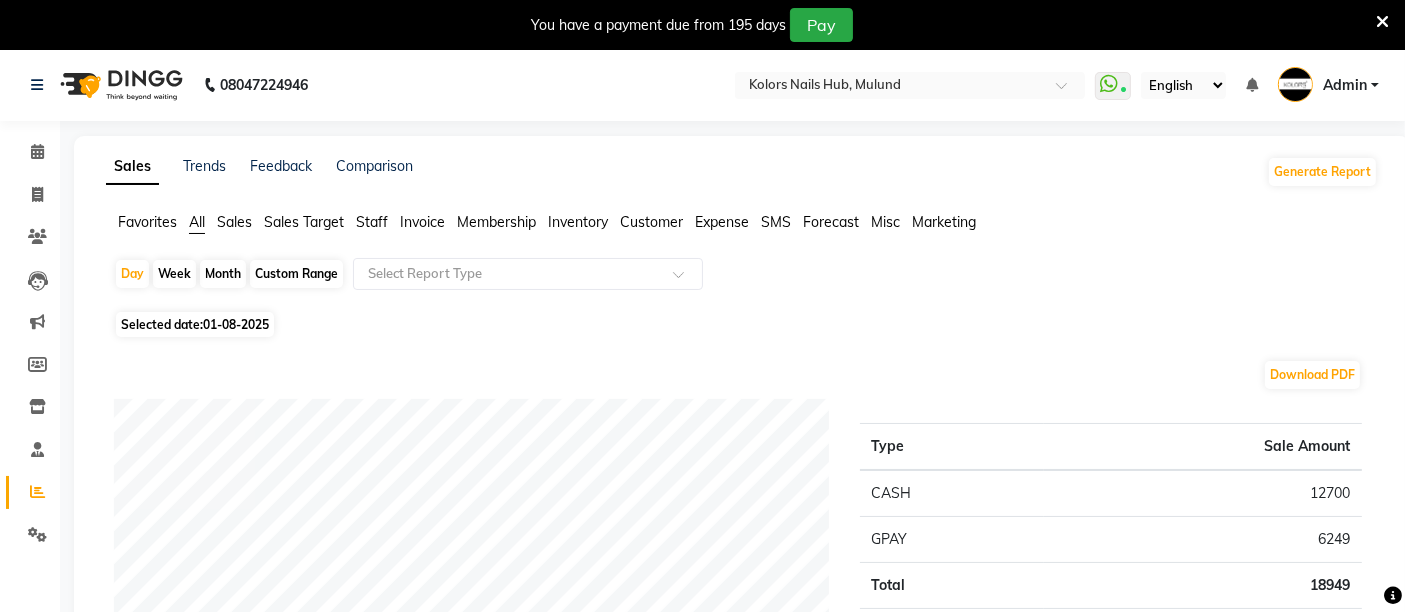 click on "Expense" 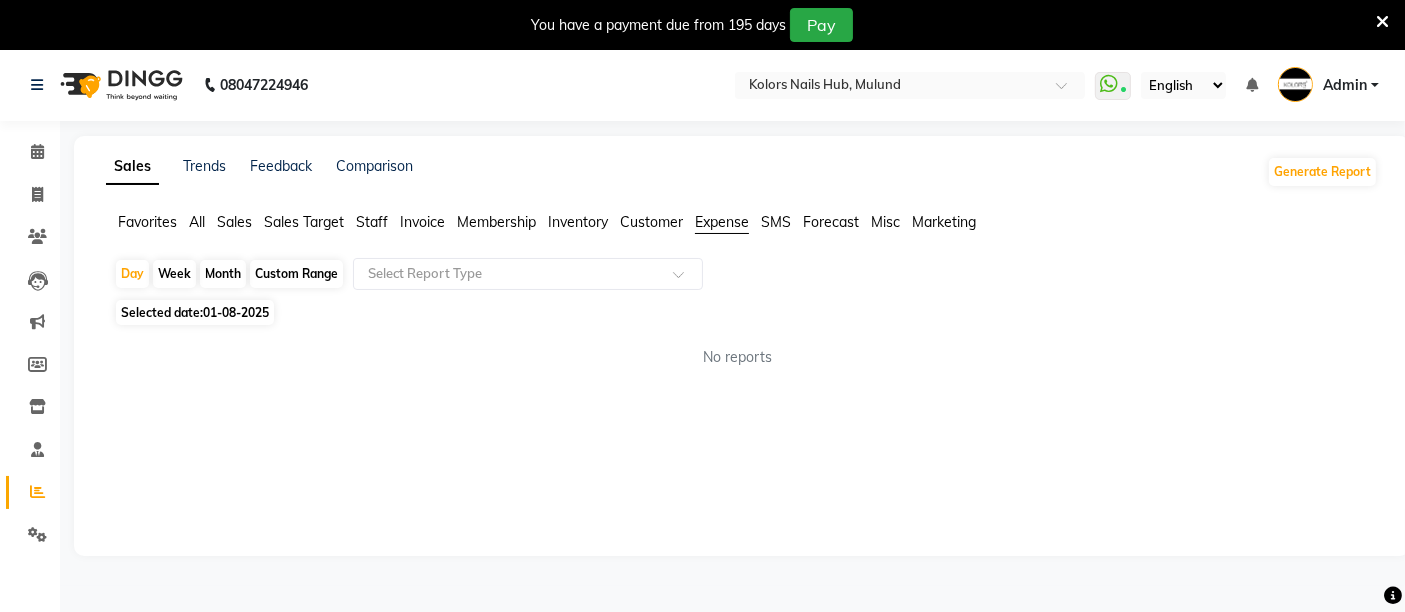 click on "Custom Range" 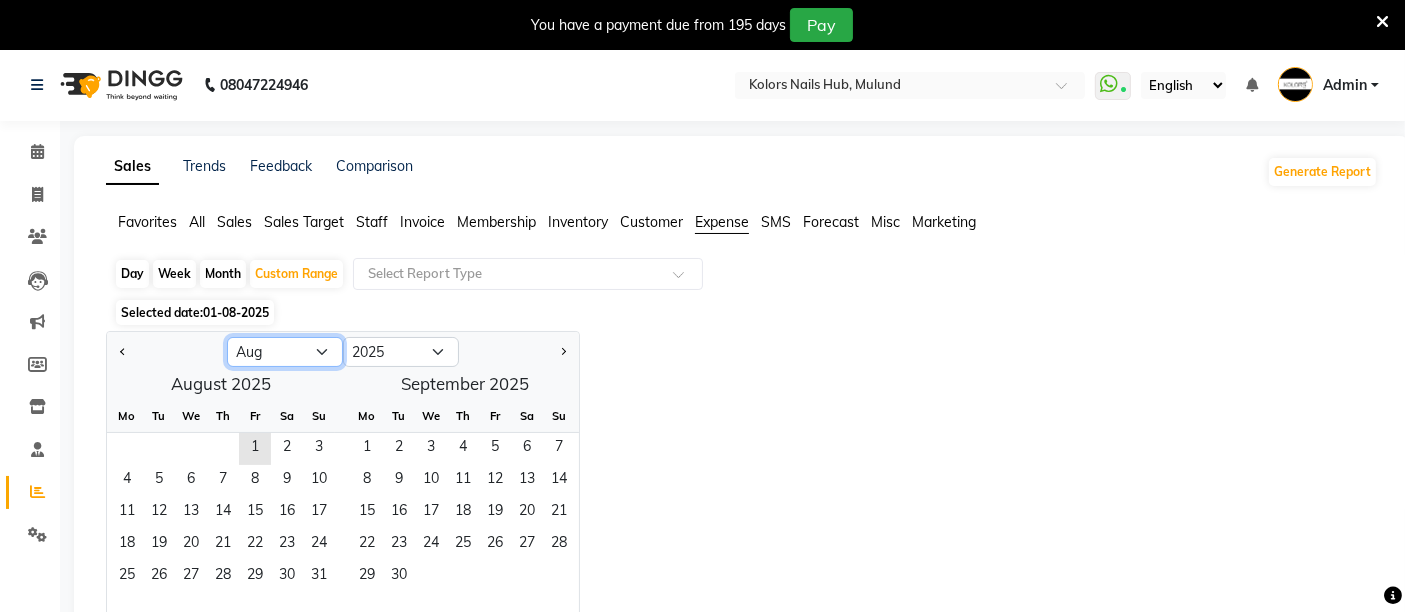 click on "Jan Feb Mar Apr May Jun Jul Aug Sep Oct Nov Dec" 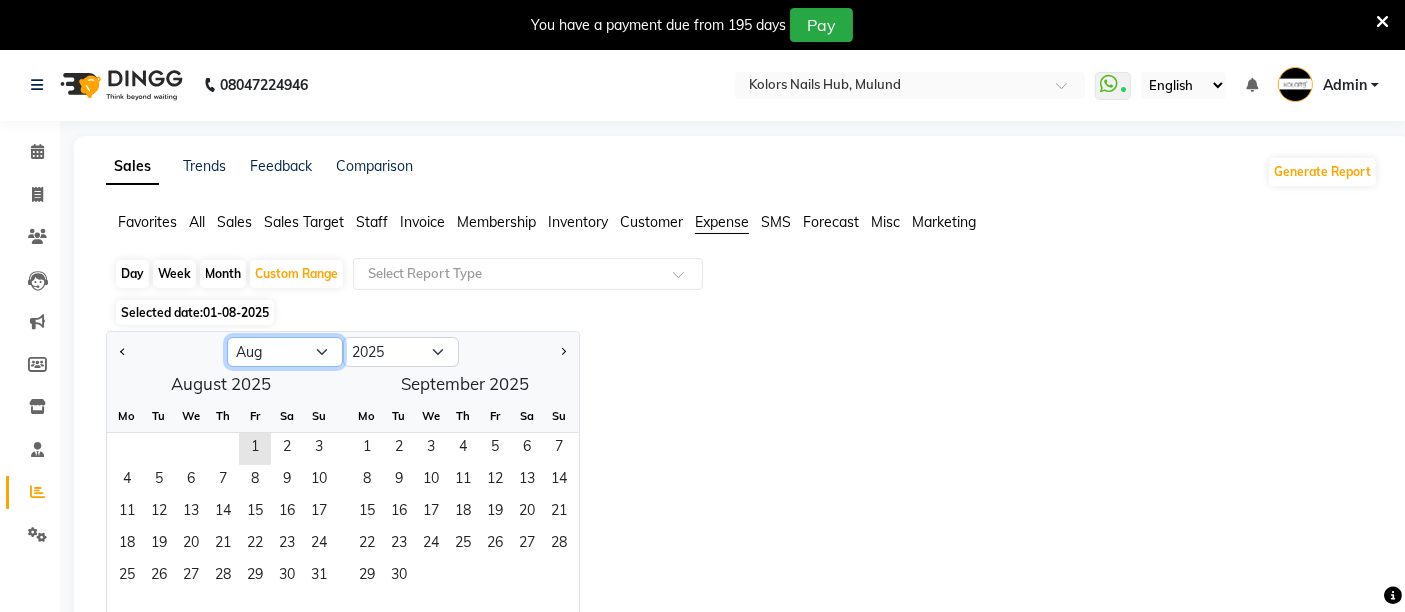 select on "7" 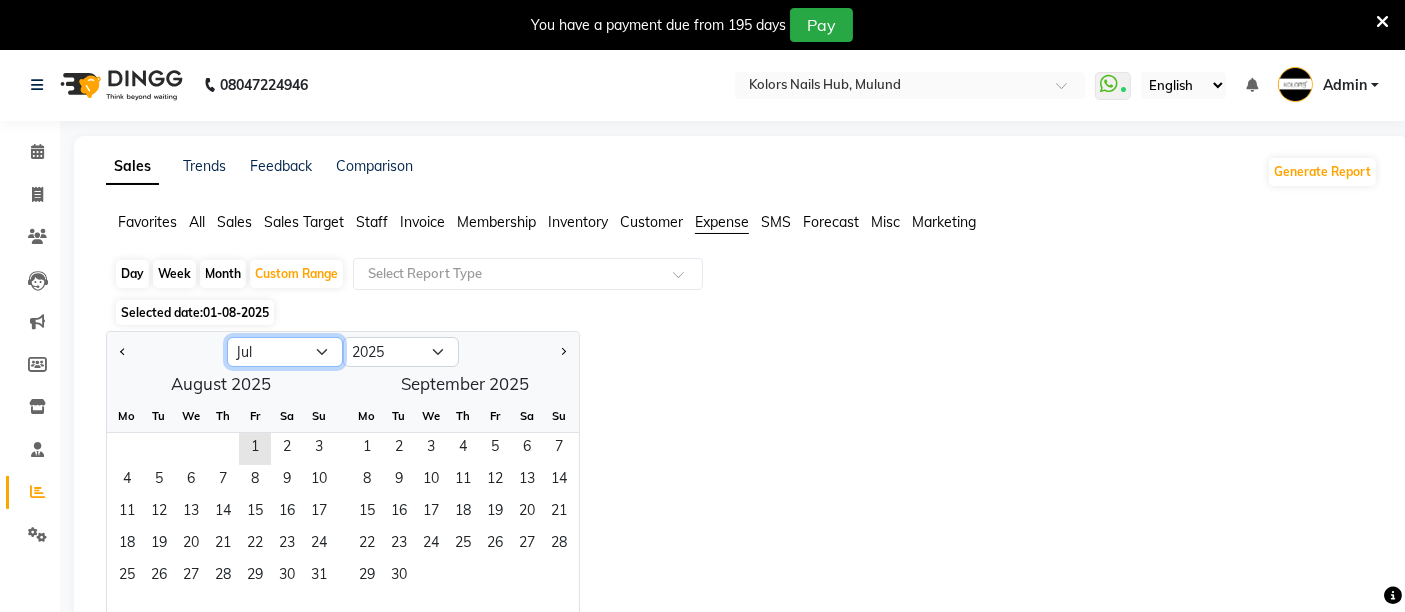 click on "Jan Feb Mar Apr May Jun Jul Aug Sep Oct Nov Dec" 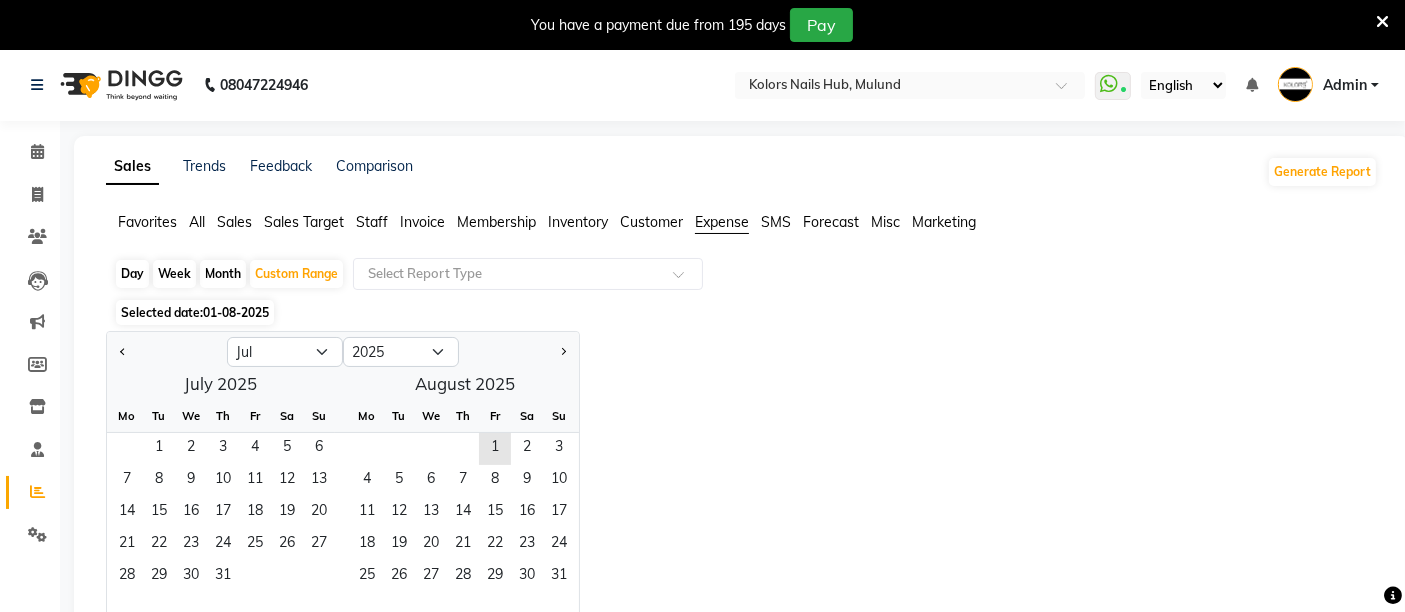 click on "Jan Feb Mar Apr May Jun Jul Aug Sep Oct Nov Dec 2015 2016 2017 2018 2019 2020 2021 2022 2023 2024 2025 2026 2027 2028 2029 2030 2031 2032 2033 2034 2035  July 2025  Mo Tu We Th Fr Sa Su  1   2   3   4   5   6   7   8   9   10   11   12   13   14   15   16   17   18   19   20   21   22   23   24   25   26   27   28   29   30   31   August 2025  Mo Tu We Th Fr Sa Su  1   2   3   4   5   6   7   8   9   10   11   12   13   14   15   16   17   18   19   20   21   22   23   24   25   26   27   28   29   30   31" 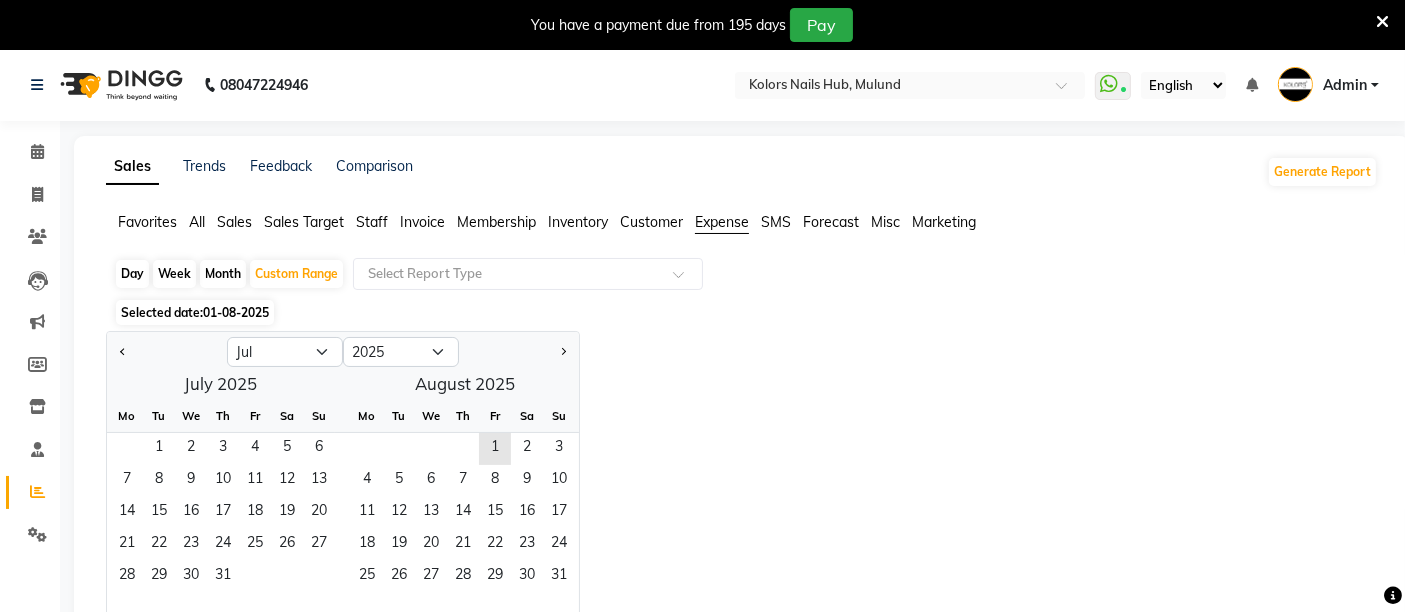 click on "Selected date:  01-08-2025" 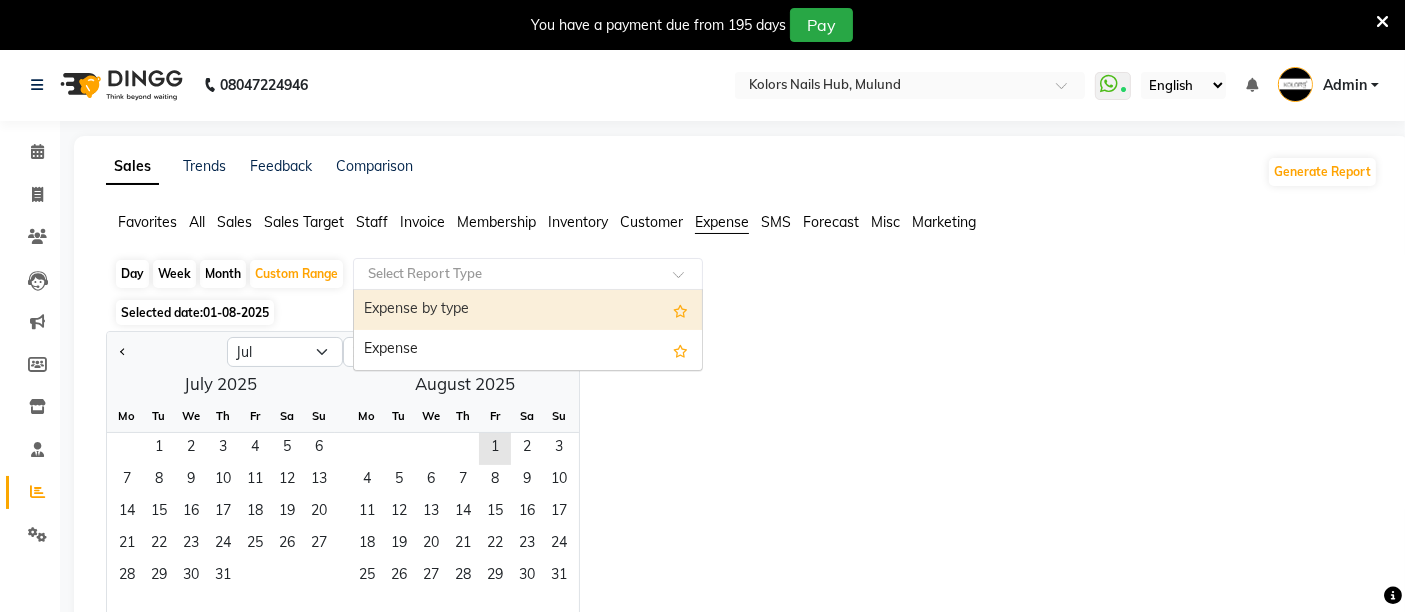 click 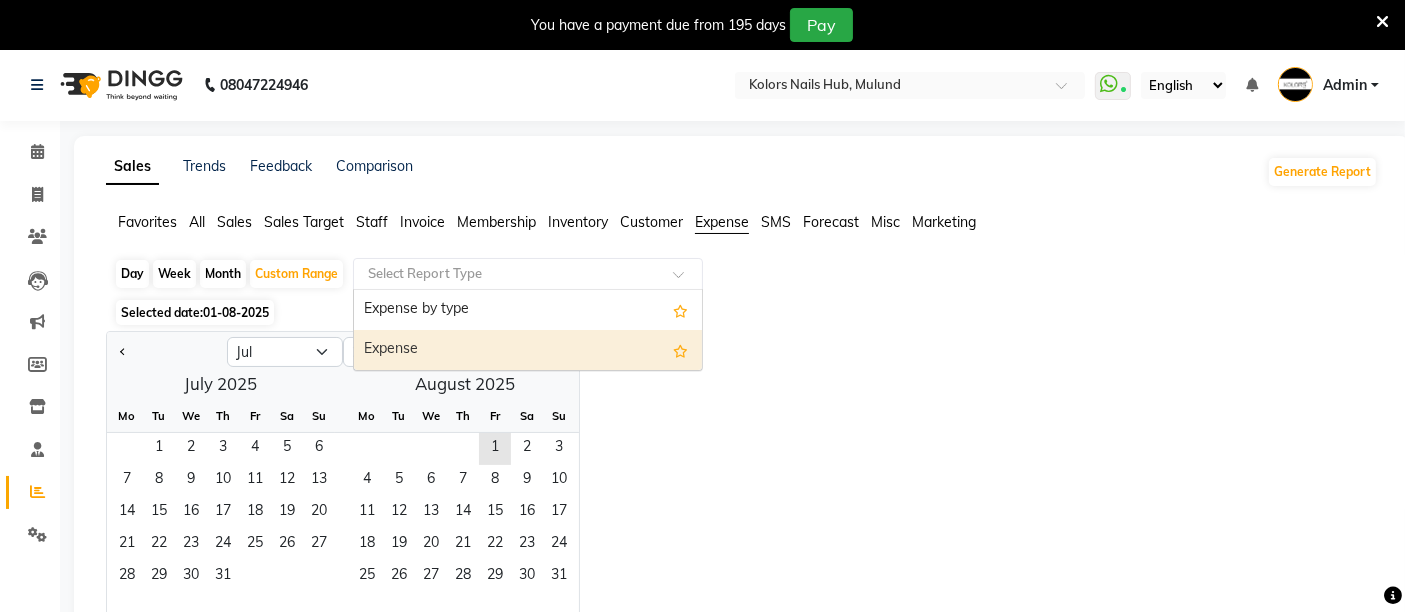 click on "Expense" at bounding box center [528, 350] 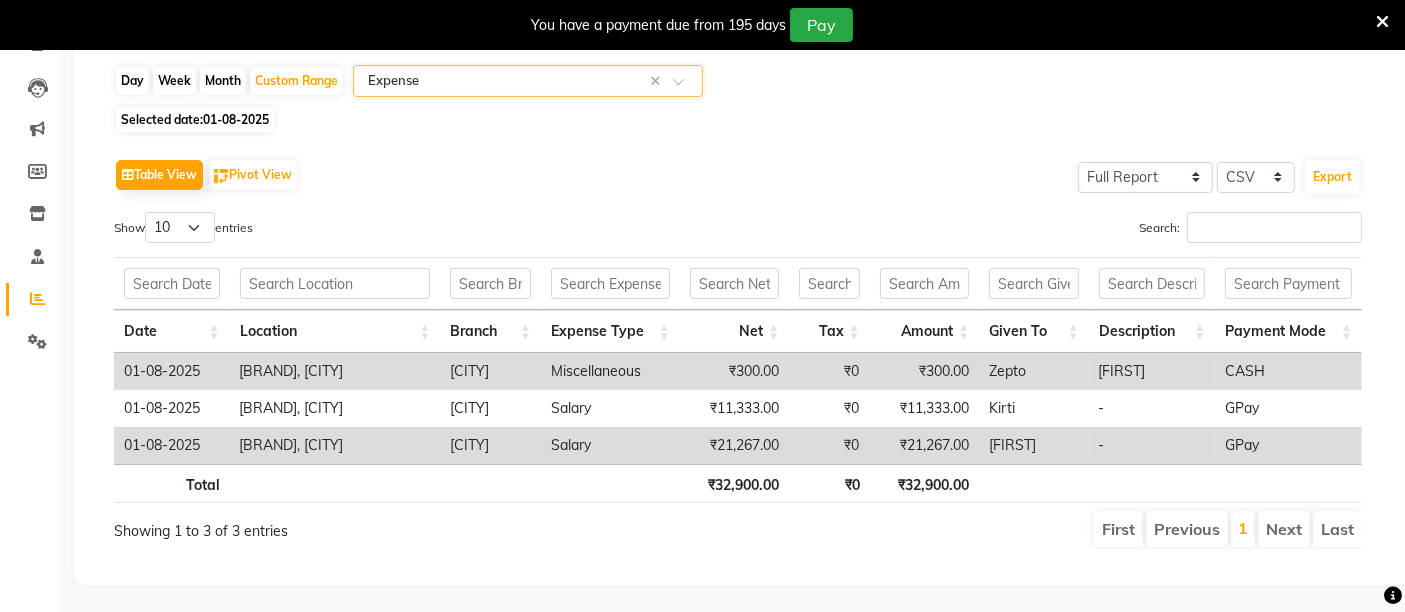 scroll, scrollTop: 51, scrollLeft: 0, axis: vertical 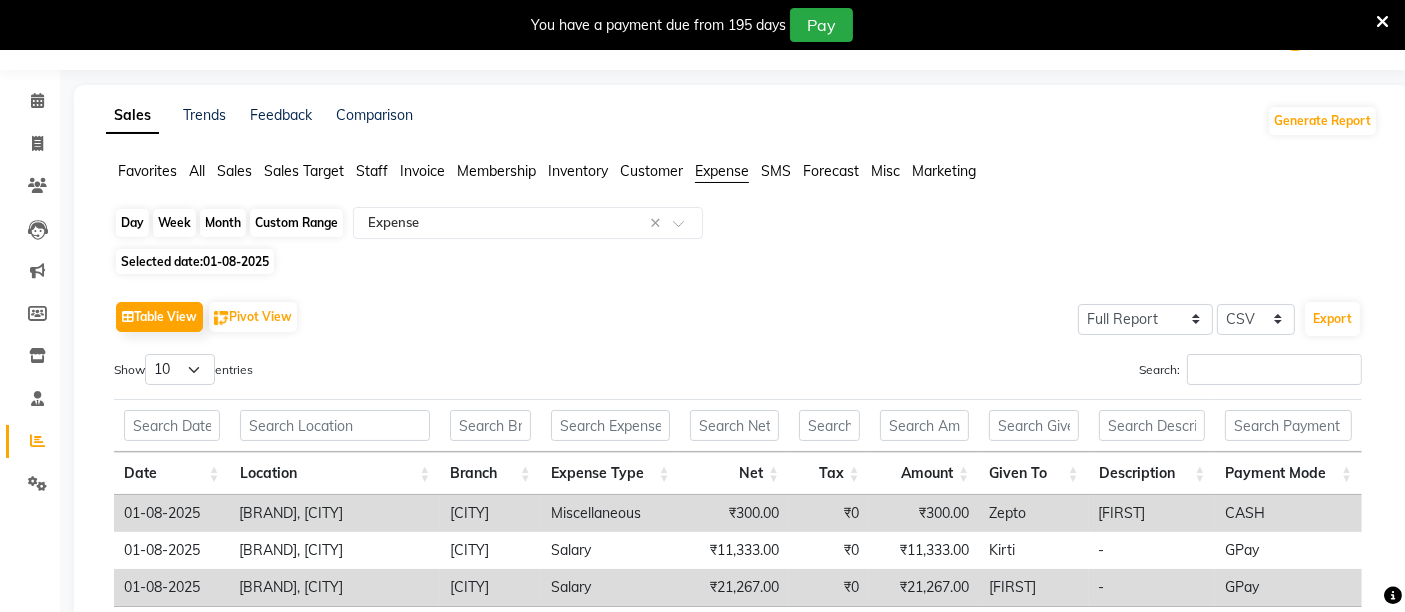 click on "Custom Range" 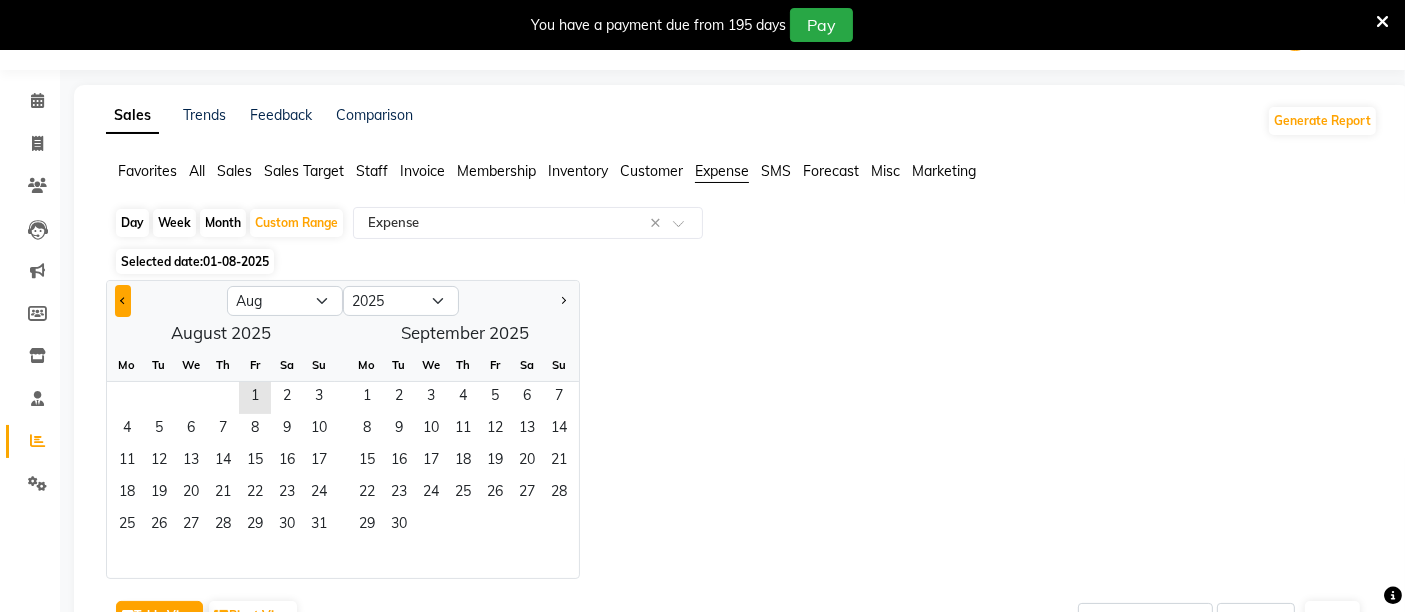 click 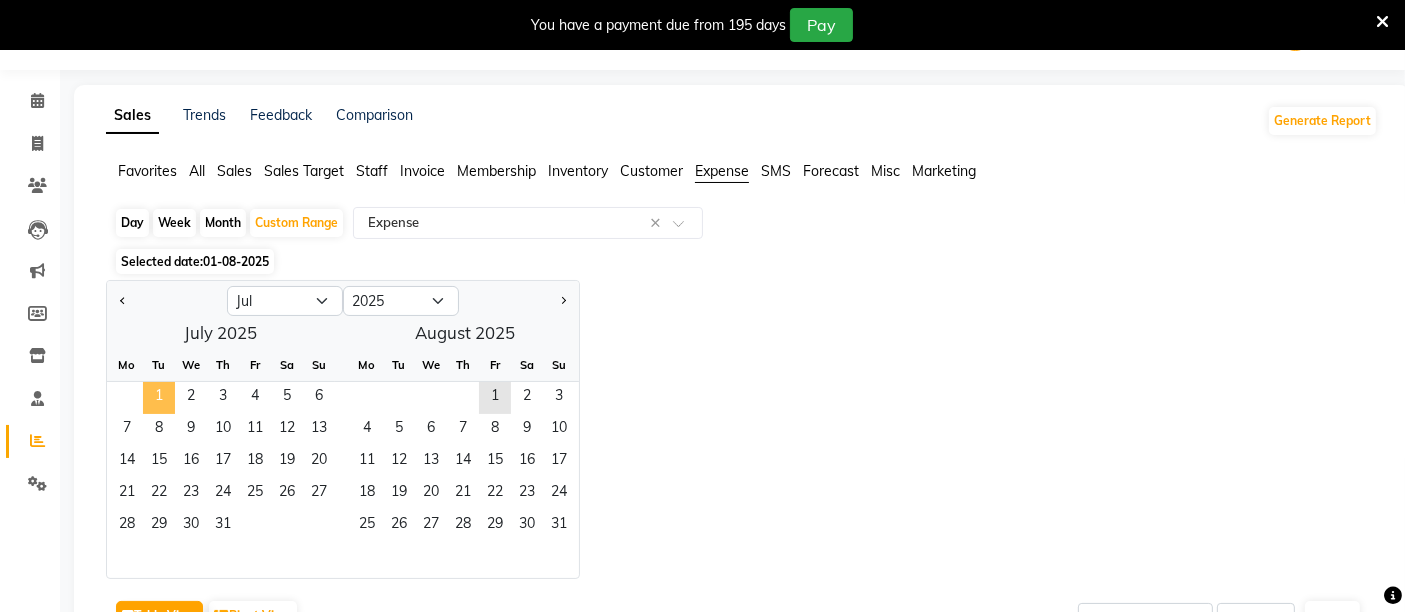 click on "1" 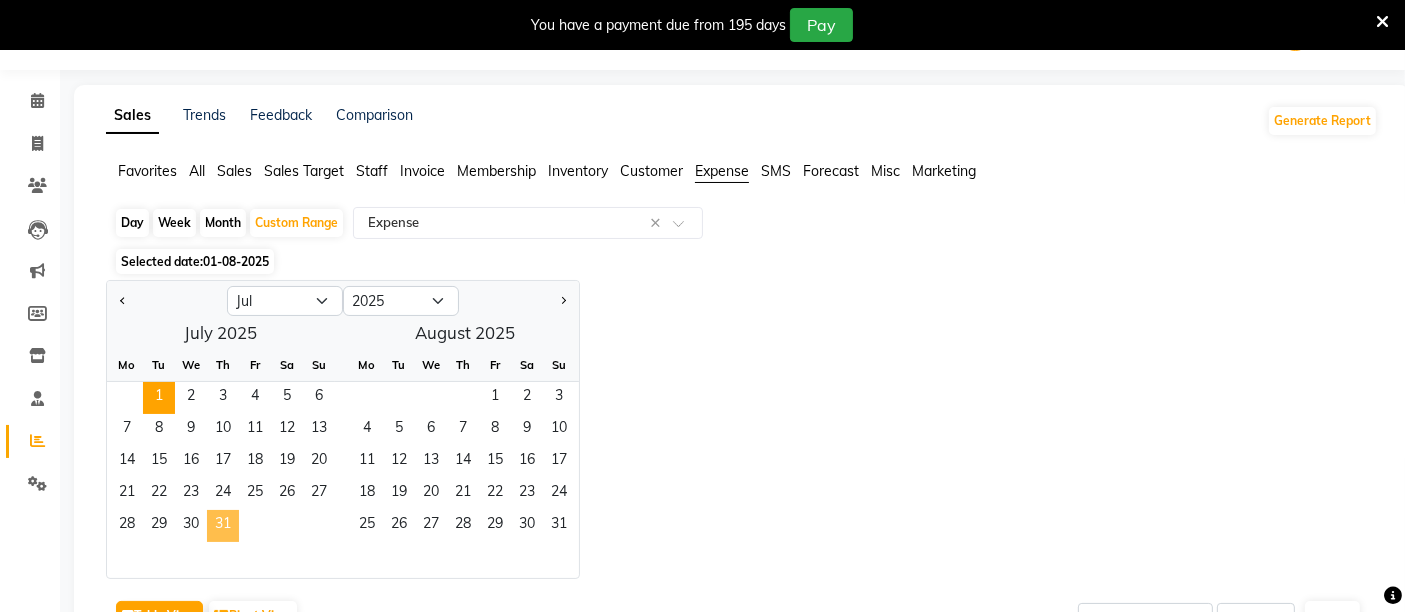 click on "31" 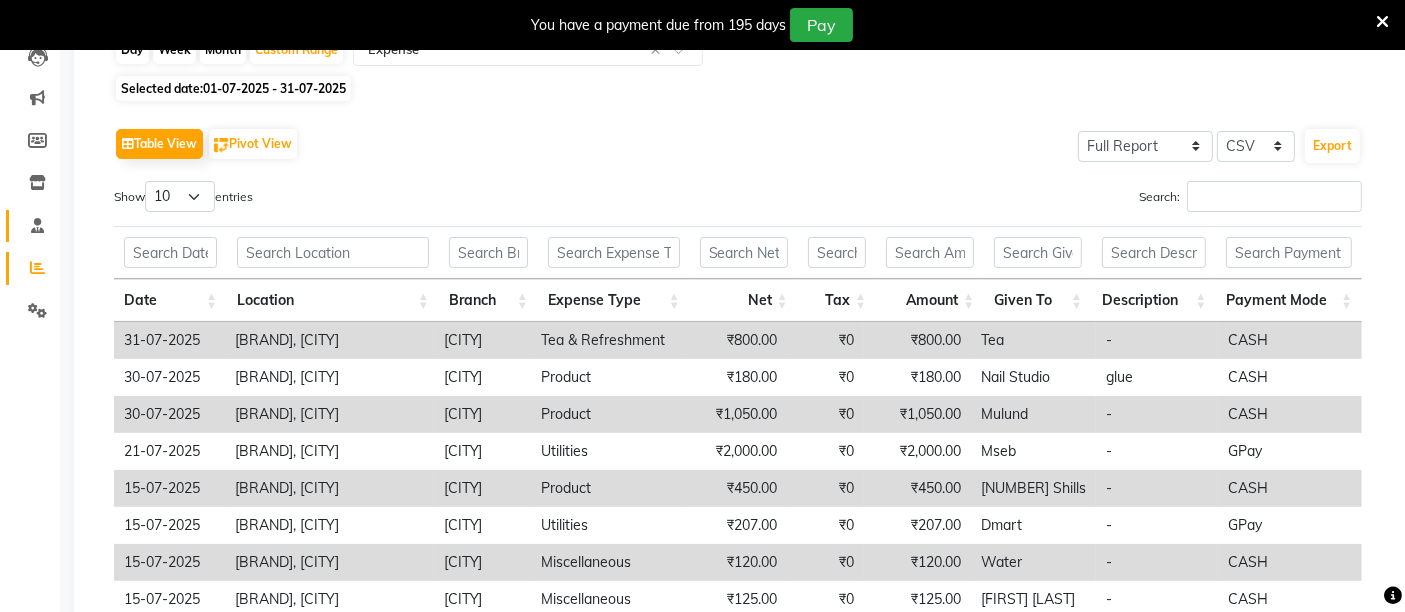 scroll, scrollTop: 0, scrollLeft: 0, axis: both 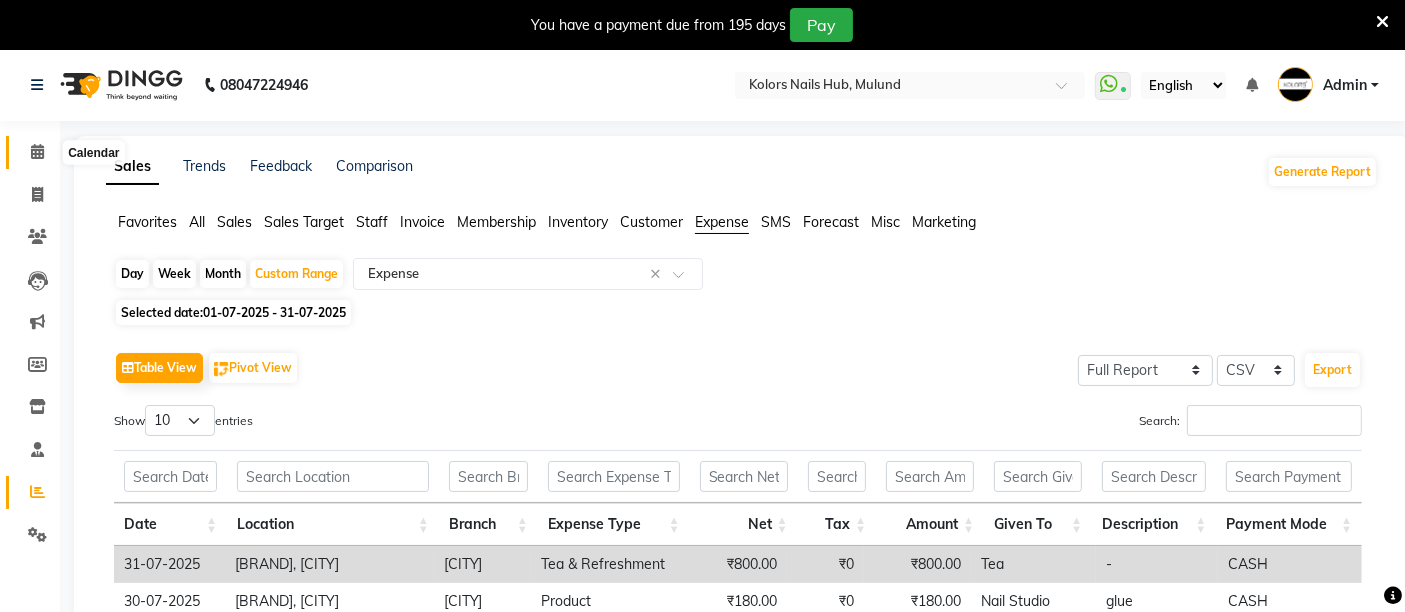 click 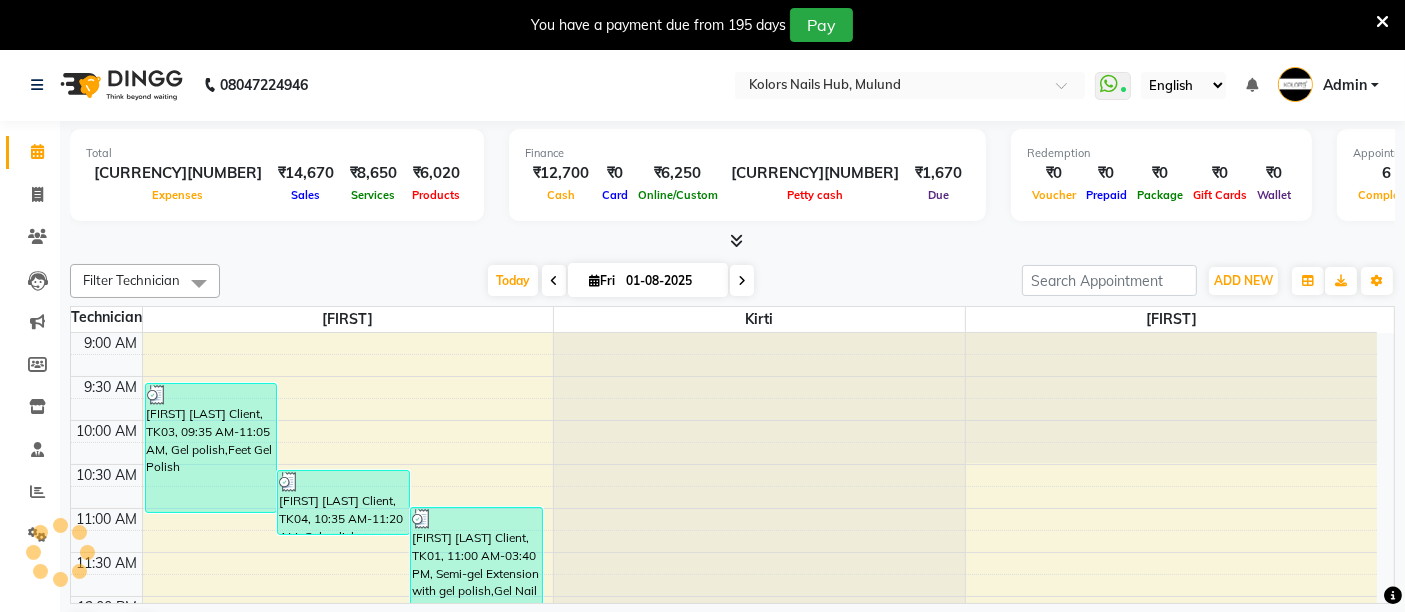 scroll, scrollTop: 0, scrollLeft: 0, axis: both 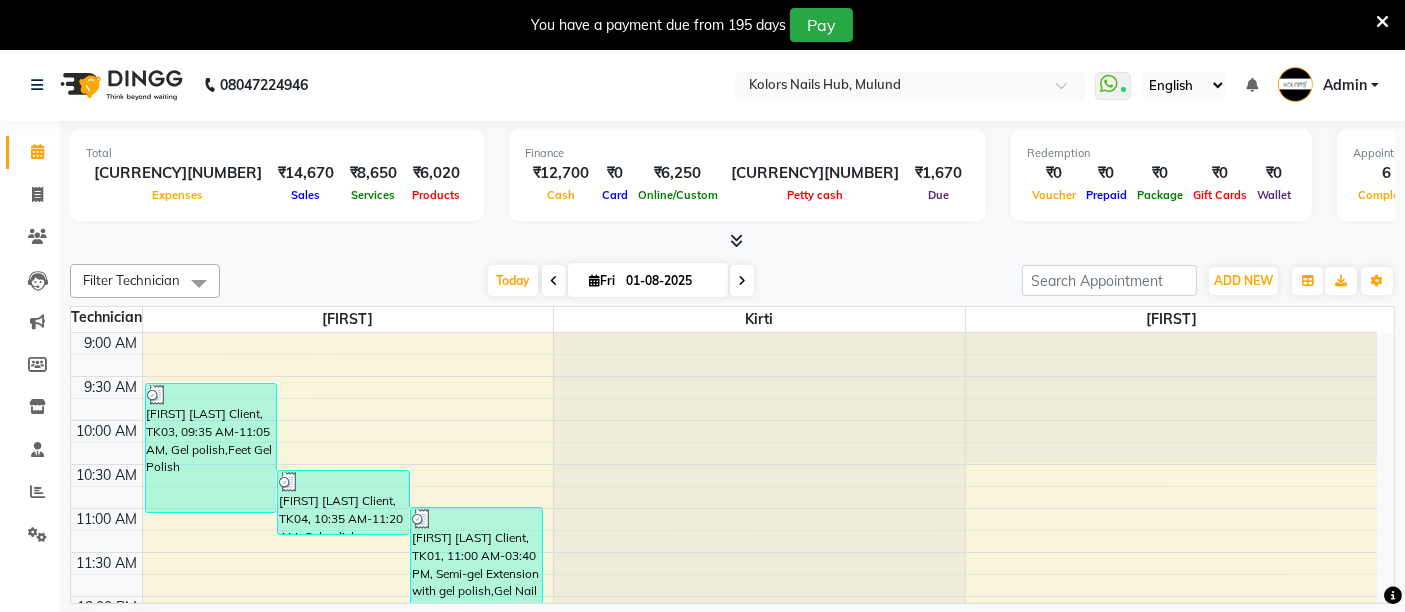 click at bounding box center (1382, 22) 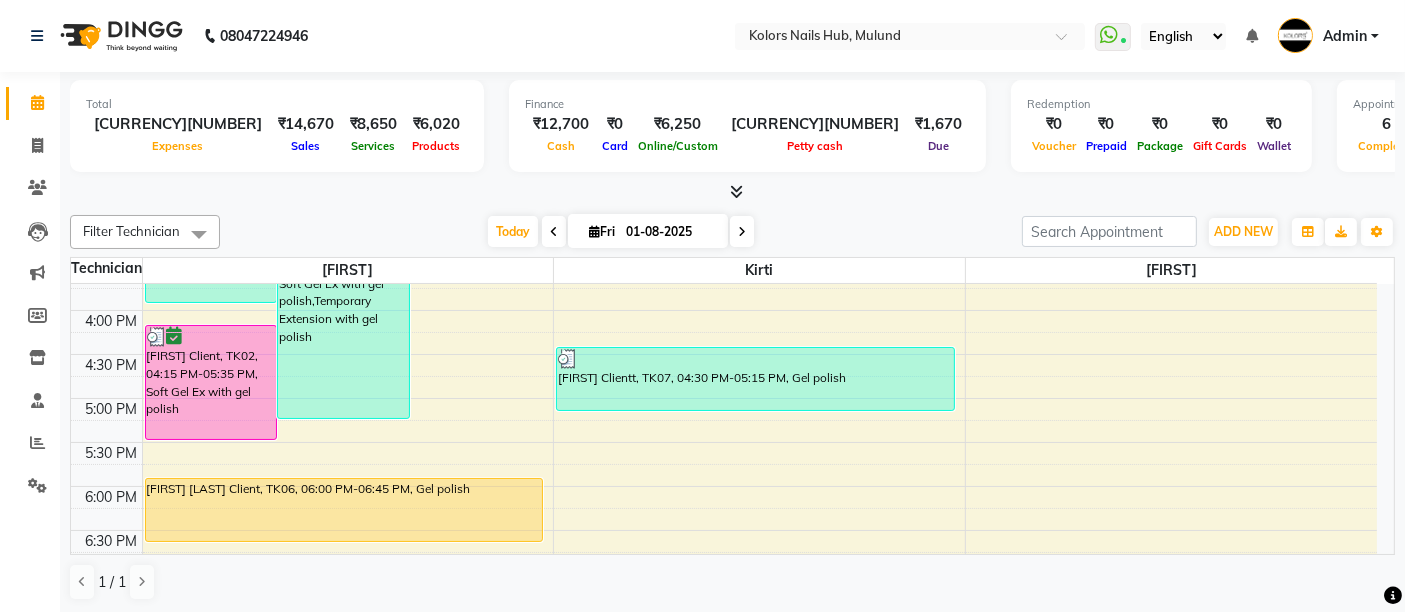 scroll, scrollTop: 587, scrollLeft: 0, axis: vertical 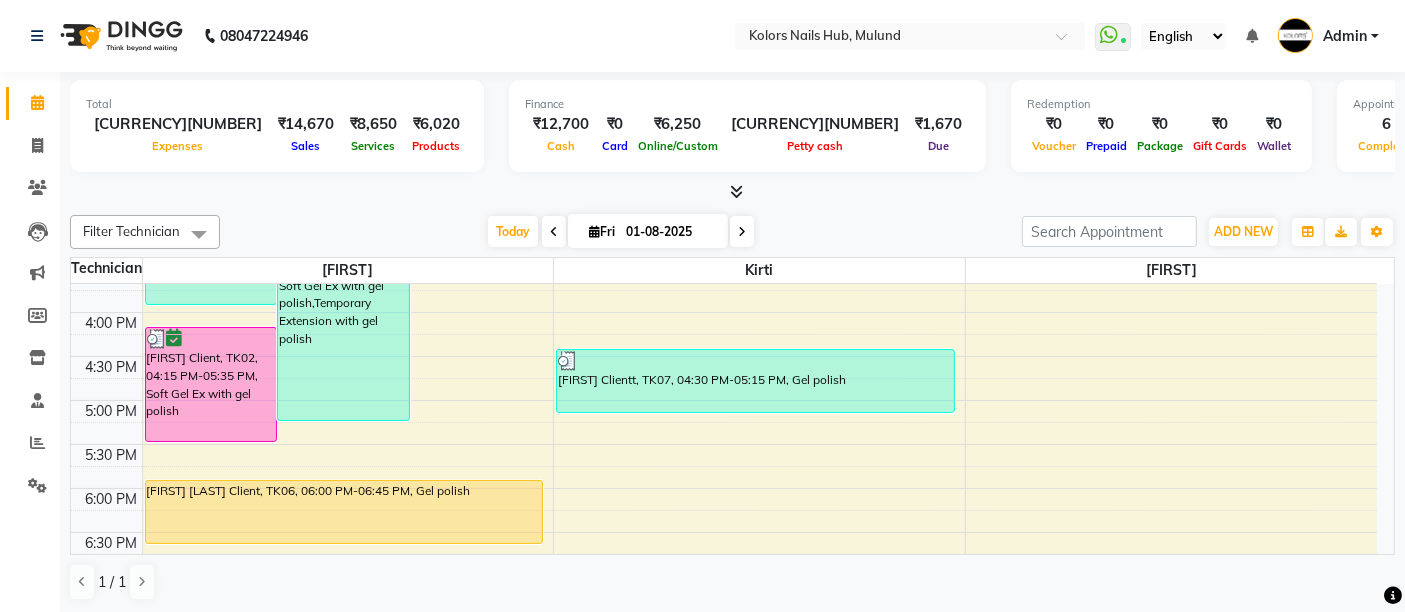 click on "[FIRST] [LAST] Client, TK06, 06:00 PM-06:45 PM, Gel polish" at bounding box center [344, 512] 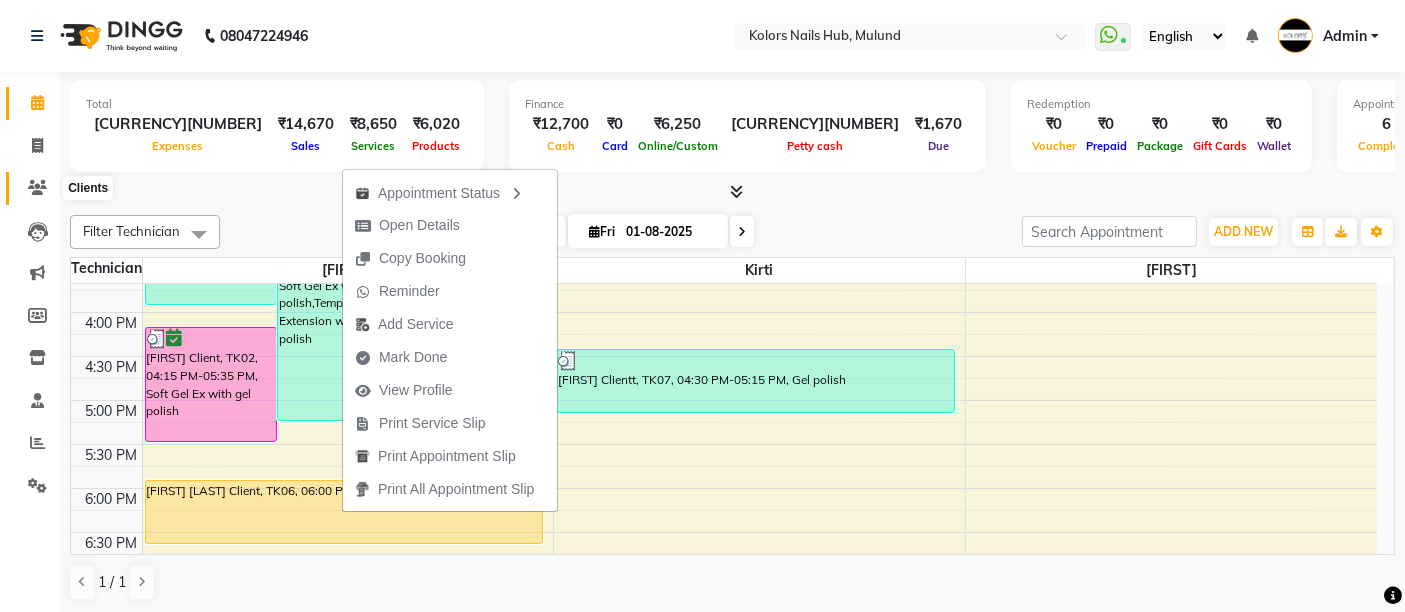 click 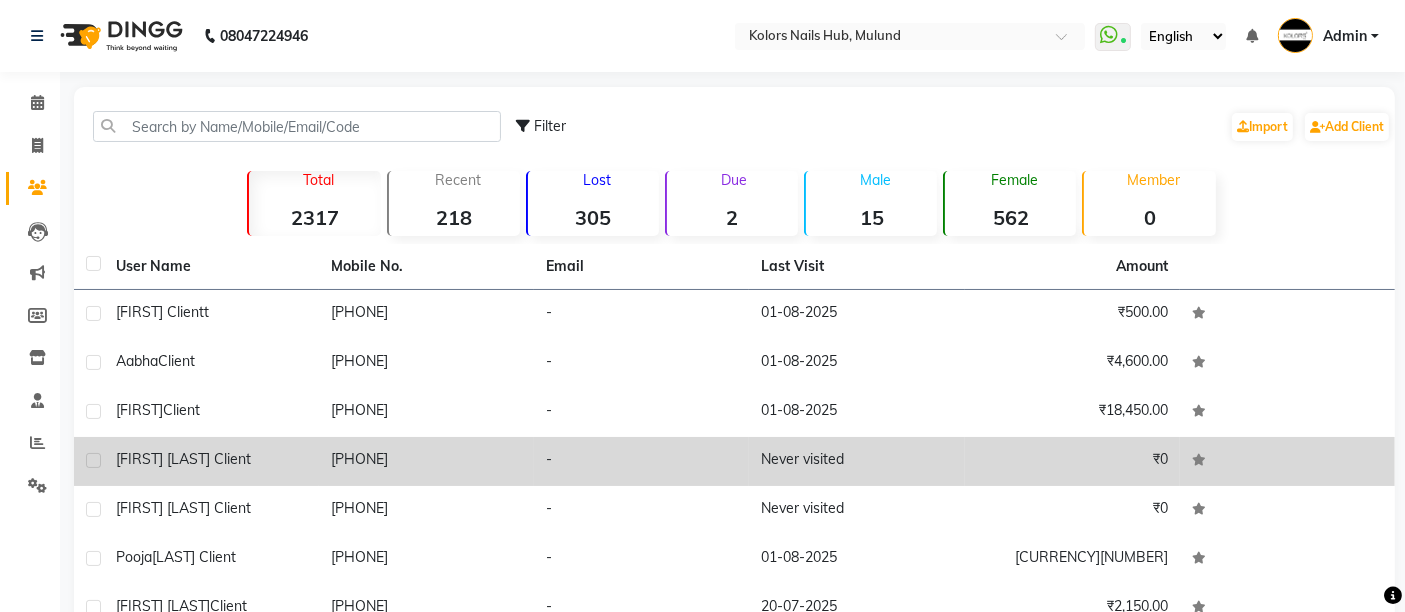 scroll, scrollTop: 122, scrollLeft: 0, axis: vertical 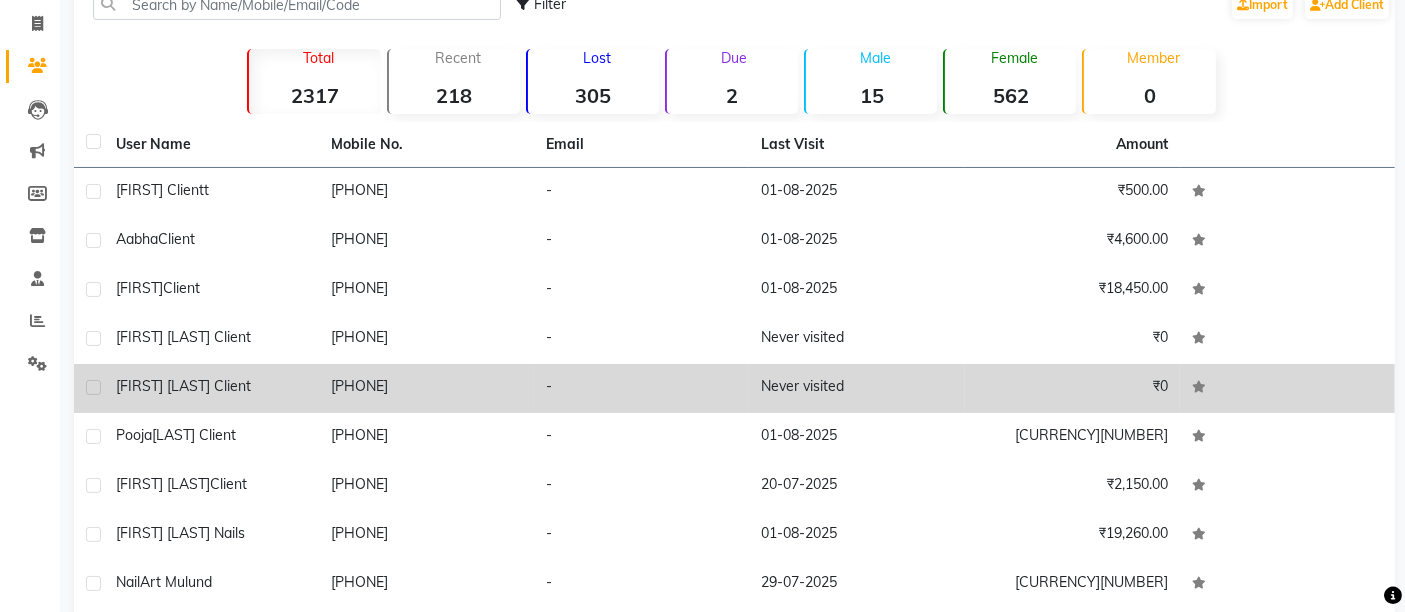 click on "[PHONE]" 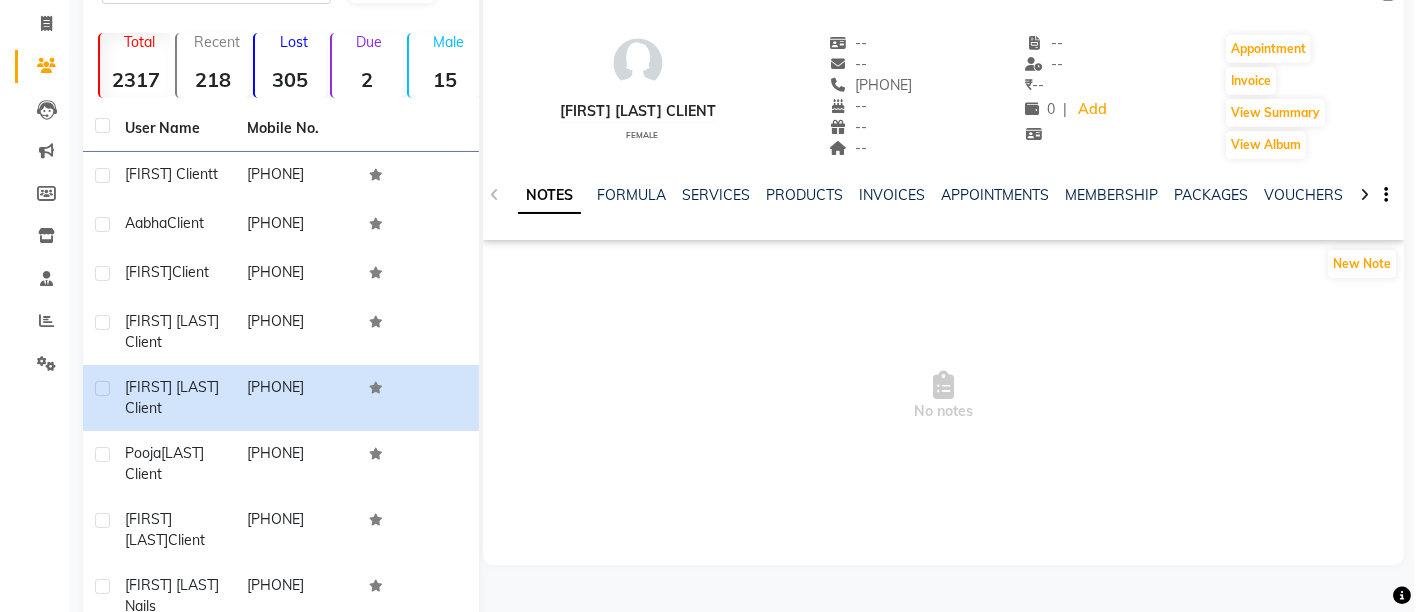 scroll, scrollTop: 0, scrollLeft: 0, axis: both 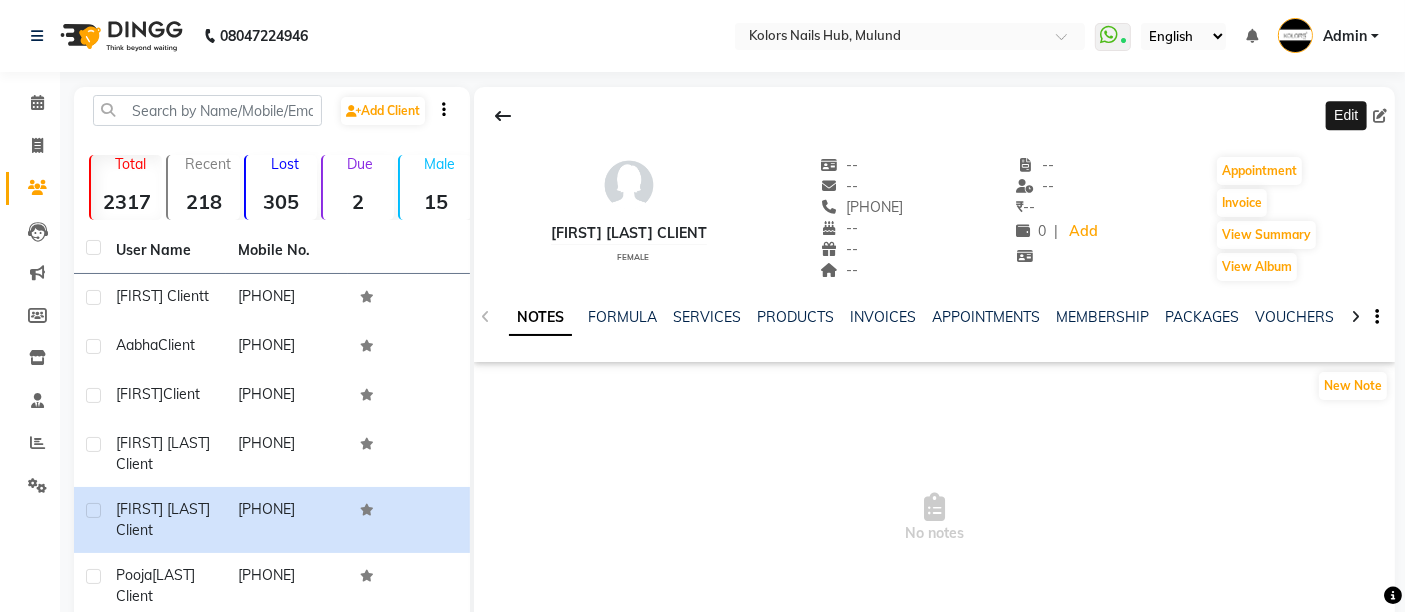 click 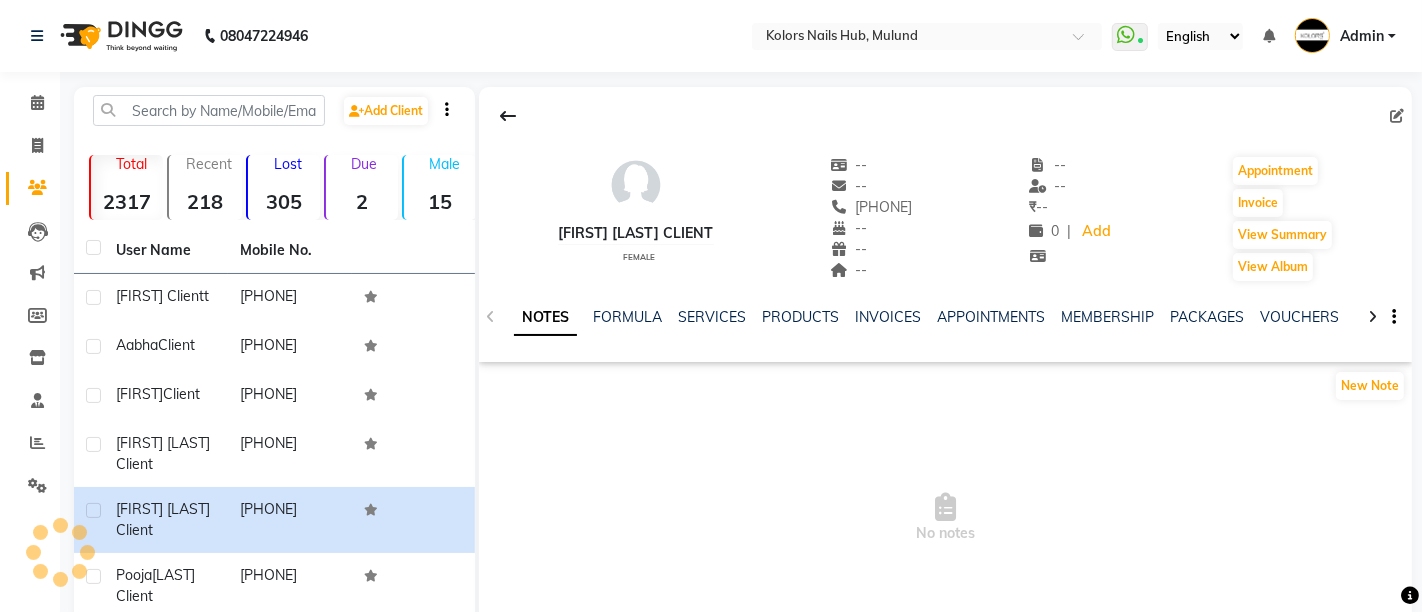 select on "female" 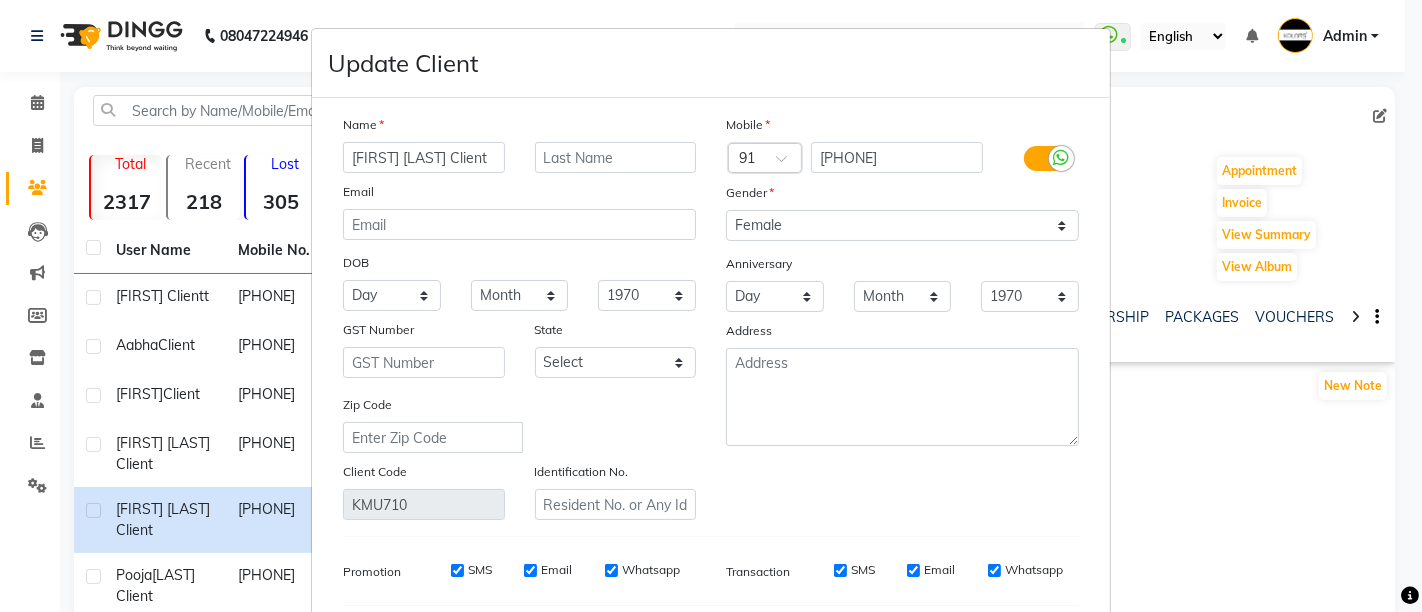 click on "[FIRST] [LAST] Client" at bounding box center (424, 157) 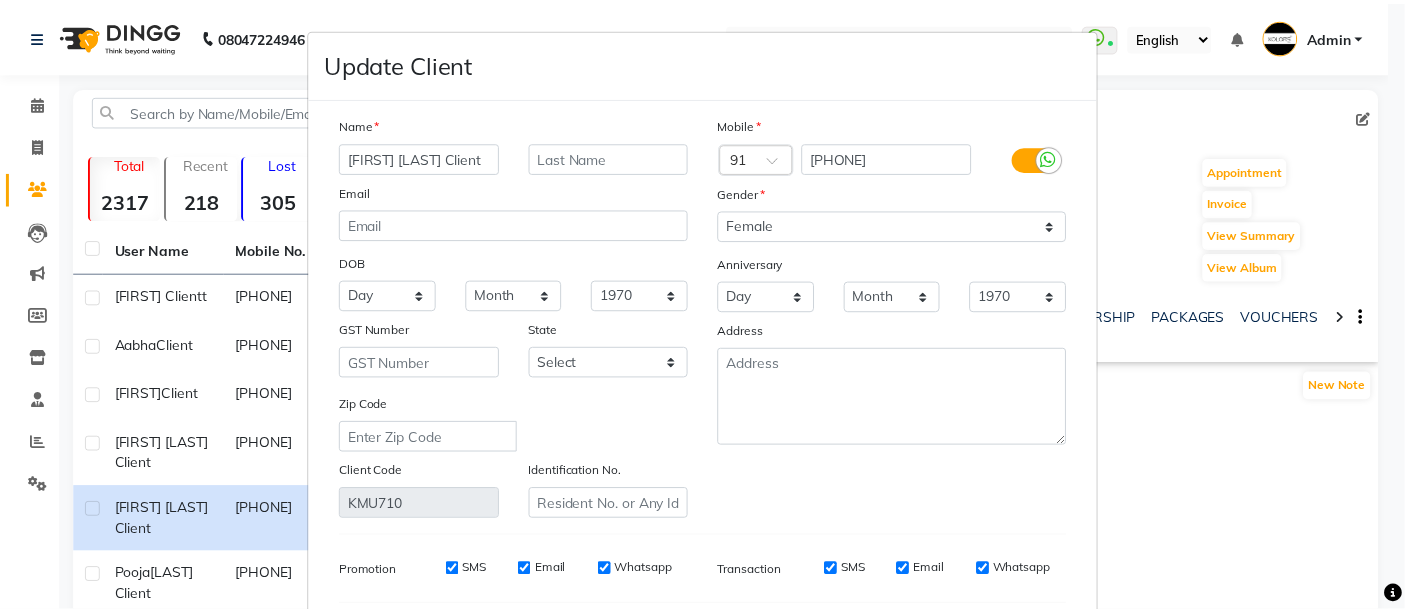 scroll, scrollTop: 274, scrollLeft: 0, axis: vertical 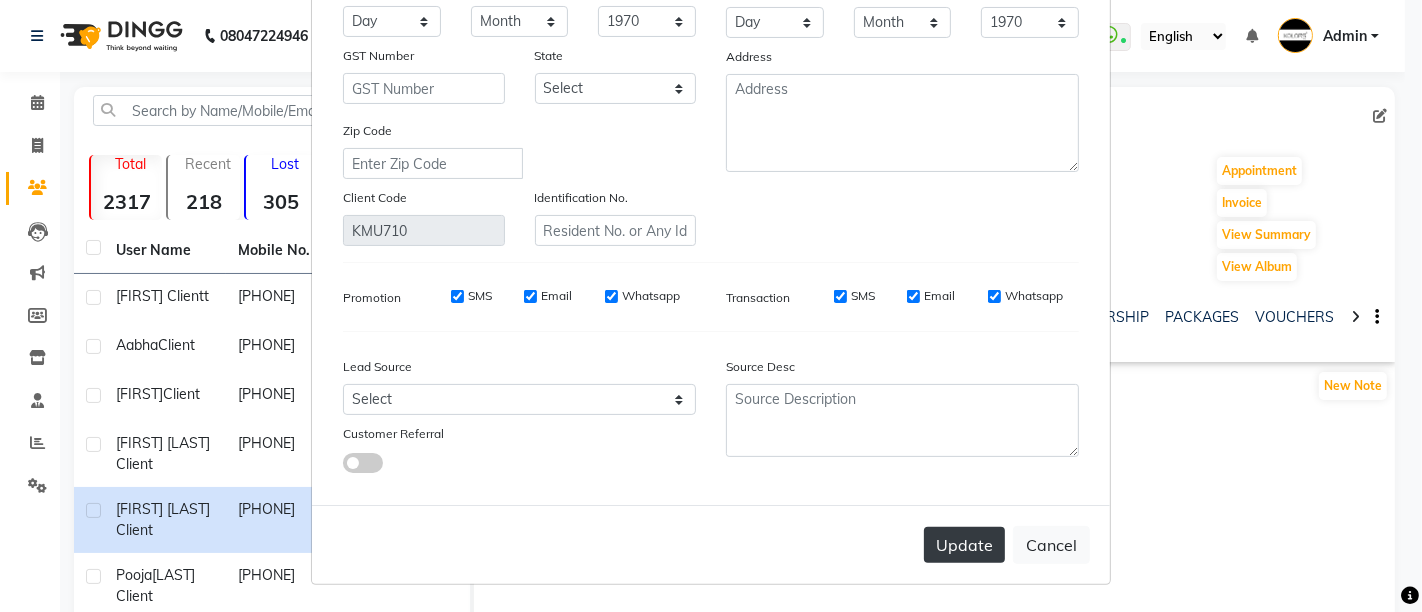 type on "[FIRST] [LAST] Client" 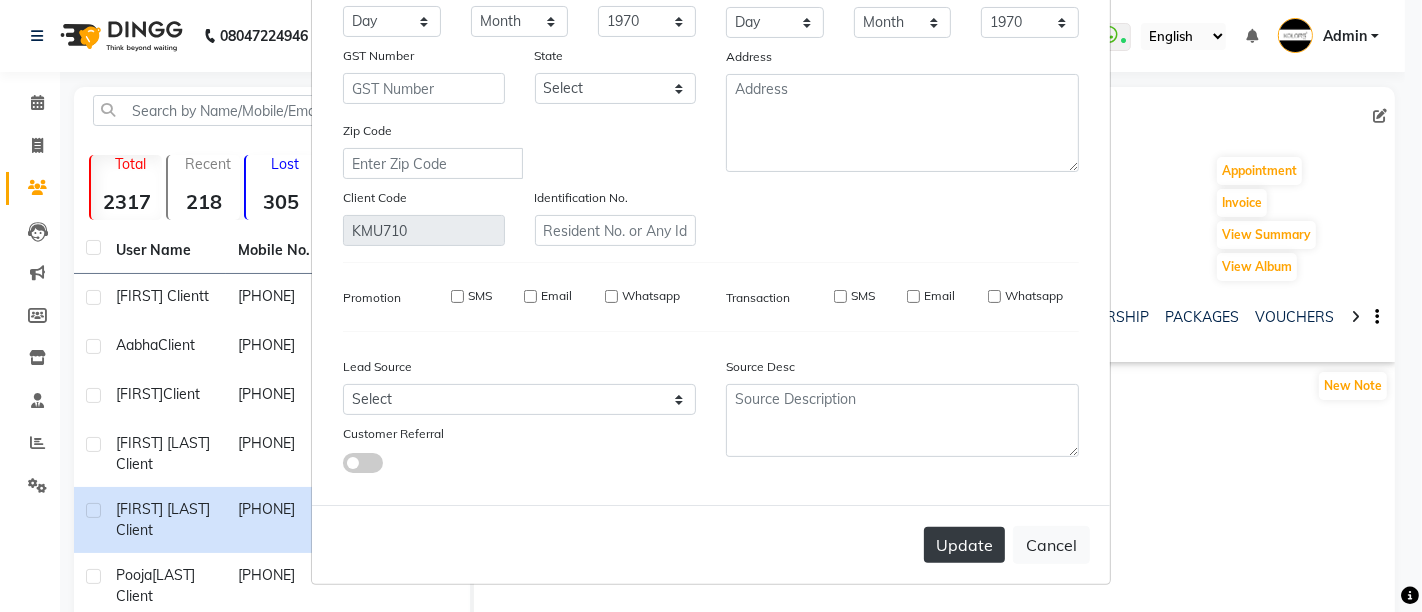 type 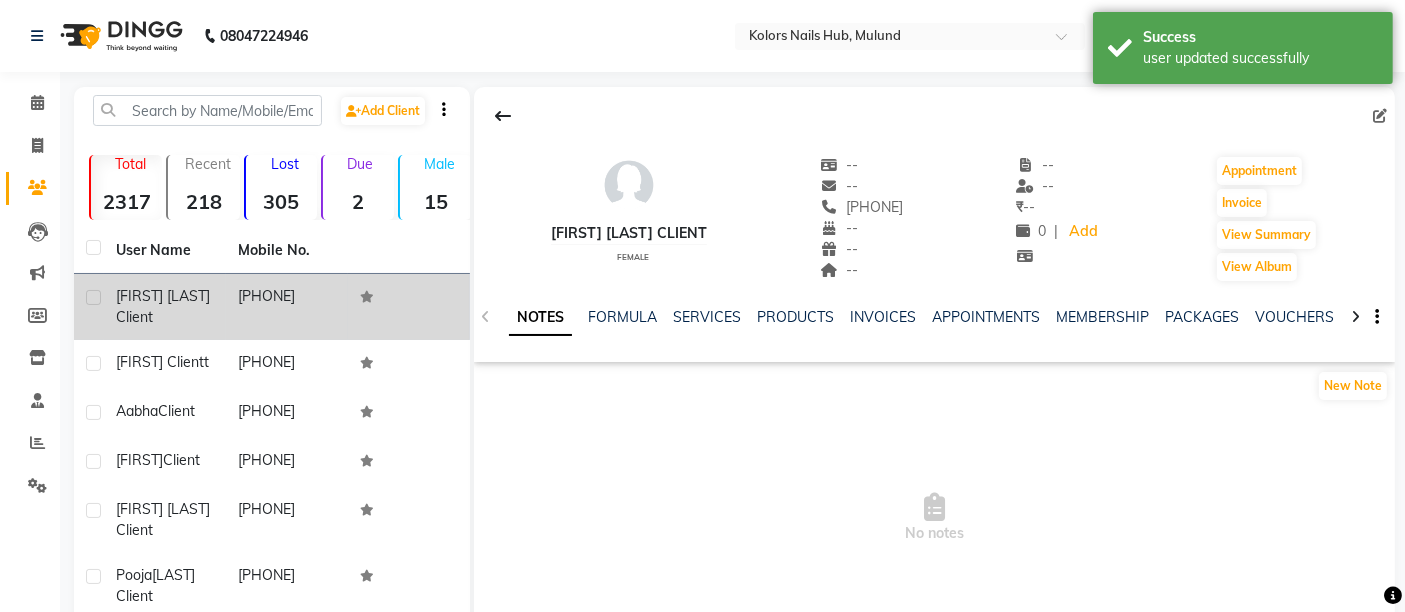 click on "[PHONE]" 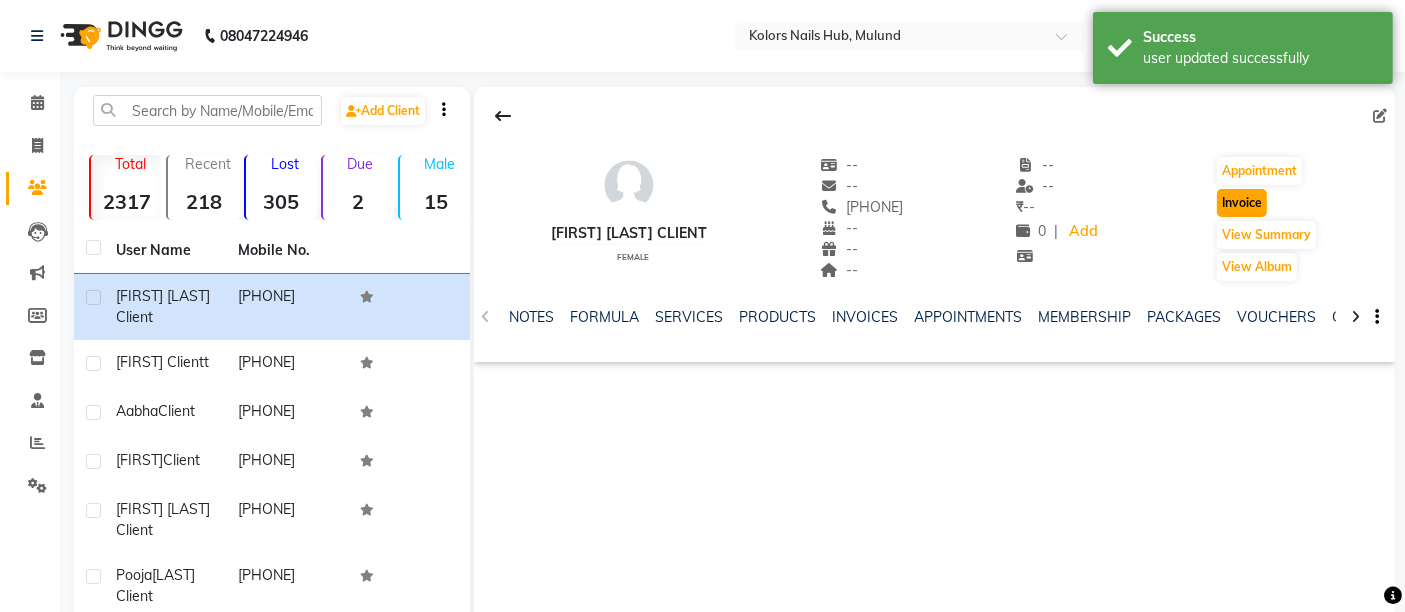 click on "Invoice" 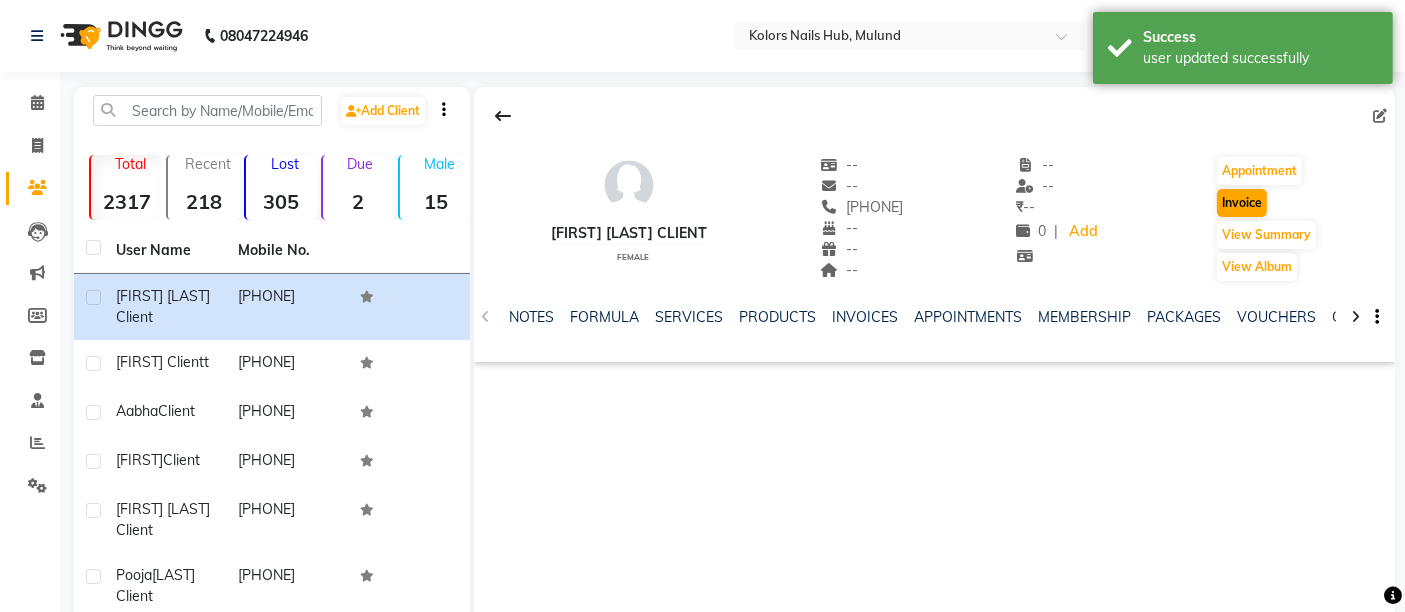 select on "service" 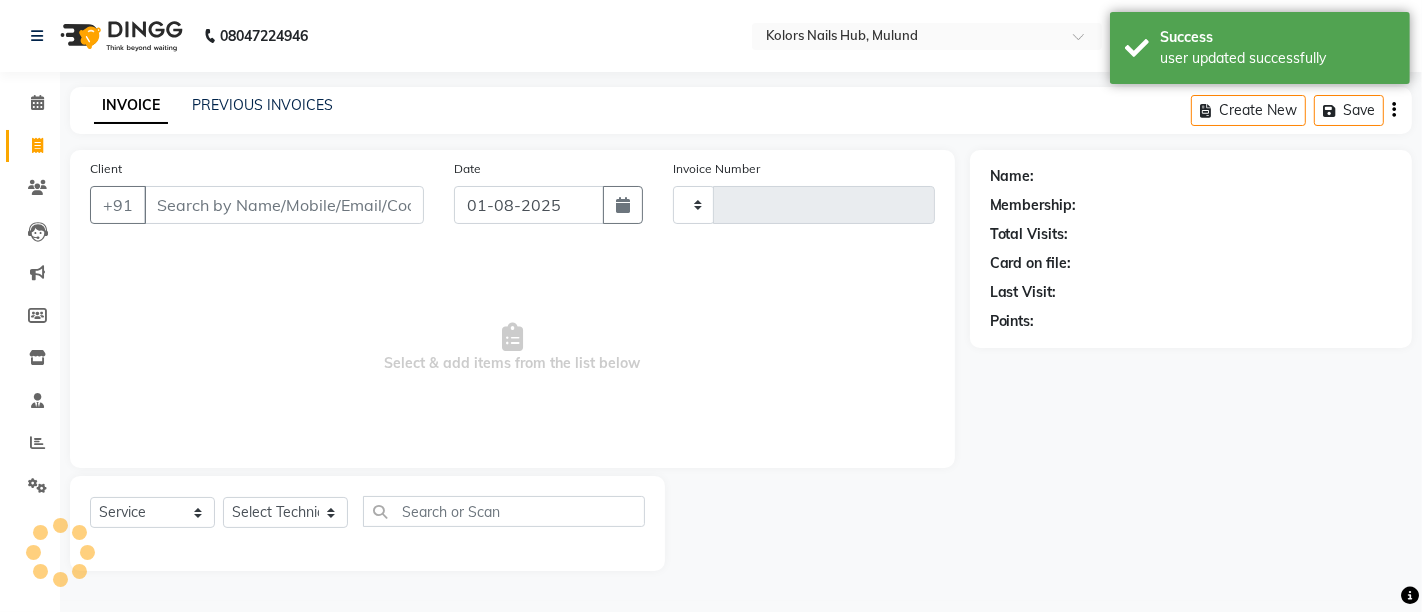 type on "0485" 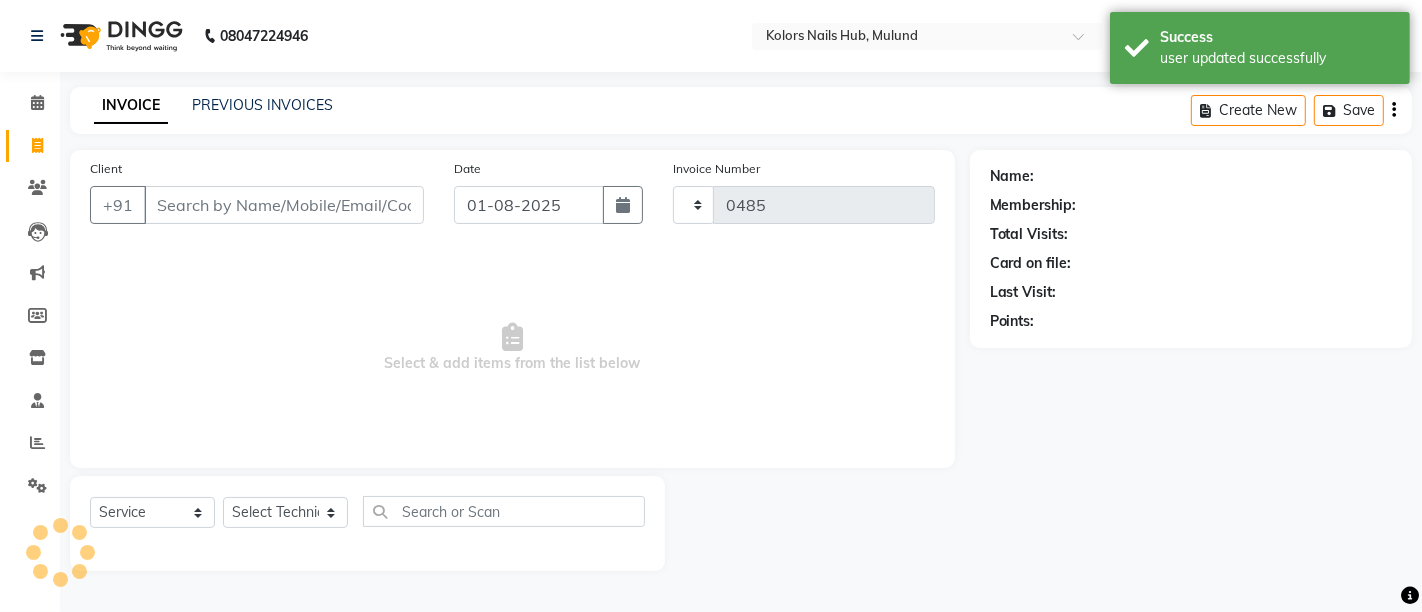 select on "7121" 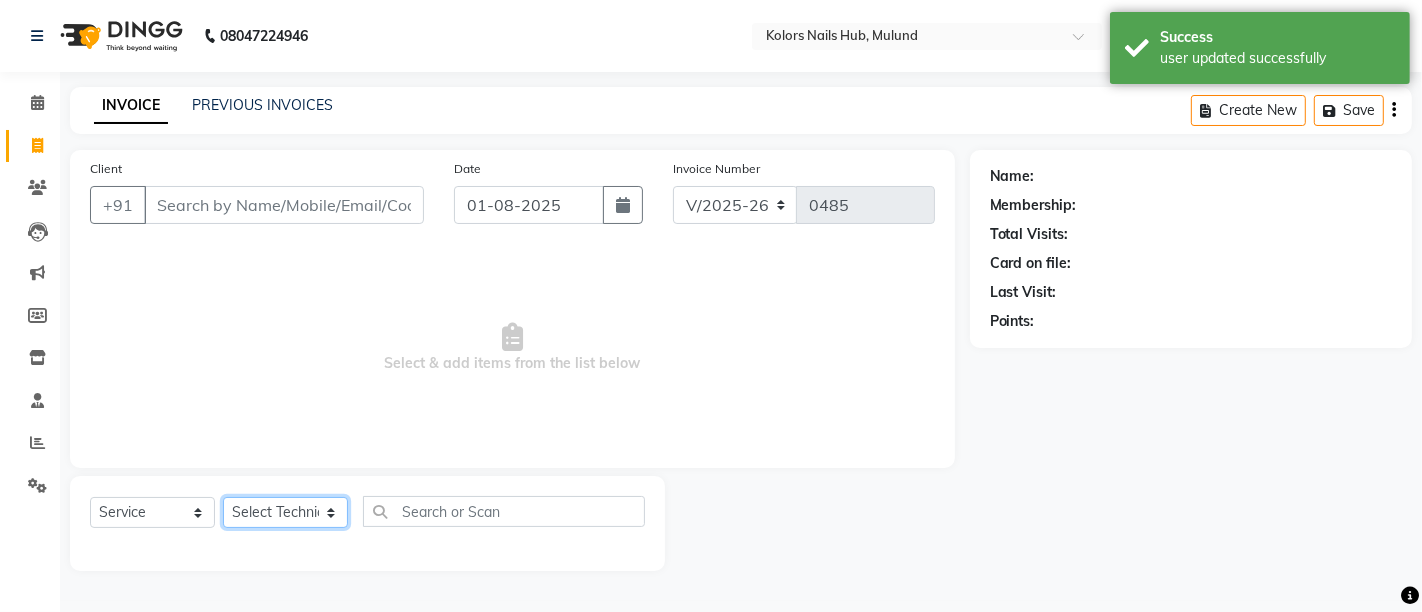 click on "Select Technician" 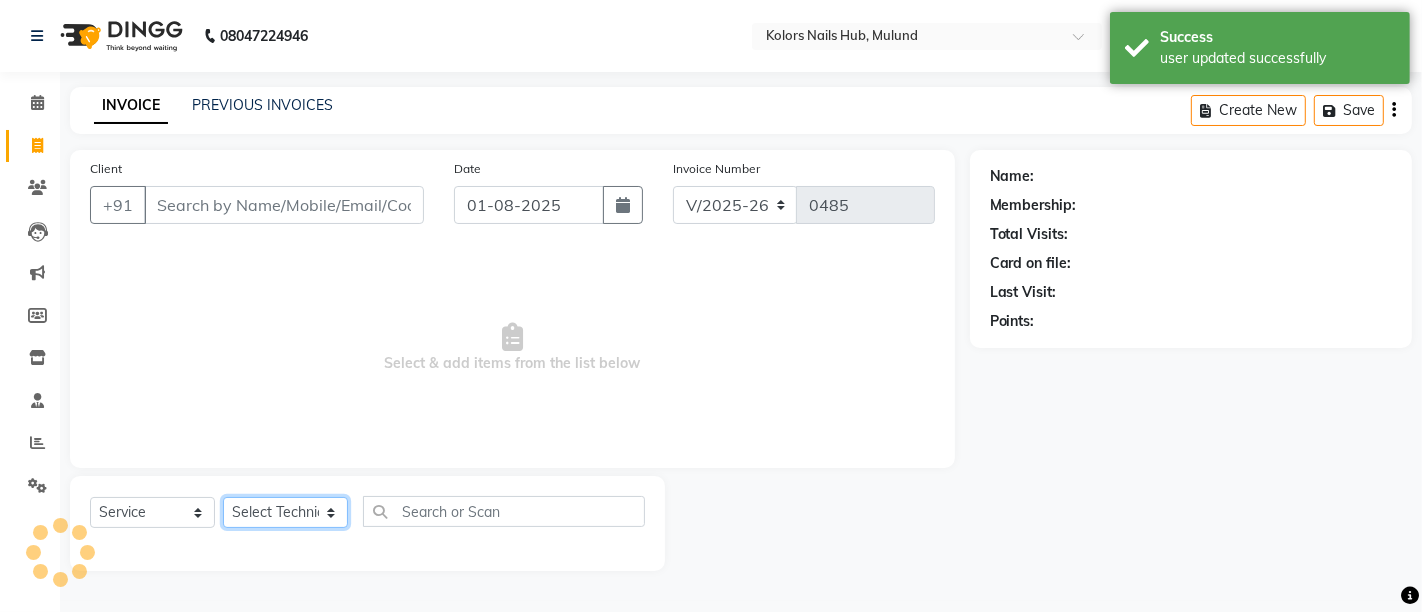 type on "[PHONE]" 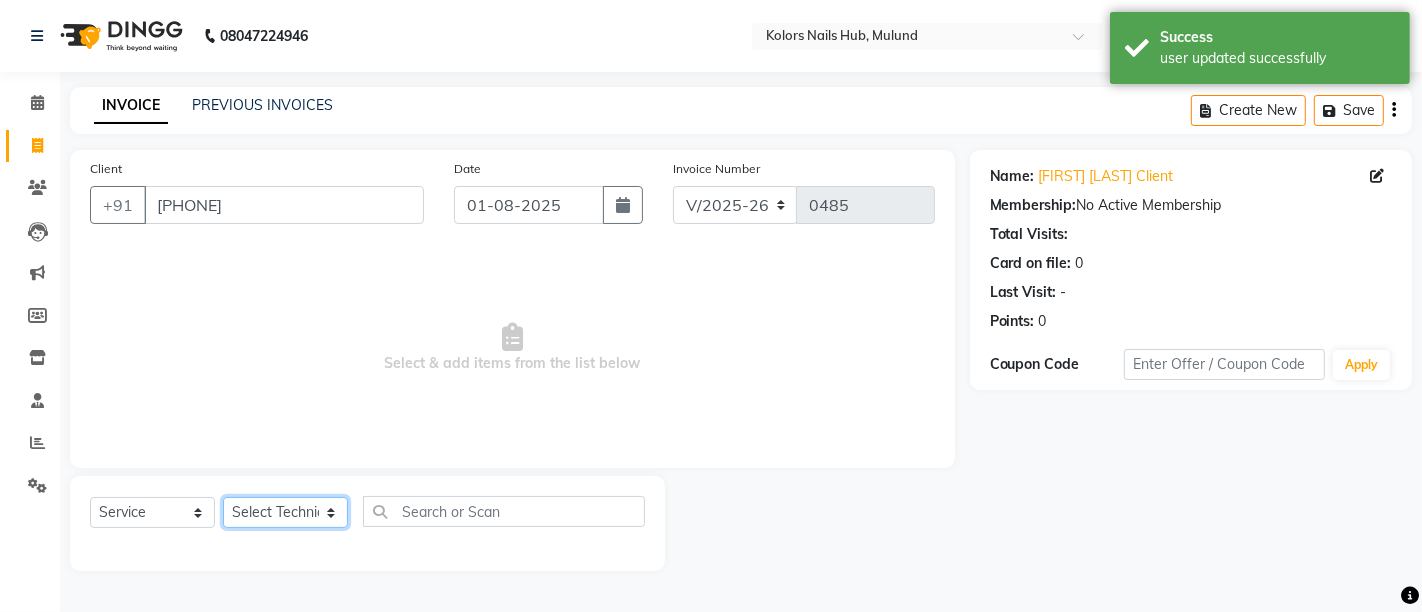 select on "[NUMBER]" 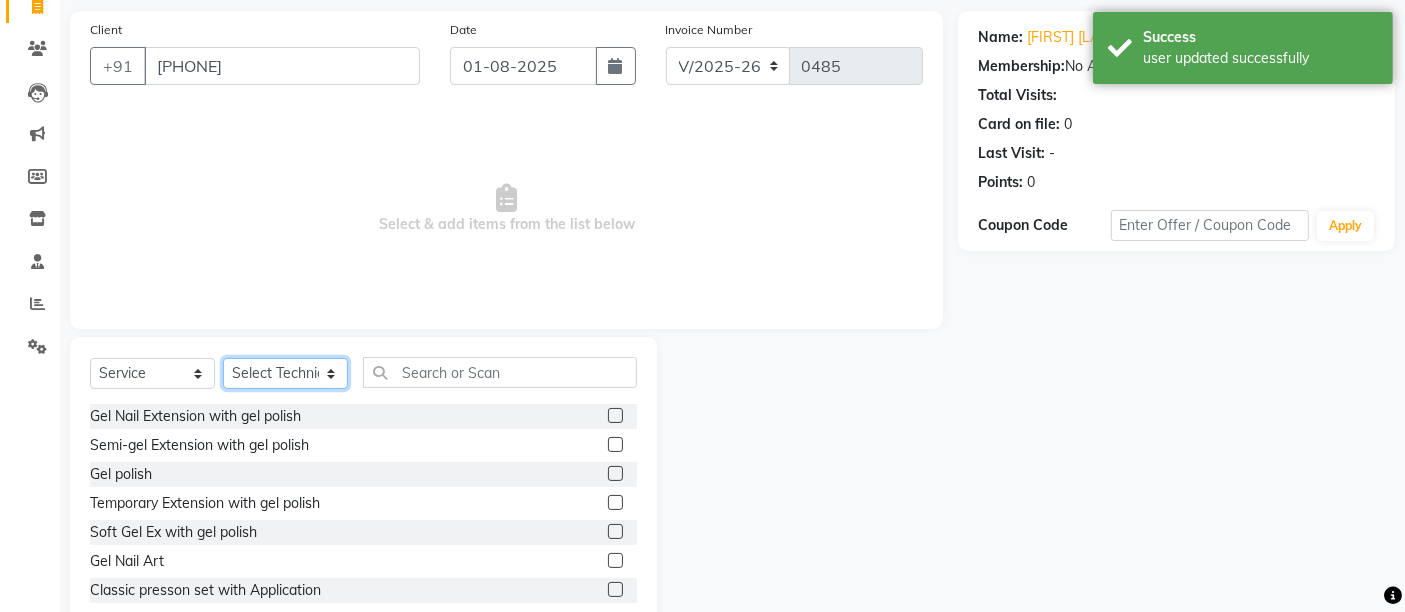 scroll, scrollTop: 140, scrollLeft: 0, axis: vertical 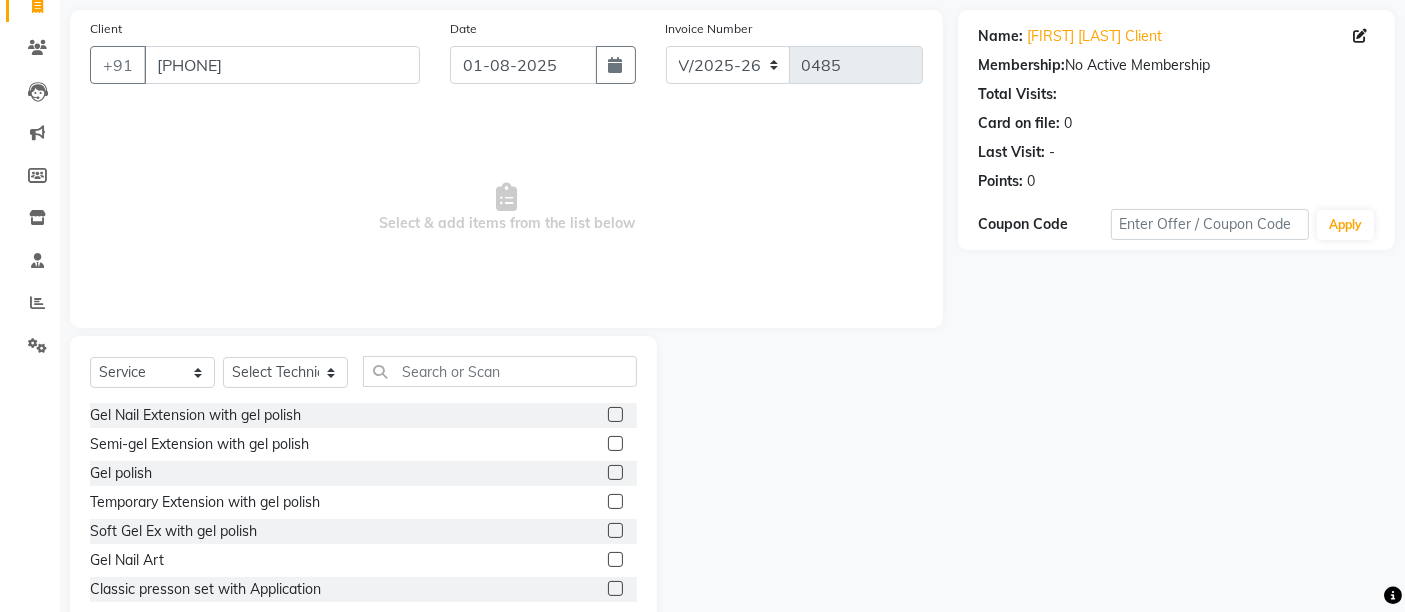 click 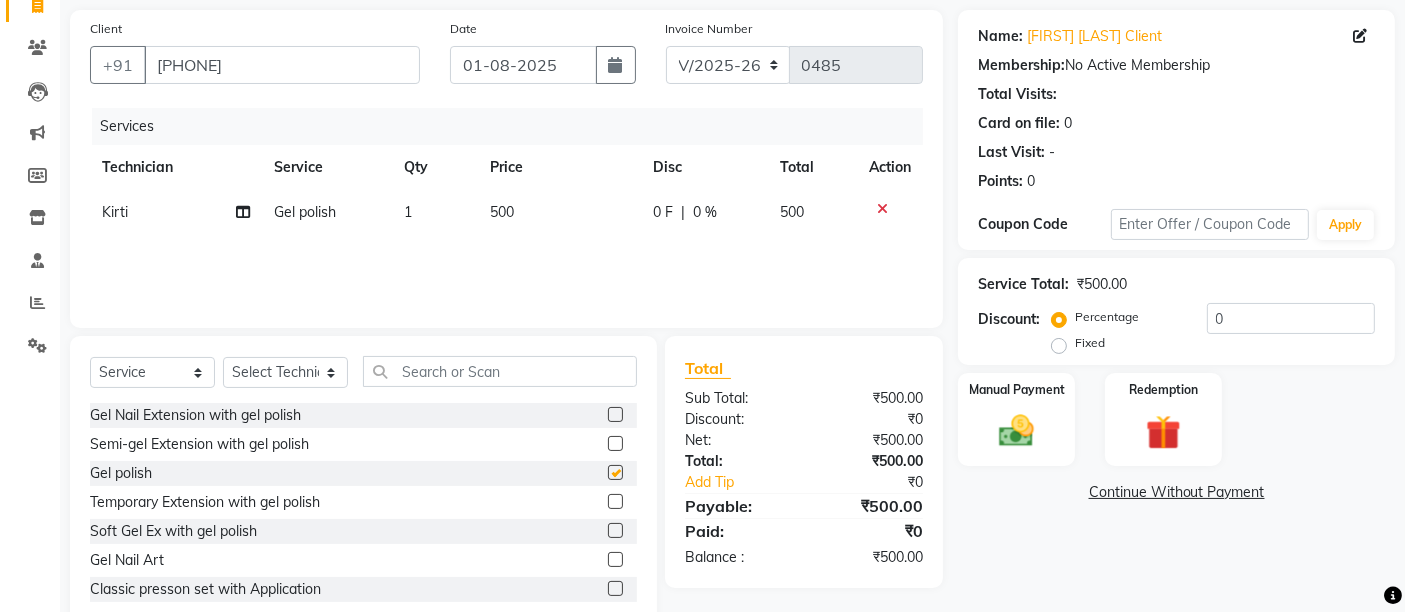 checkbox on "false" 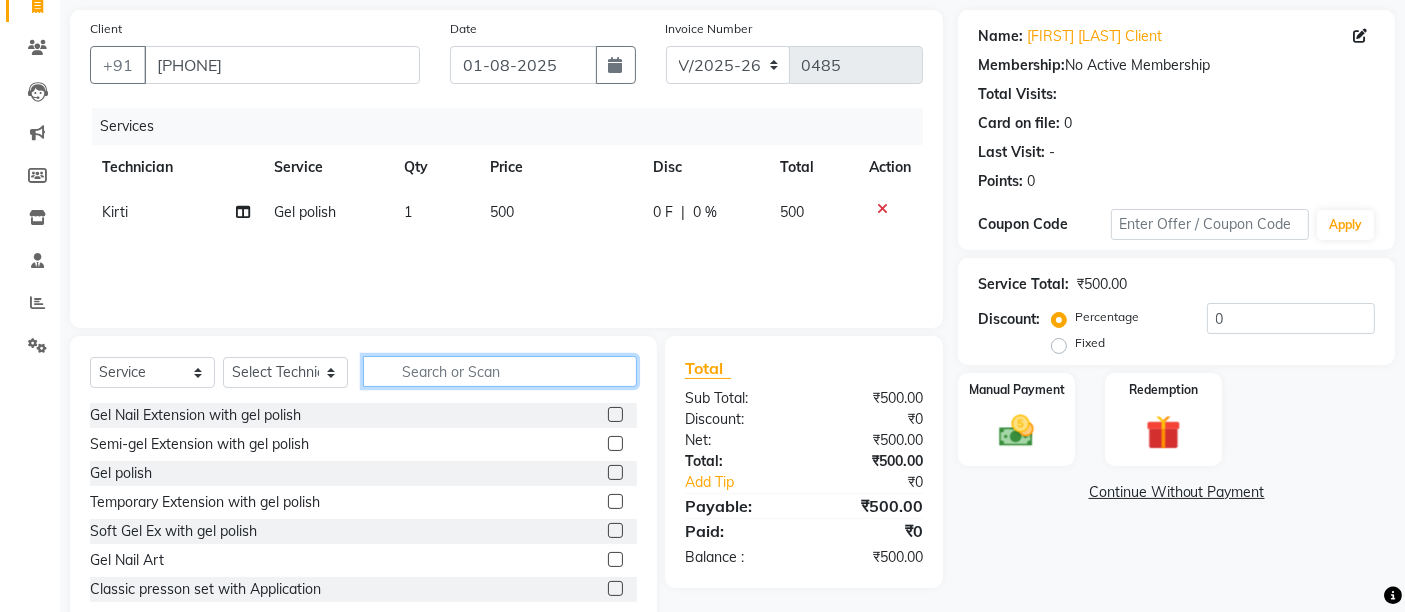 click 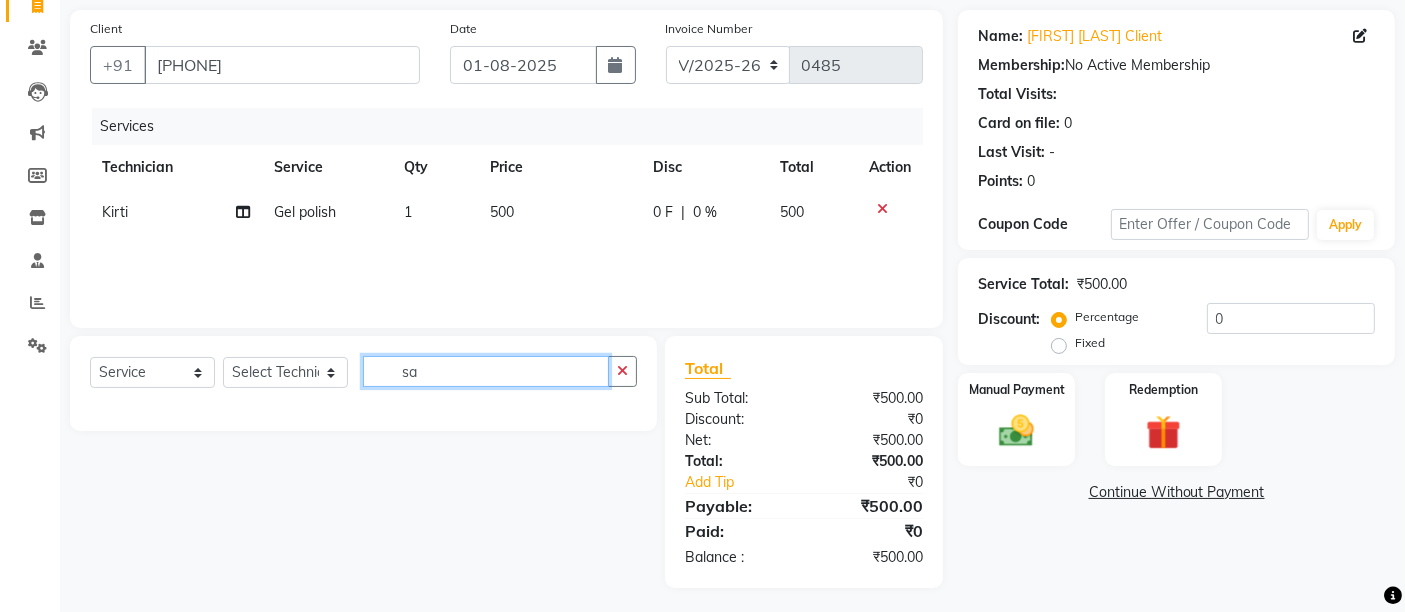 type on "s" 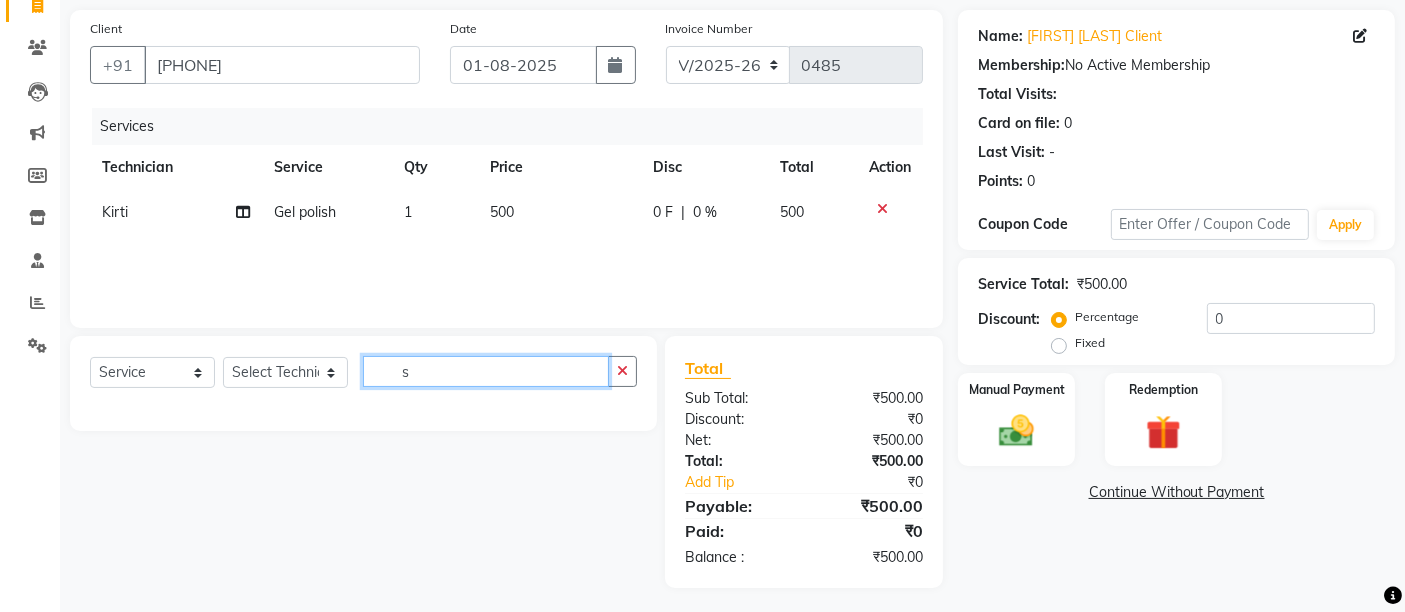type 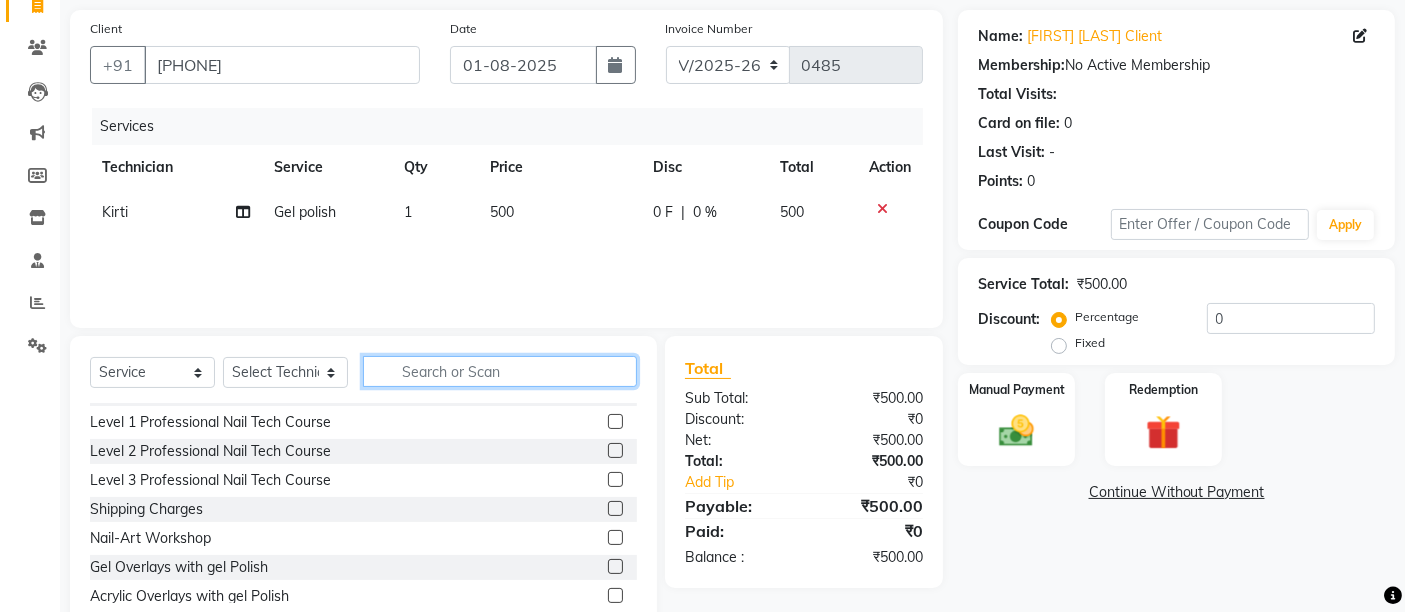 scroll, scrollTop: 466, scrollLeft: 0, axis: vertical 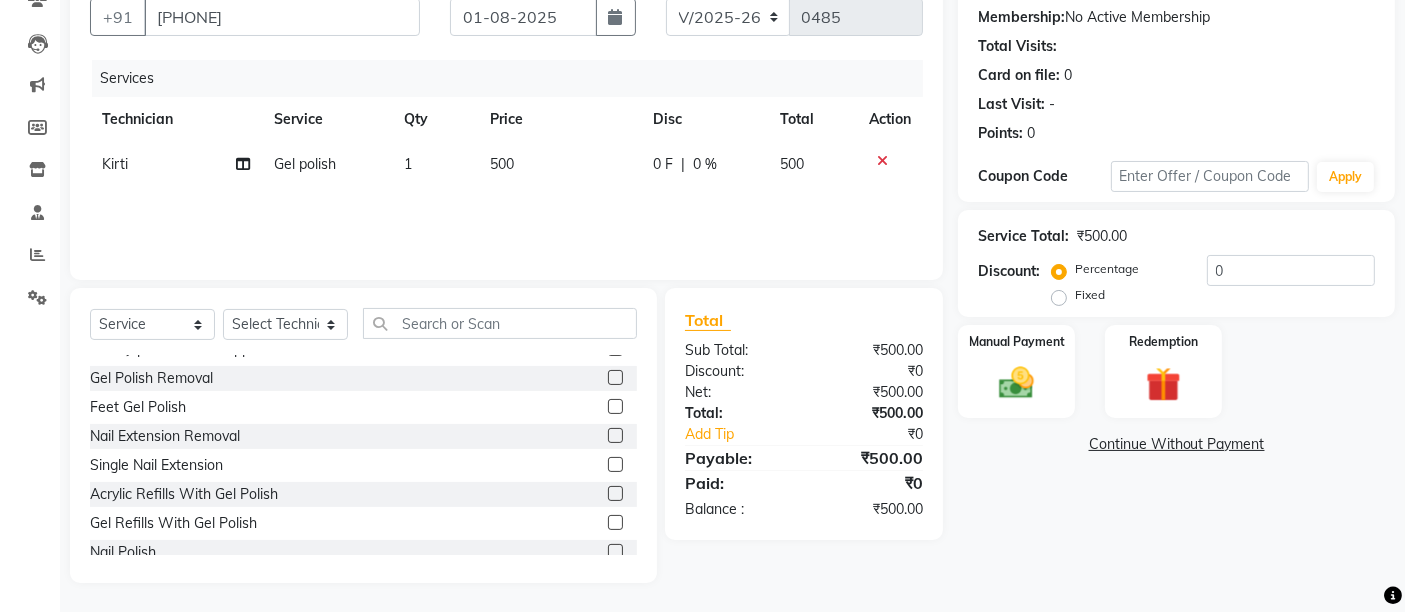 click 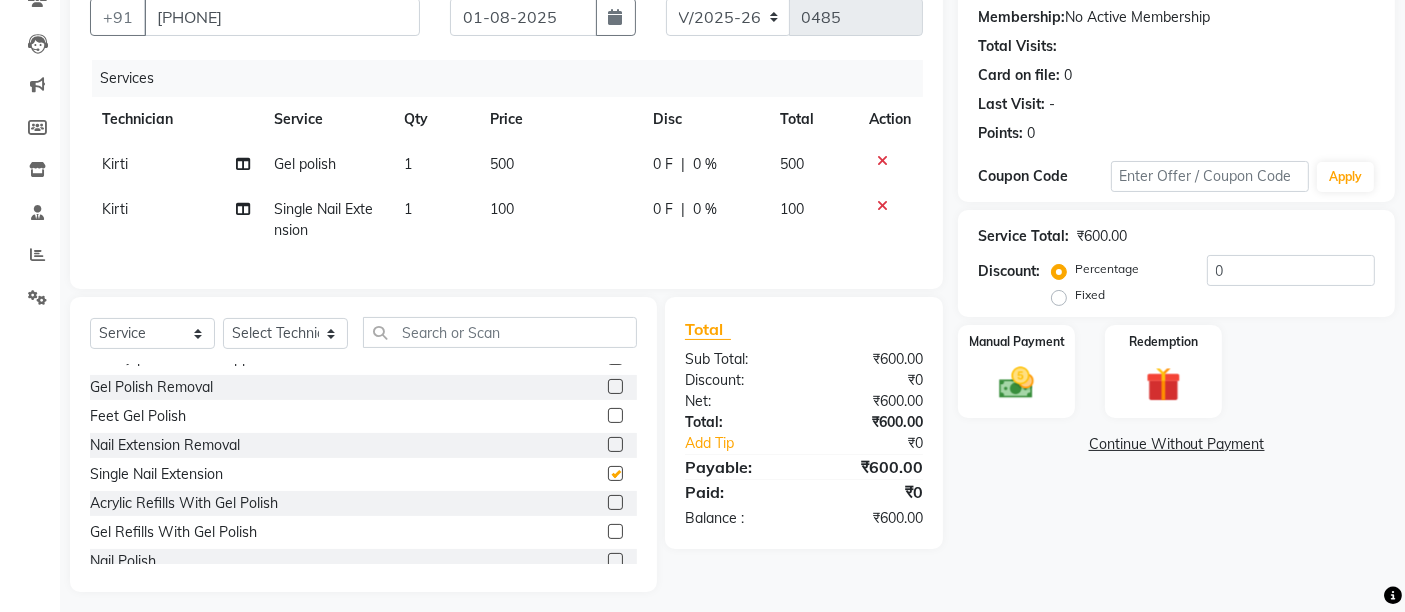 checkbox on "false" 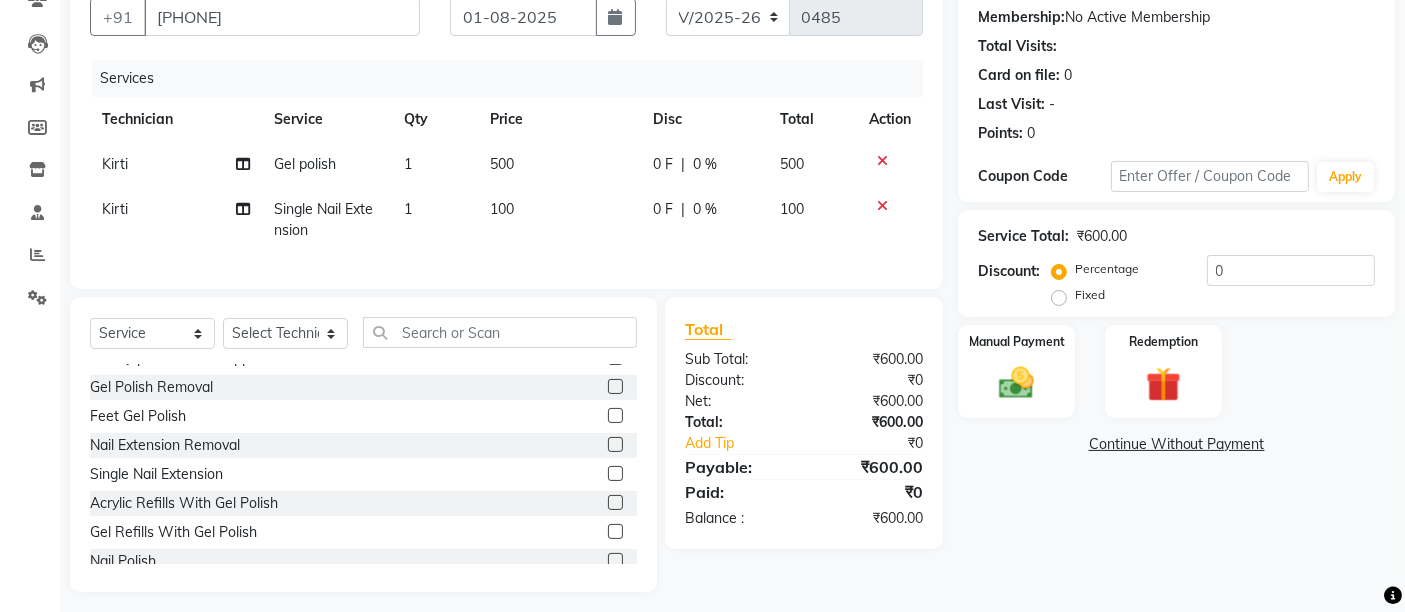 click on "500" 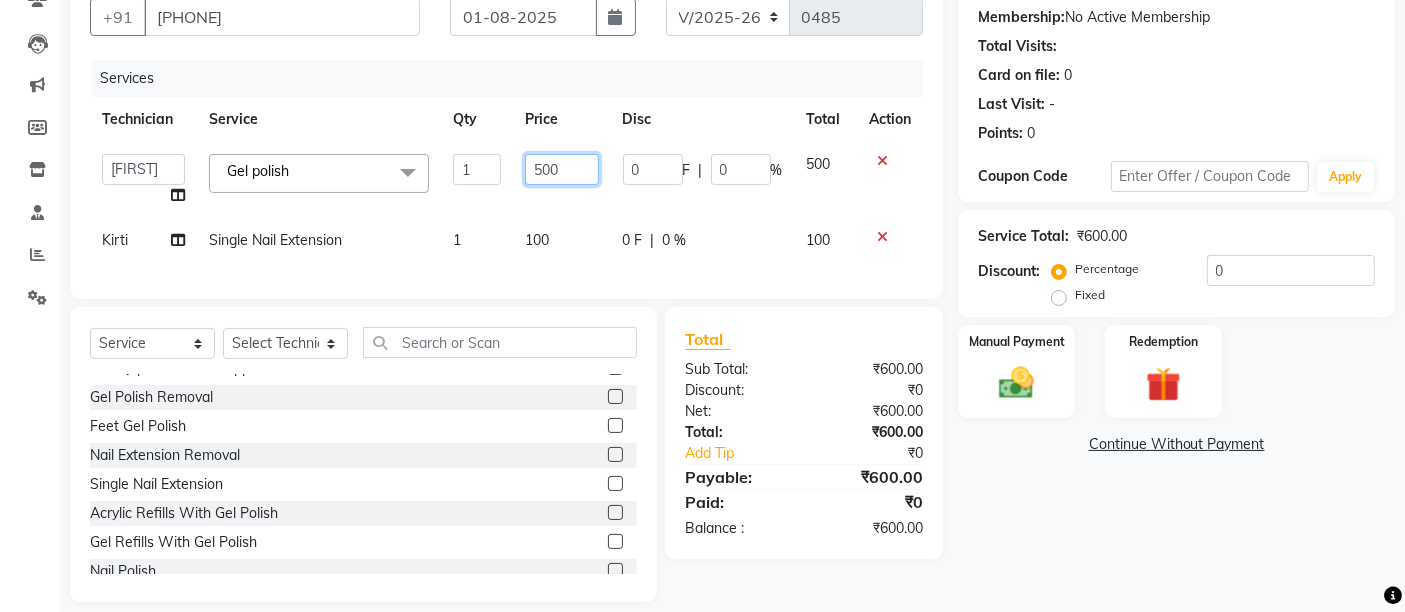 click on "500" 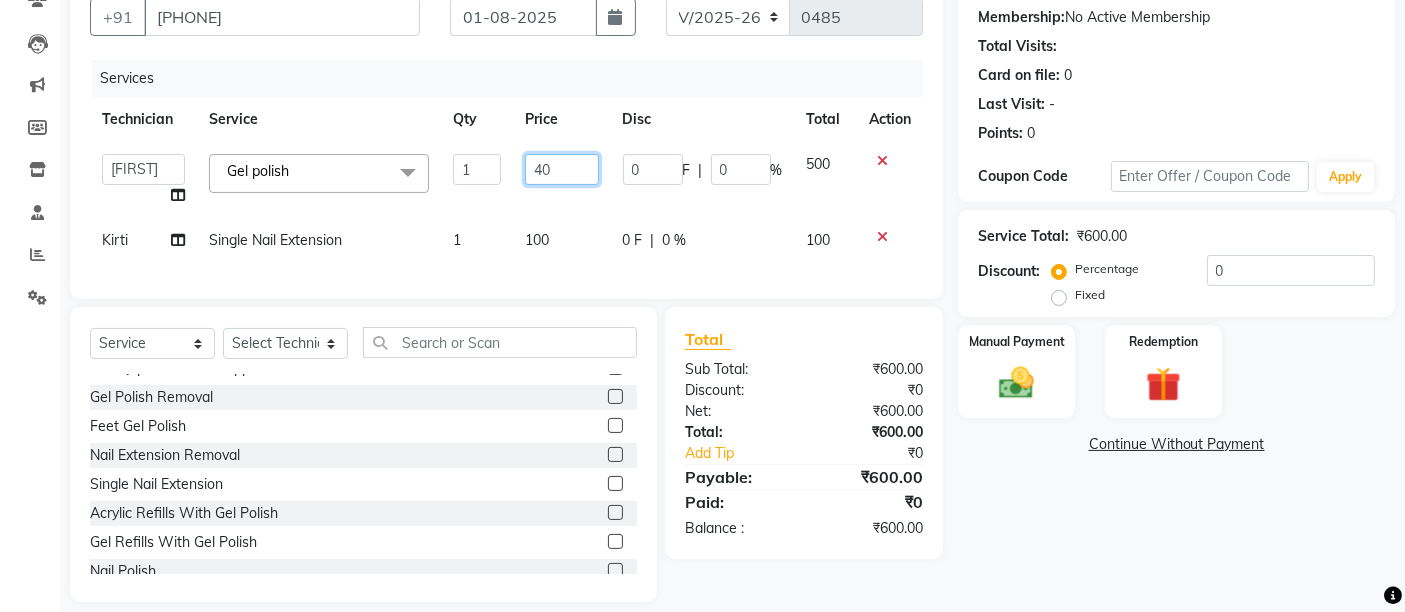 type on "450" 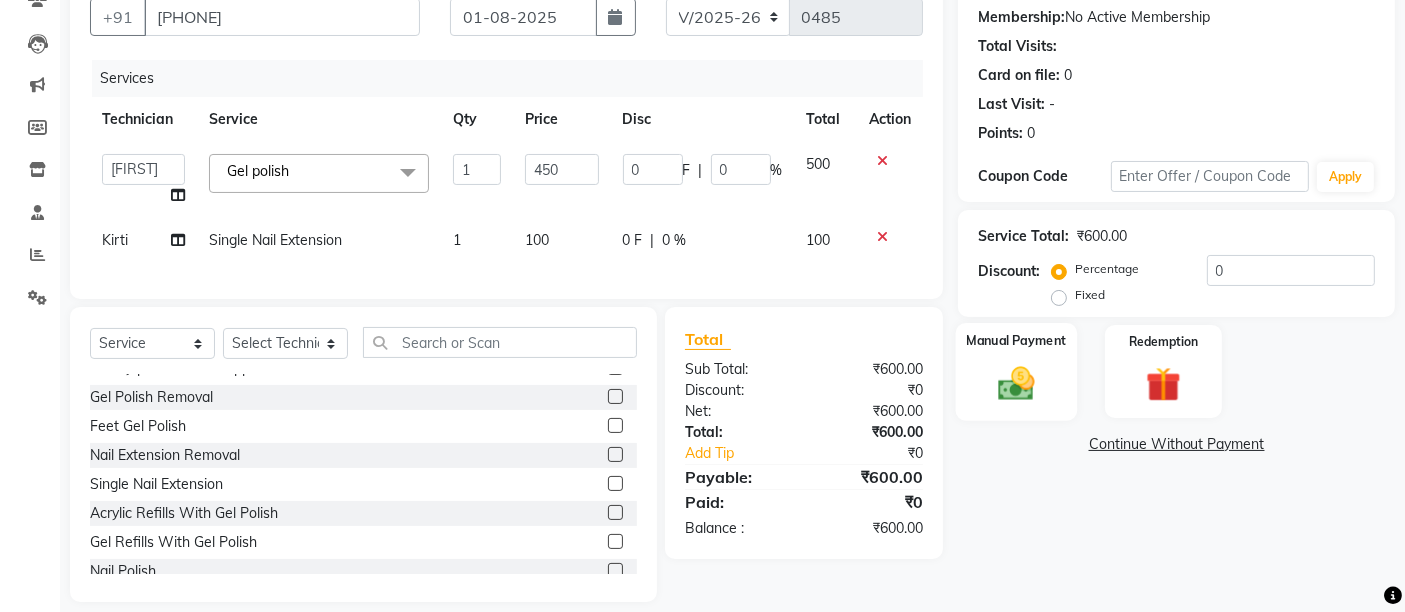 click on "Manual Payment" 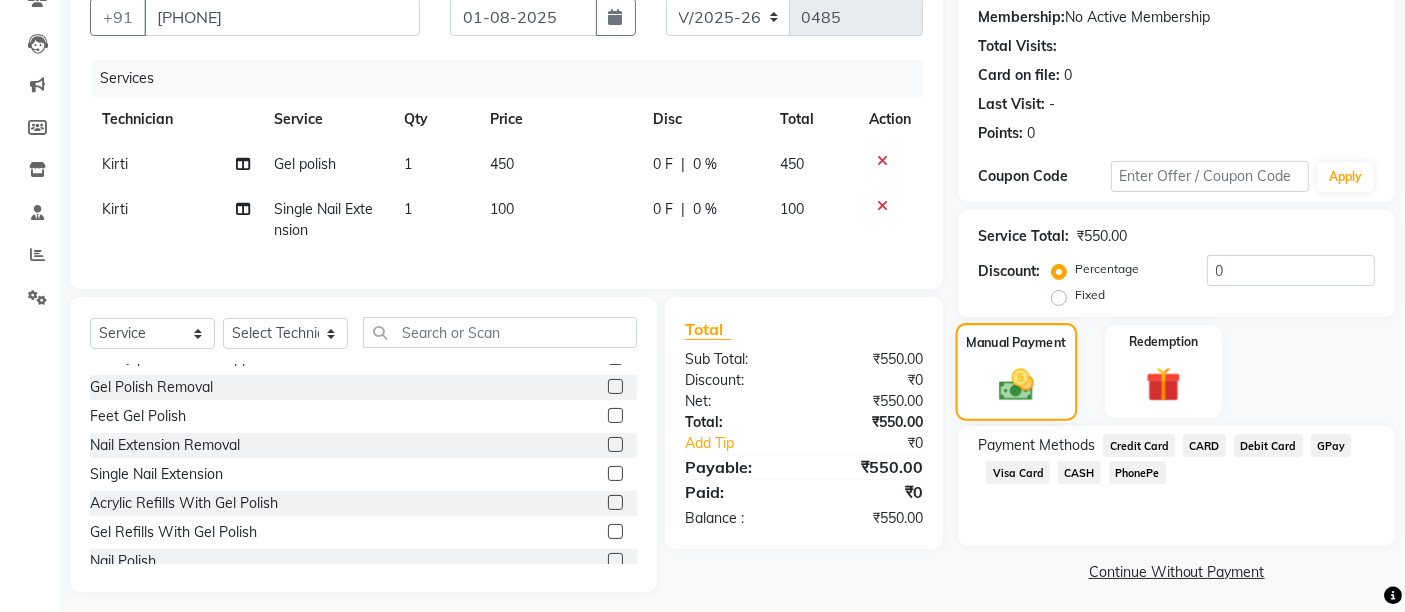 scroll, scrollTop: 214, scrollLeft: 0, axis: vertical 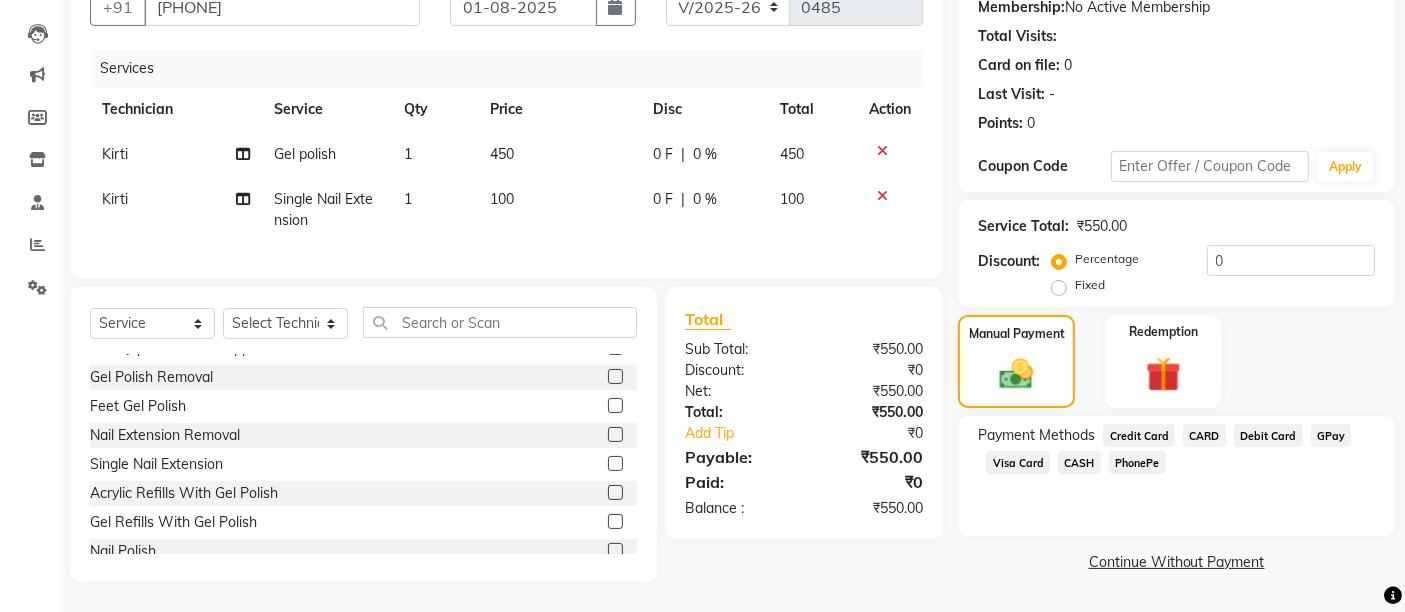 click on "GPay" 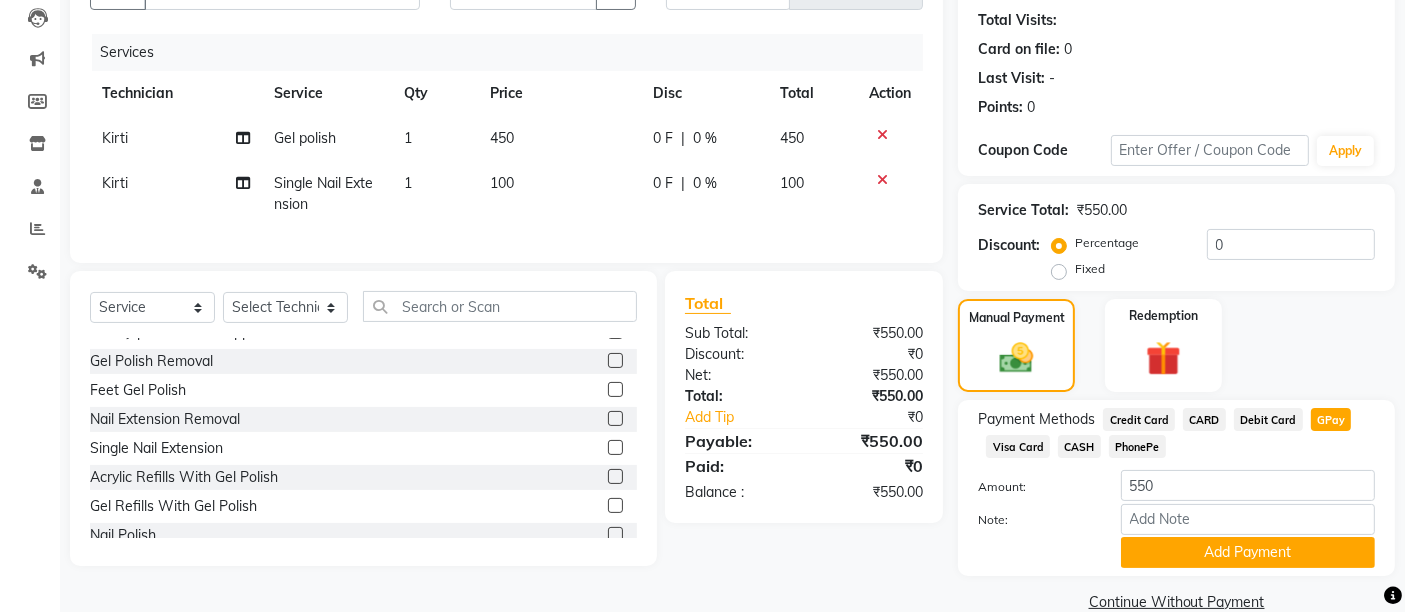 drag, startPoint x: 1234, startPoint y: 547, endPoint x: 1266, endPoint y: 254, distance: 294.74225 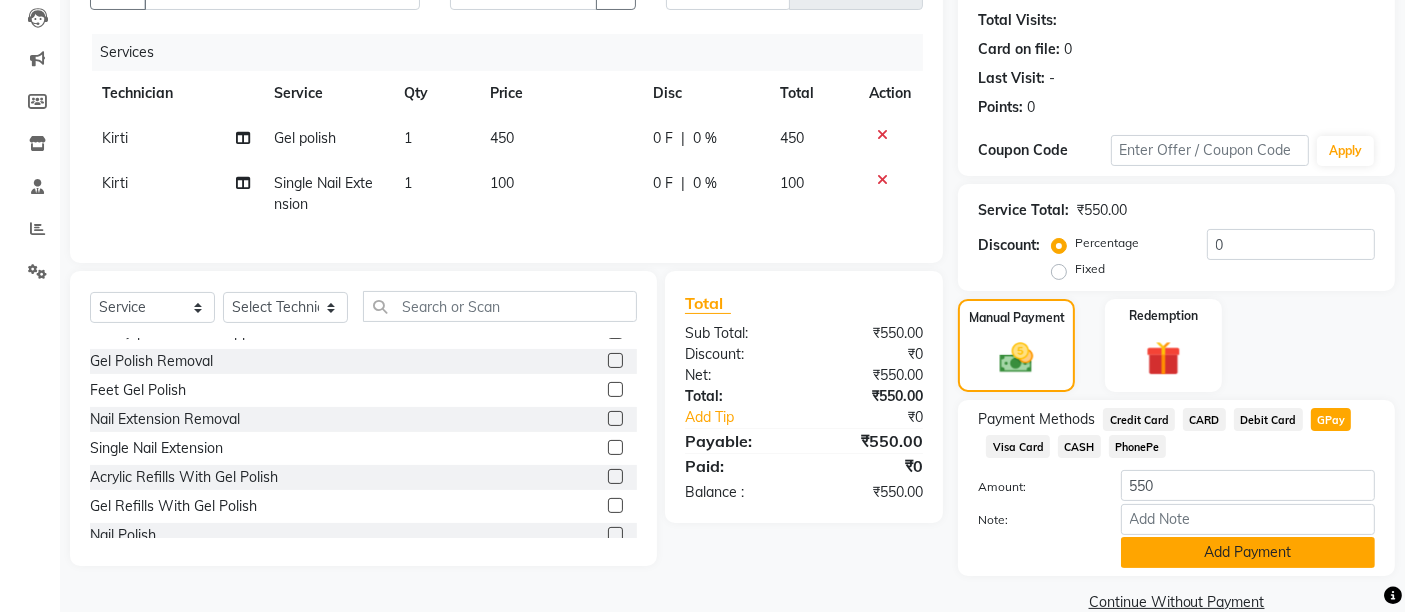 click on "Add Payment" 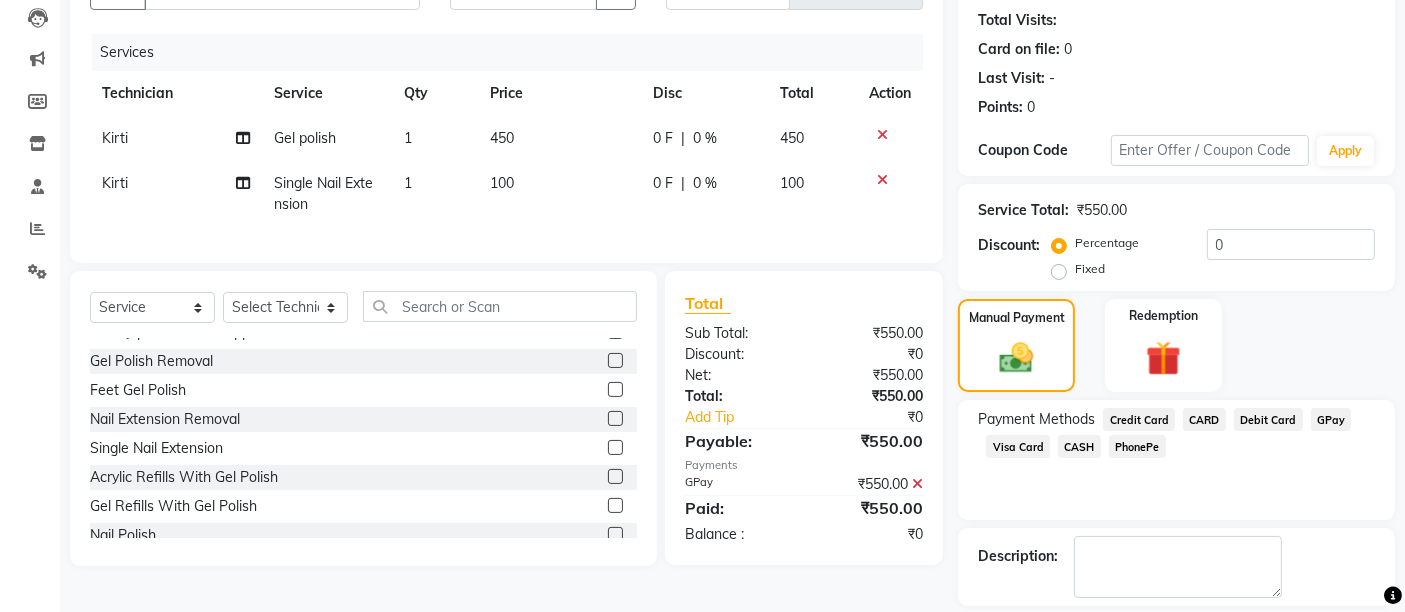 scroll, scrollTop: 304, scrollLeft: 0, axis: vertical 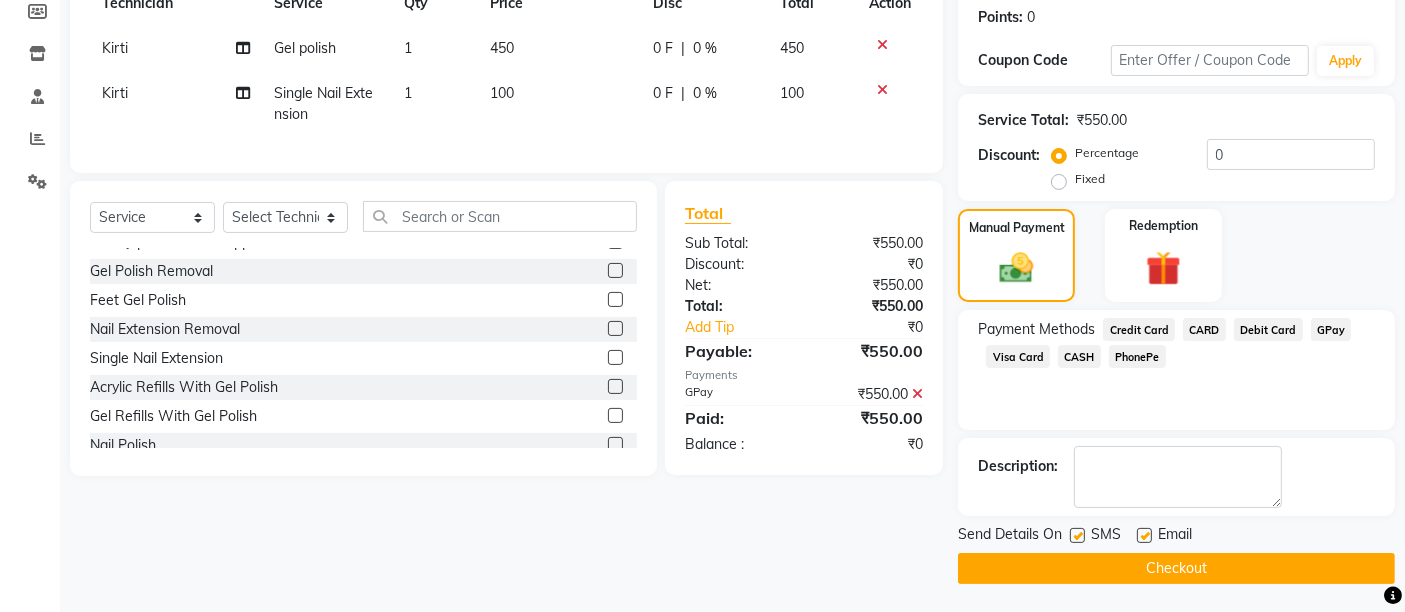 click on "Checkout" 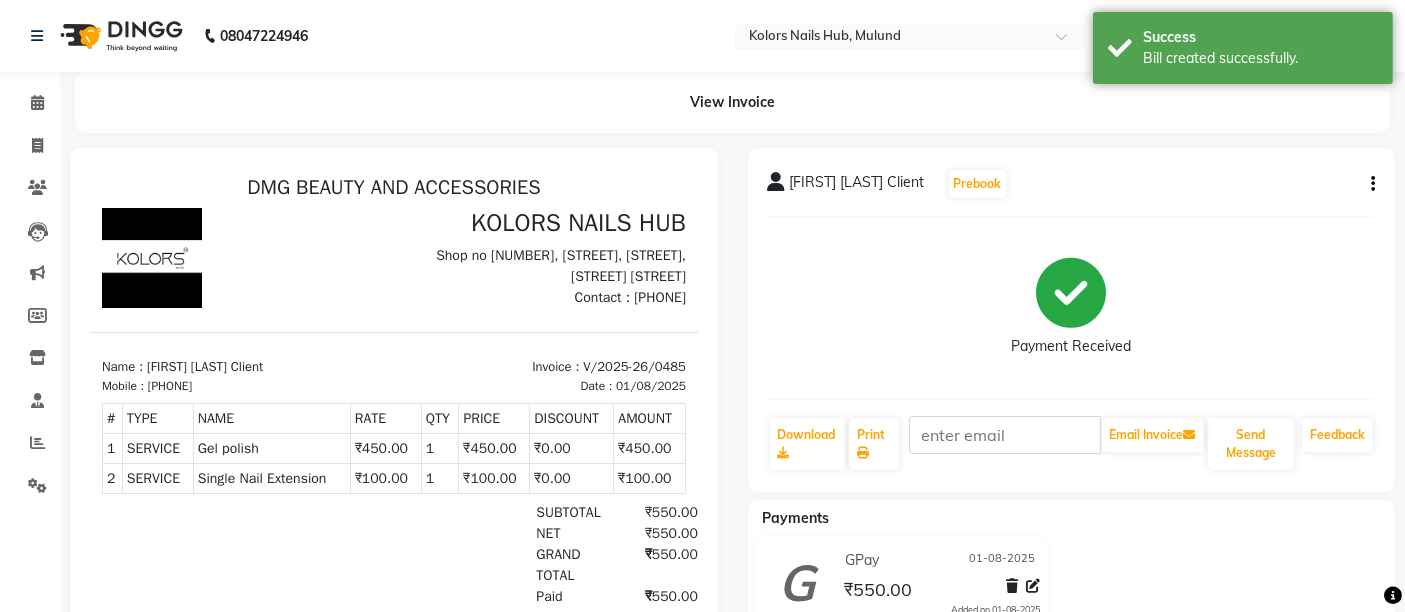scroll, scrollTop: 0, scrollLeft: 0, axis: both 